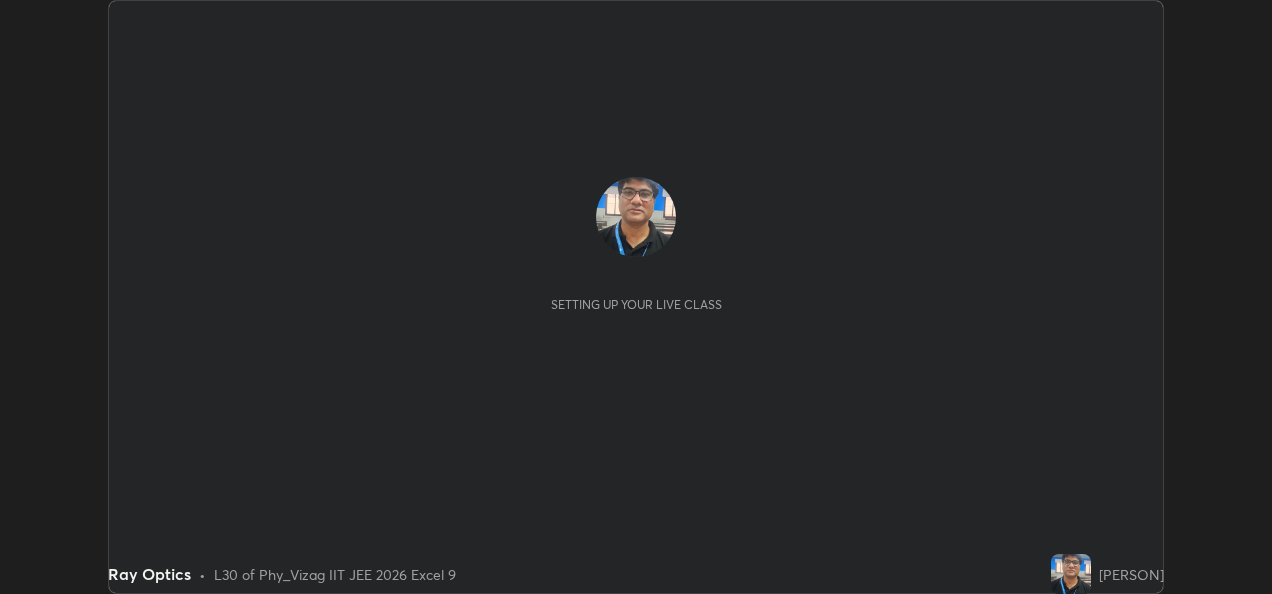 scroll, scrollTop: 0, scrollLeft: 0, axis: both 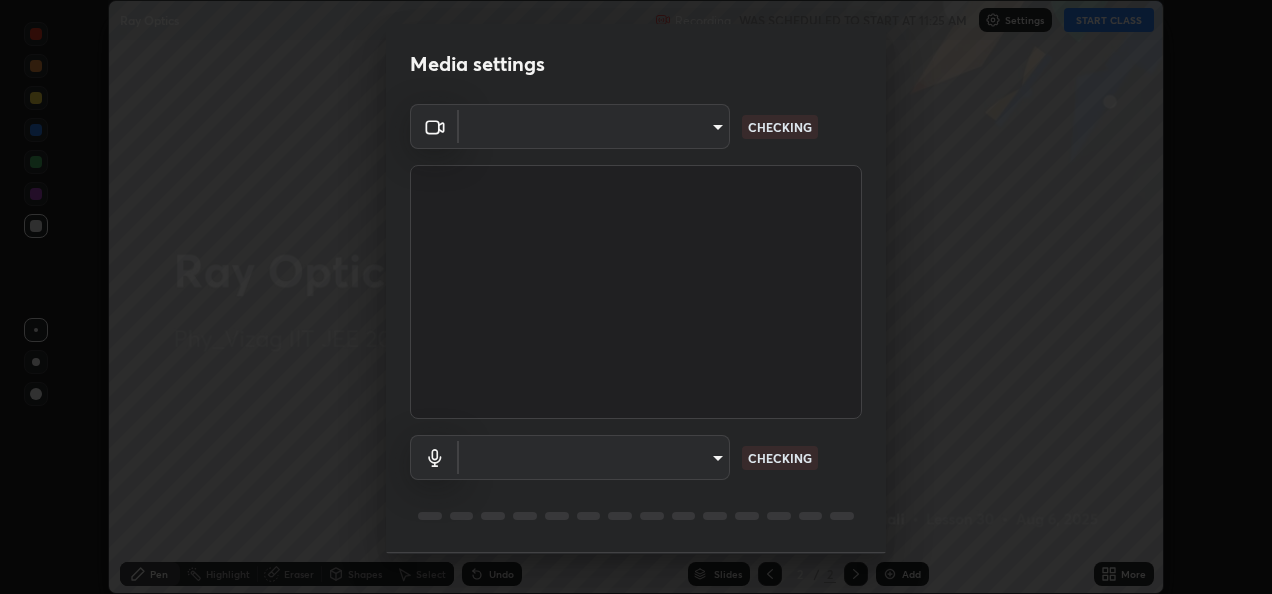type on "ecf343d9e3199b240ce2cc19599aac643a6bacfad5a4b6f8dc7923c66b421df1" 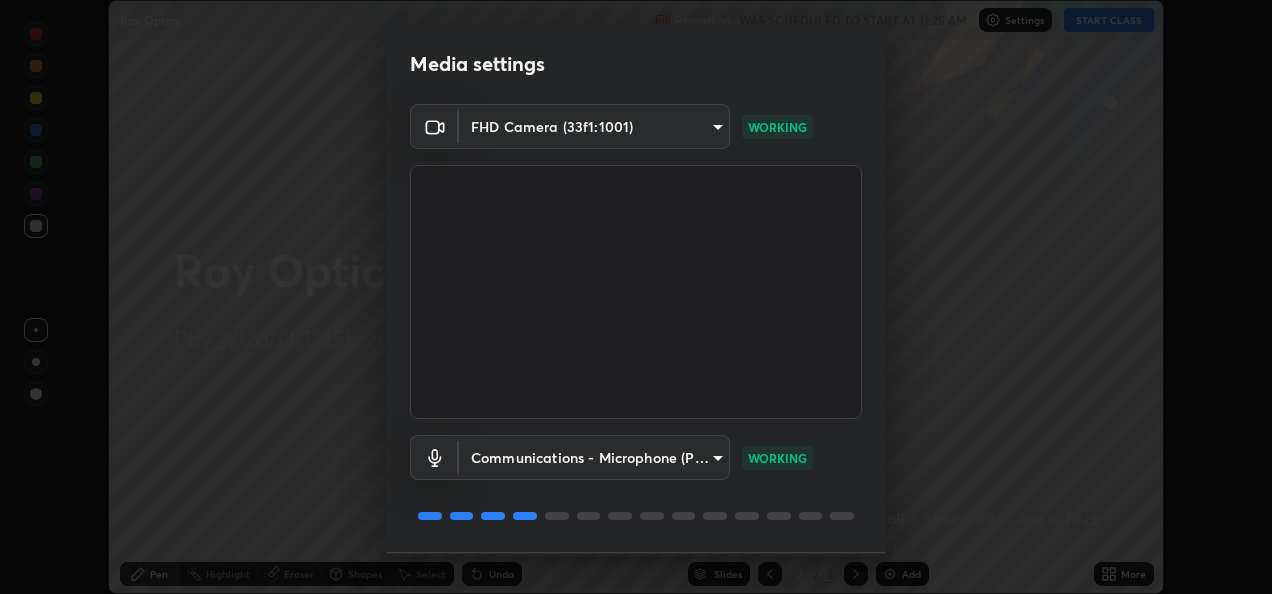 scroll, scrollTop: 62, scrollLeft: 0, axis: vertical 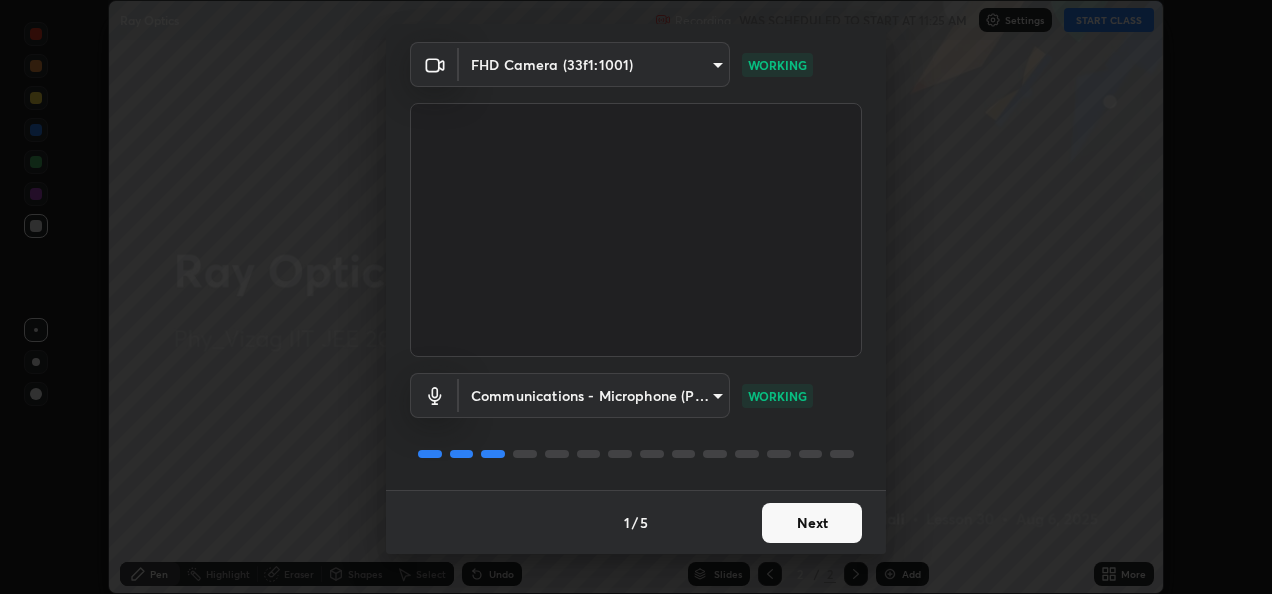 click on "Next" at bounding box center [812, 523] 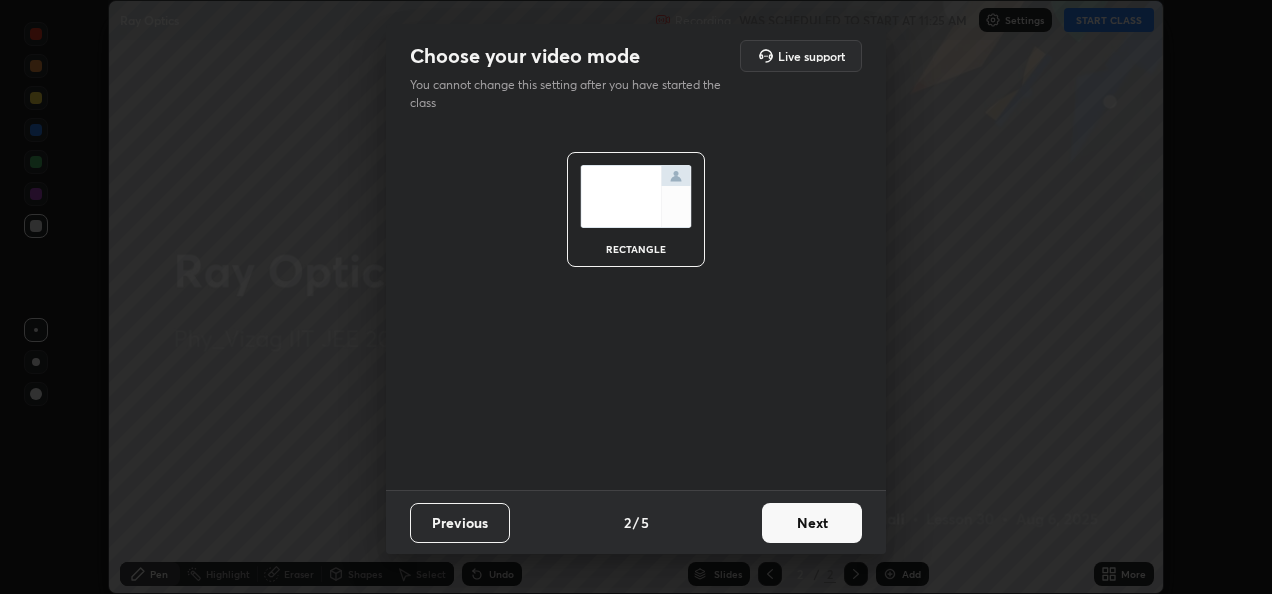 scroll, scrollTop: 0, scrollLeft: 0, axis: both 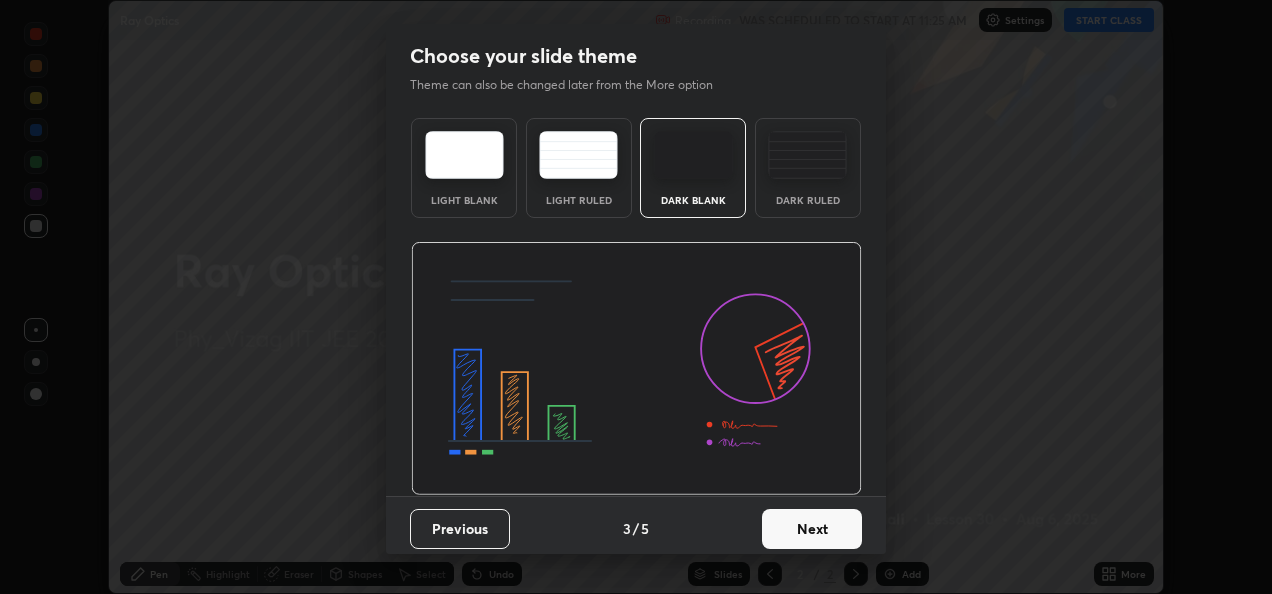 click on "Next" at bounding box center (812, 529) 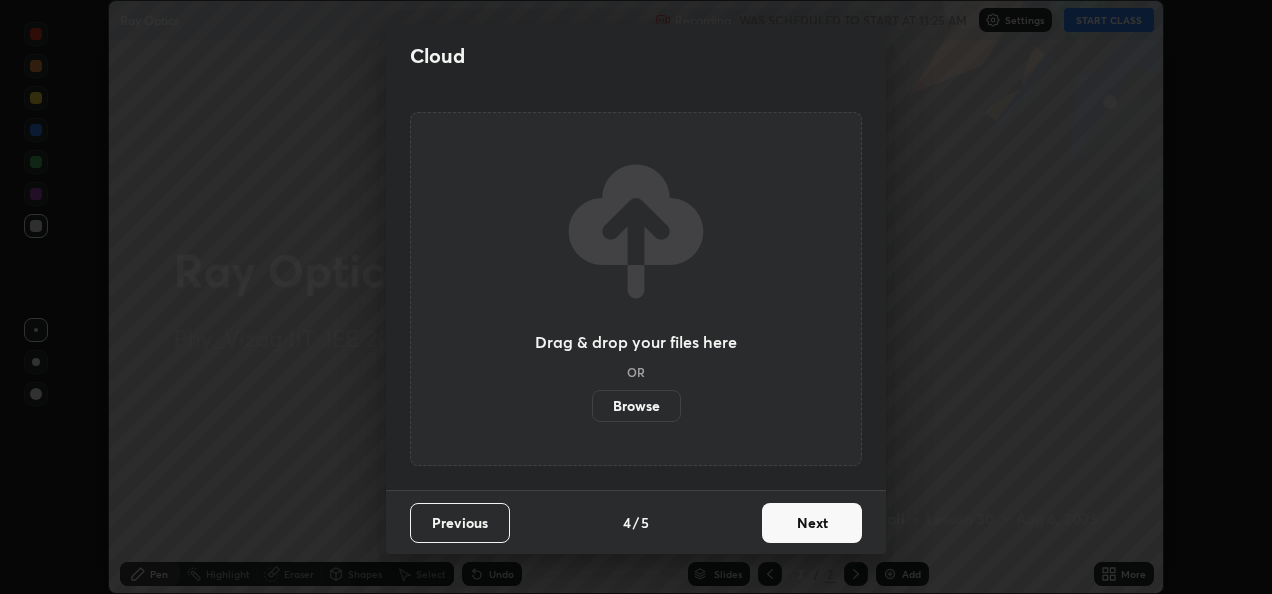 click on "Next" at bounding box center (812, 523) 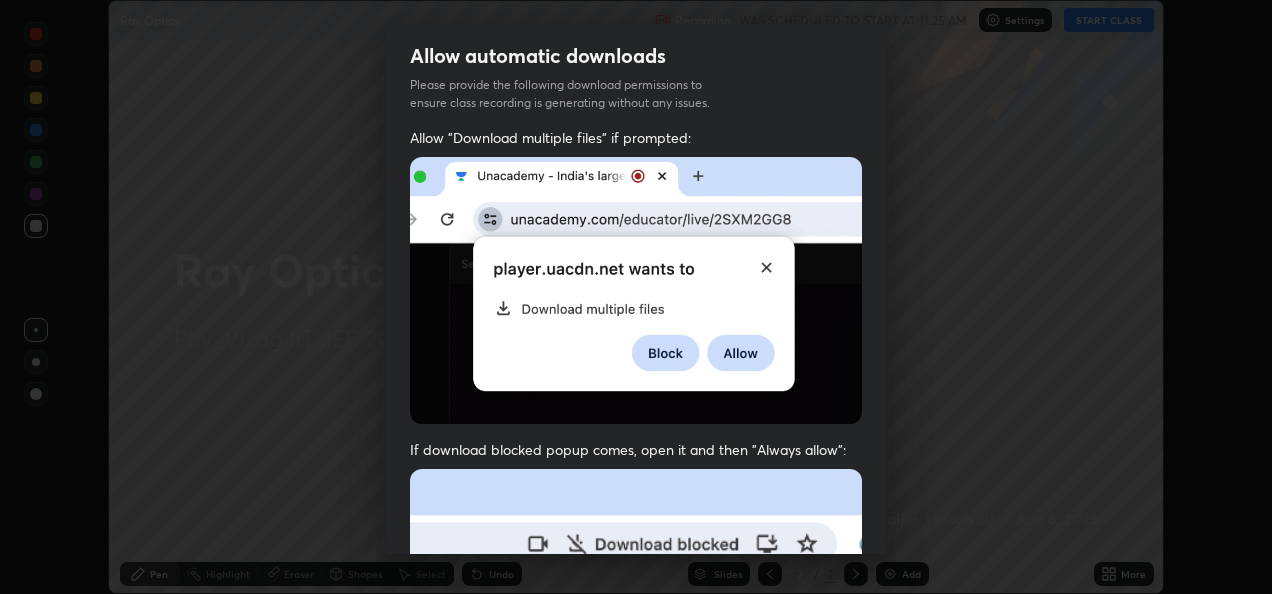 click on "Previous 5 / 5 Done" at bounding box center (636, 1002) 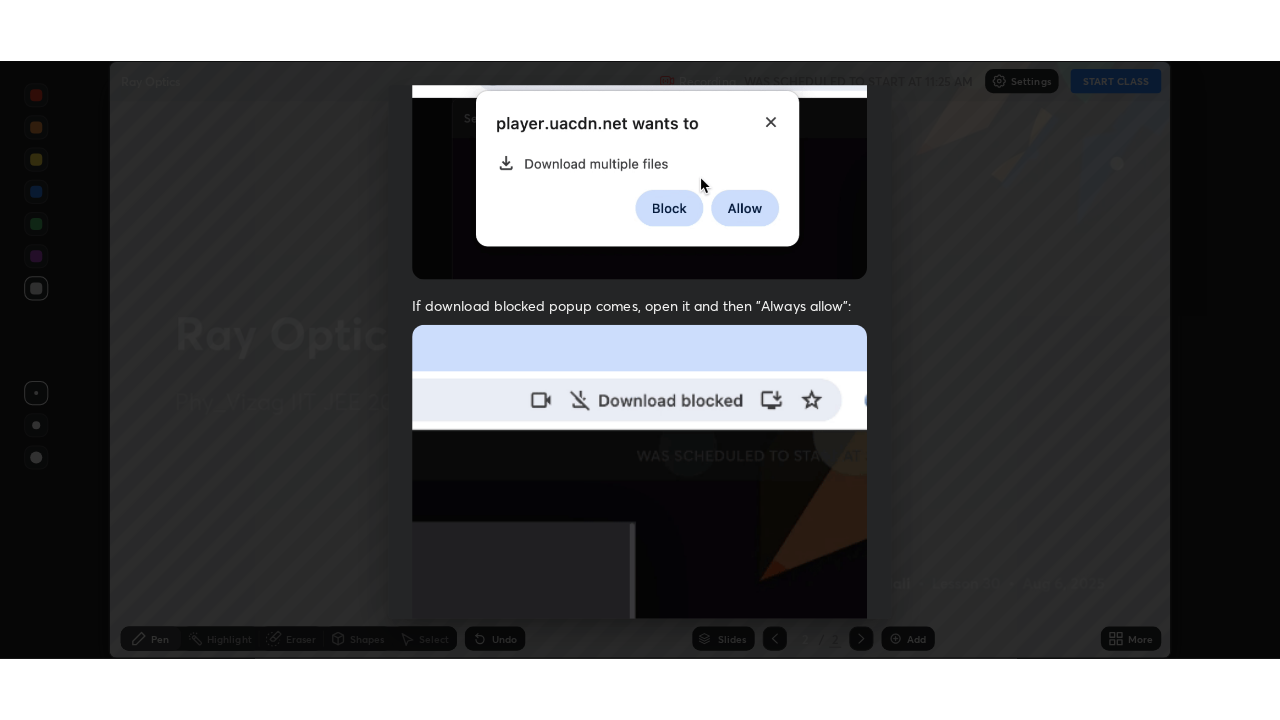 scroll, scrollTop: 470, scrollLeft: 0, axis: vertical 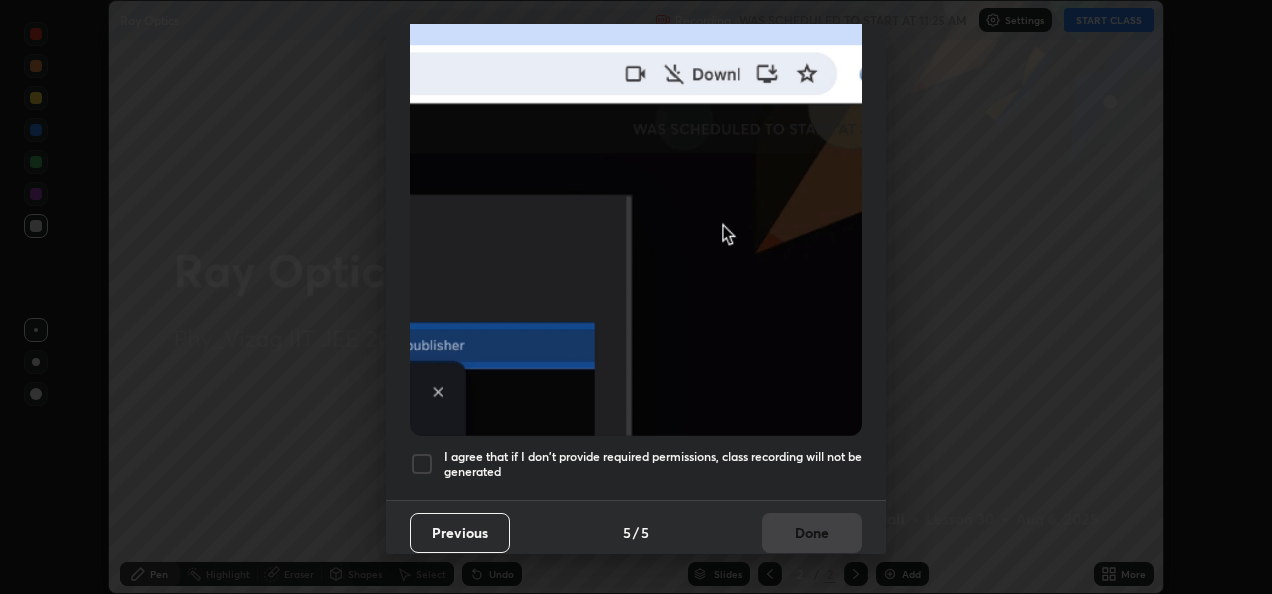 click at bounding box center [422, 464] 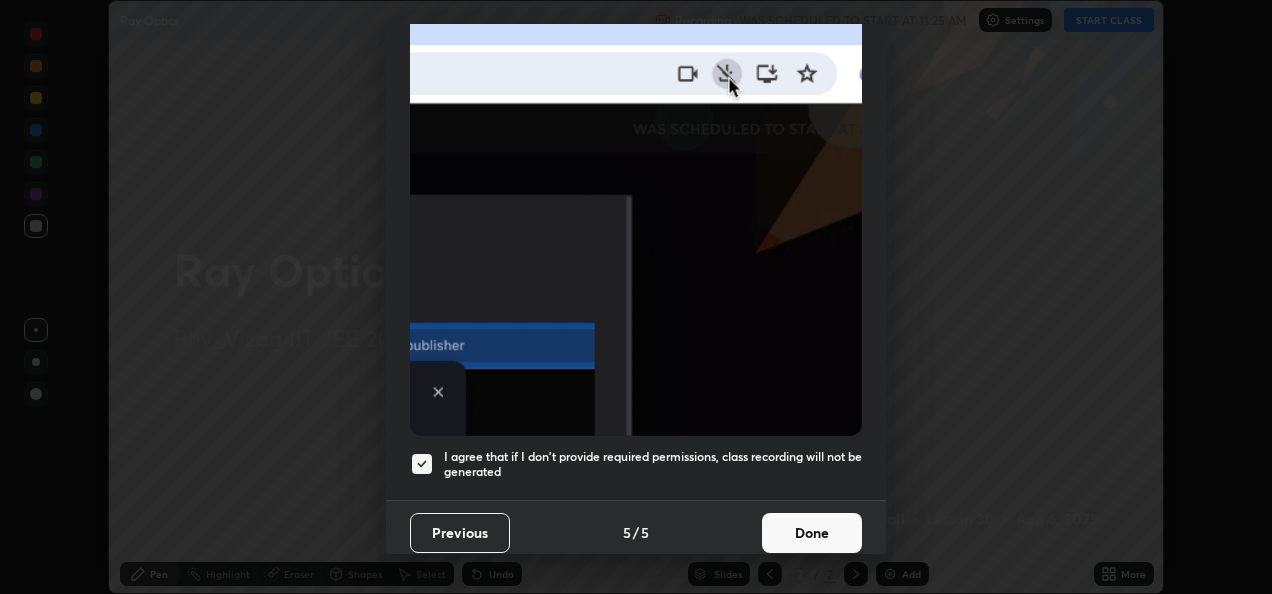 click on "Done" at bounding box center (812, 533) 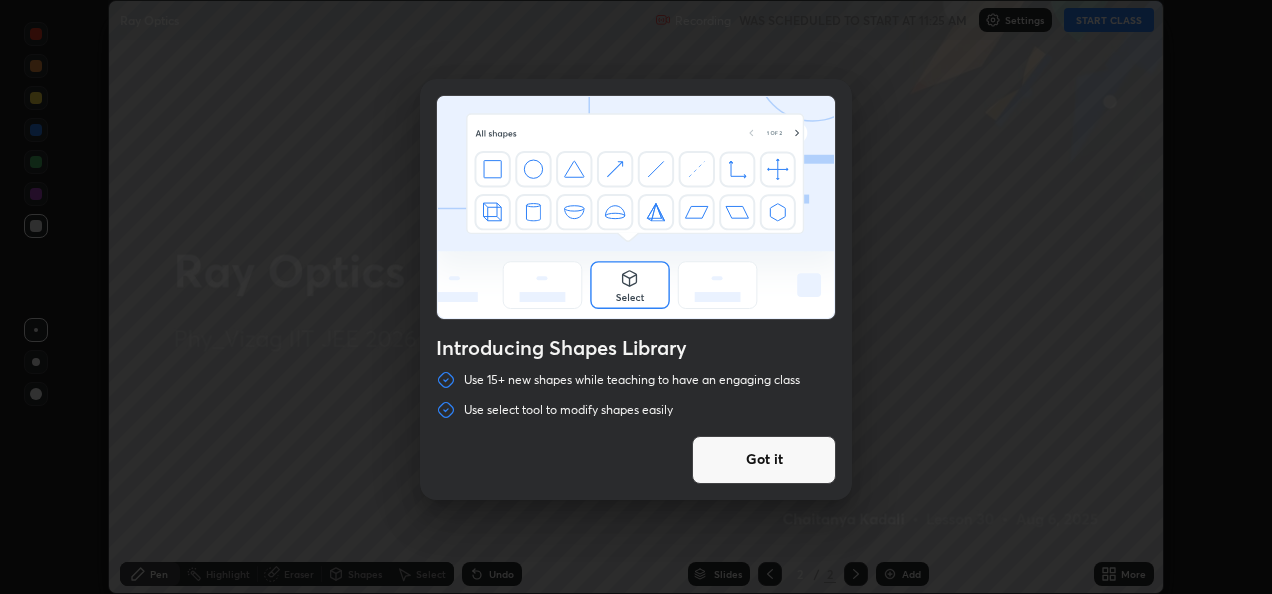 click on "Got it" at bounding box center [764, 460] 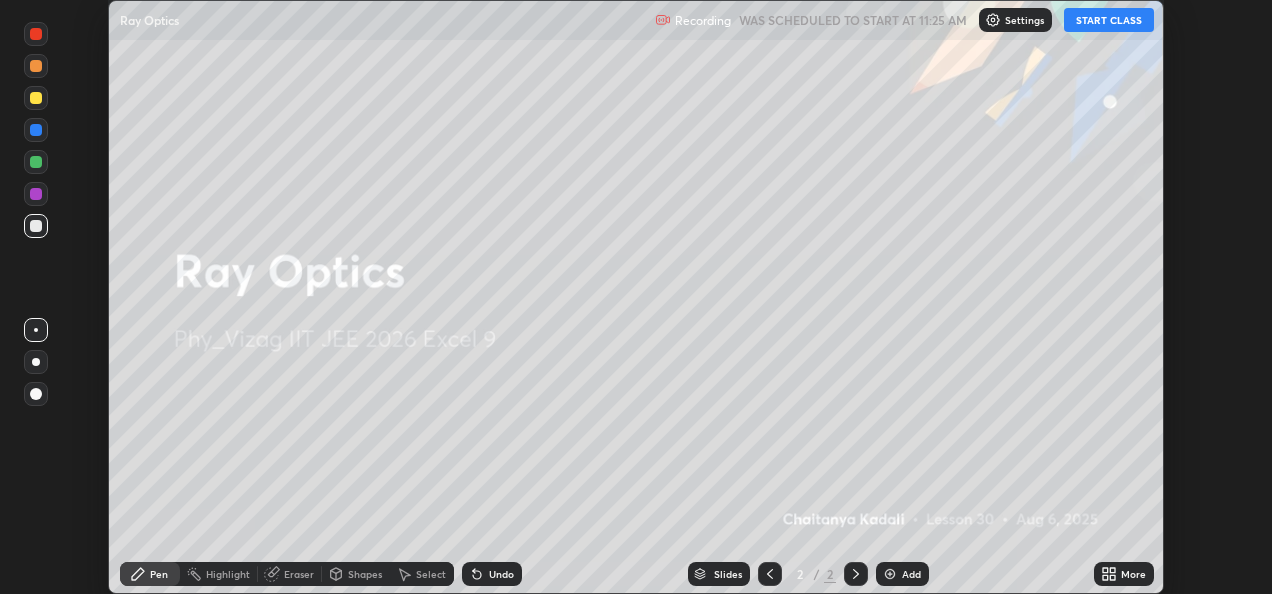 click on "START CLASS" at bounding box center (1109, 20) 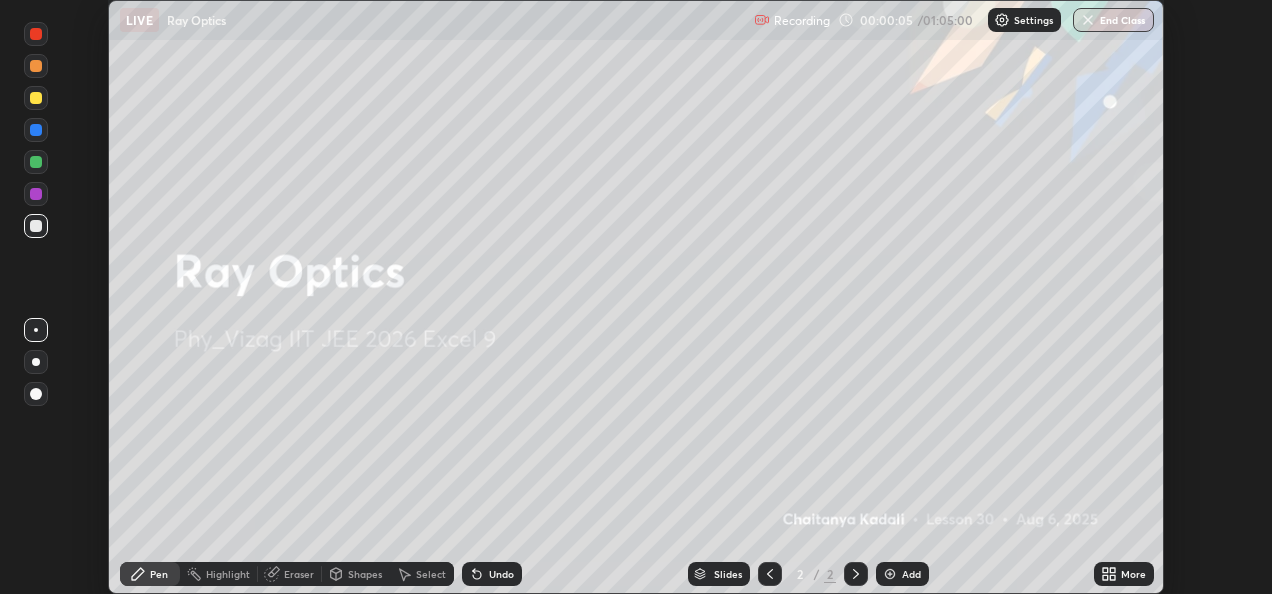 click on "Setting up your live class" at bounding box center (636, 297) 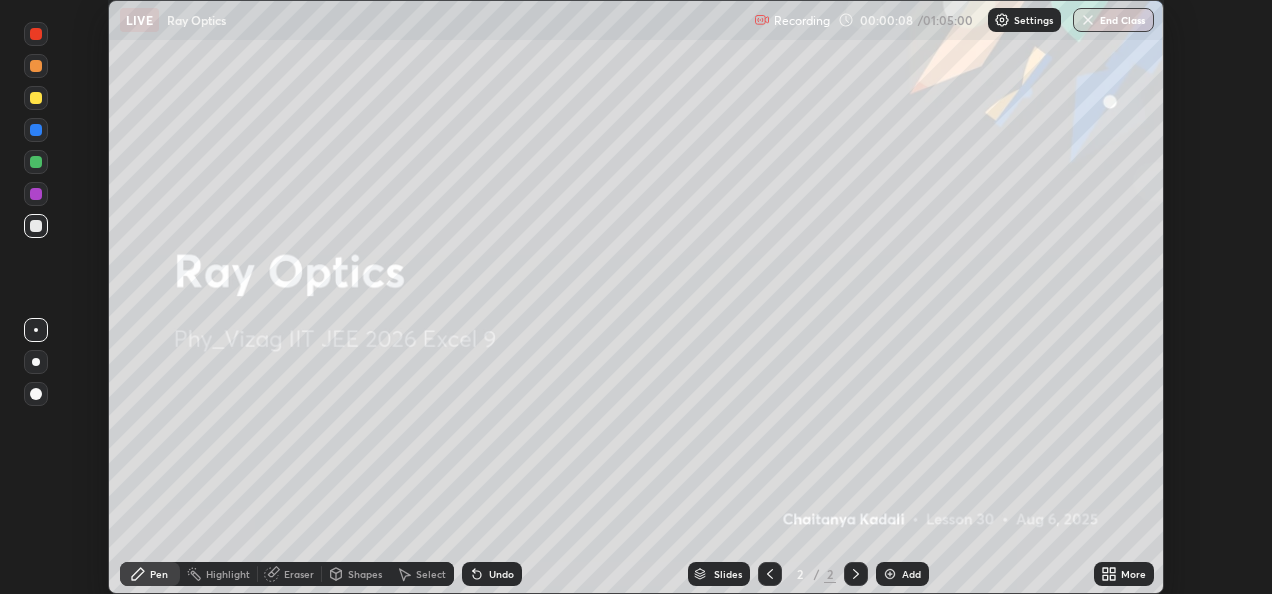 click on "More" at bounding box center (1124, 574) 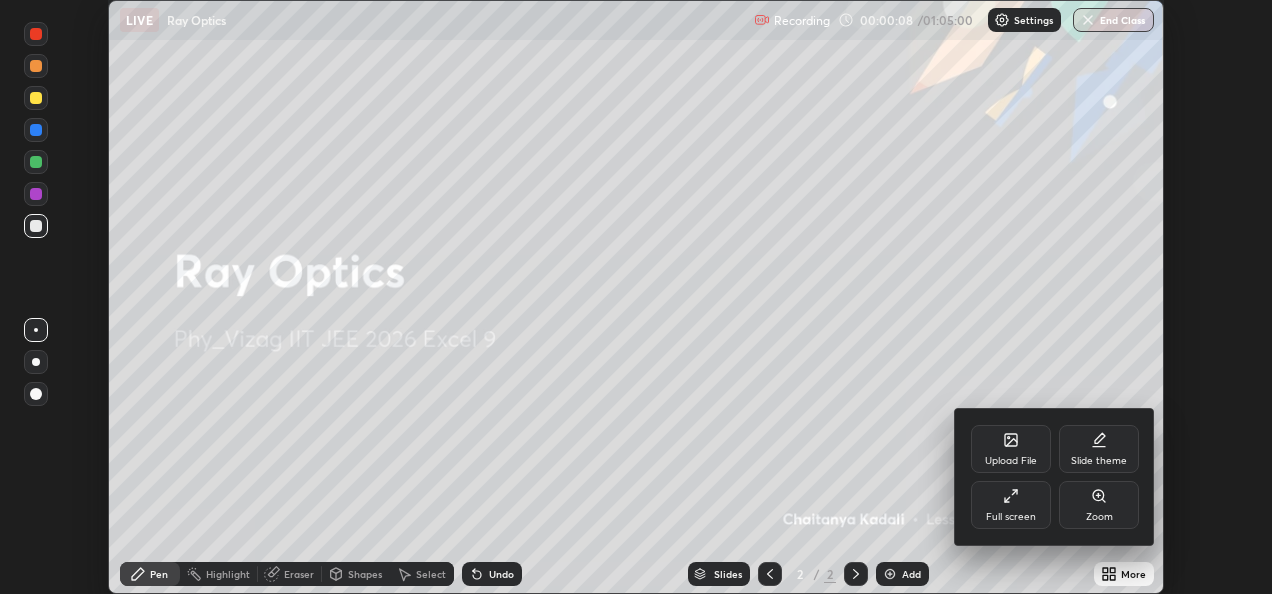 click on "Full screen" at bounding box center [1011, 505] 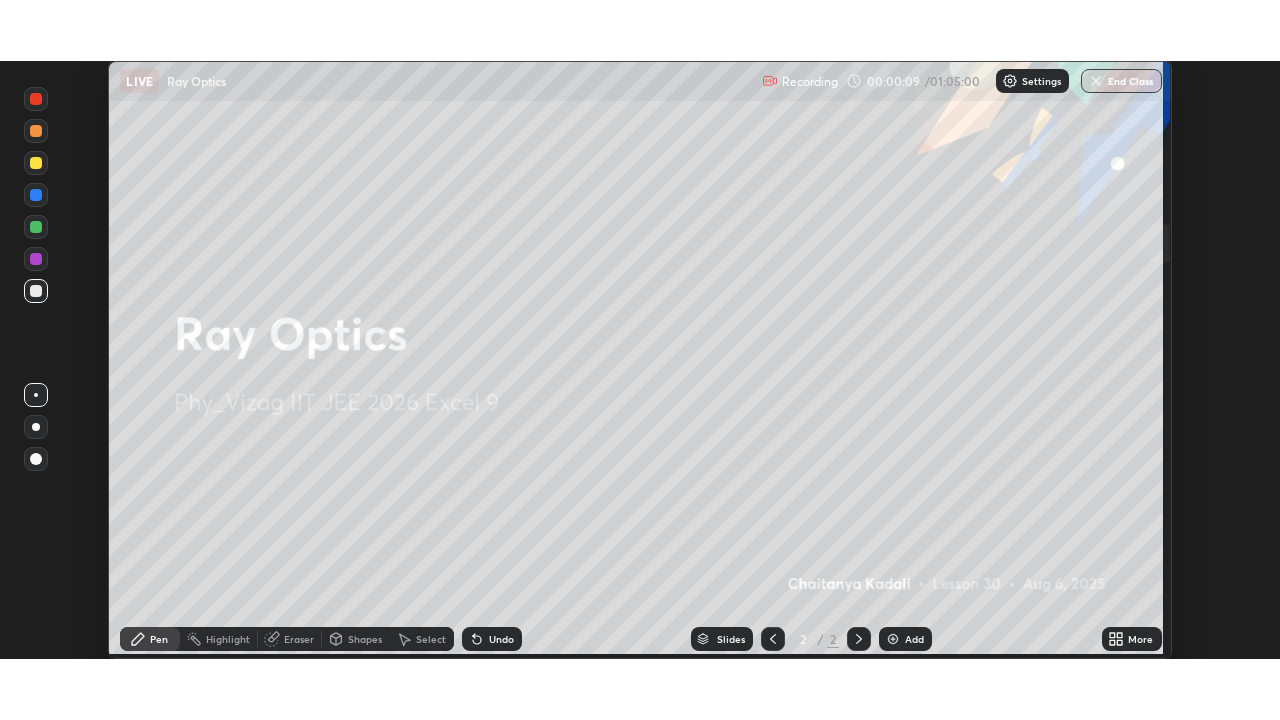 scroll, scrollTop: 99280, scrollLeft: 98720, axis: both 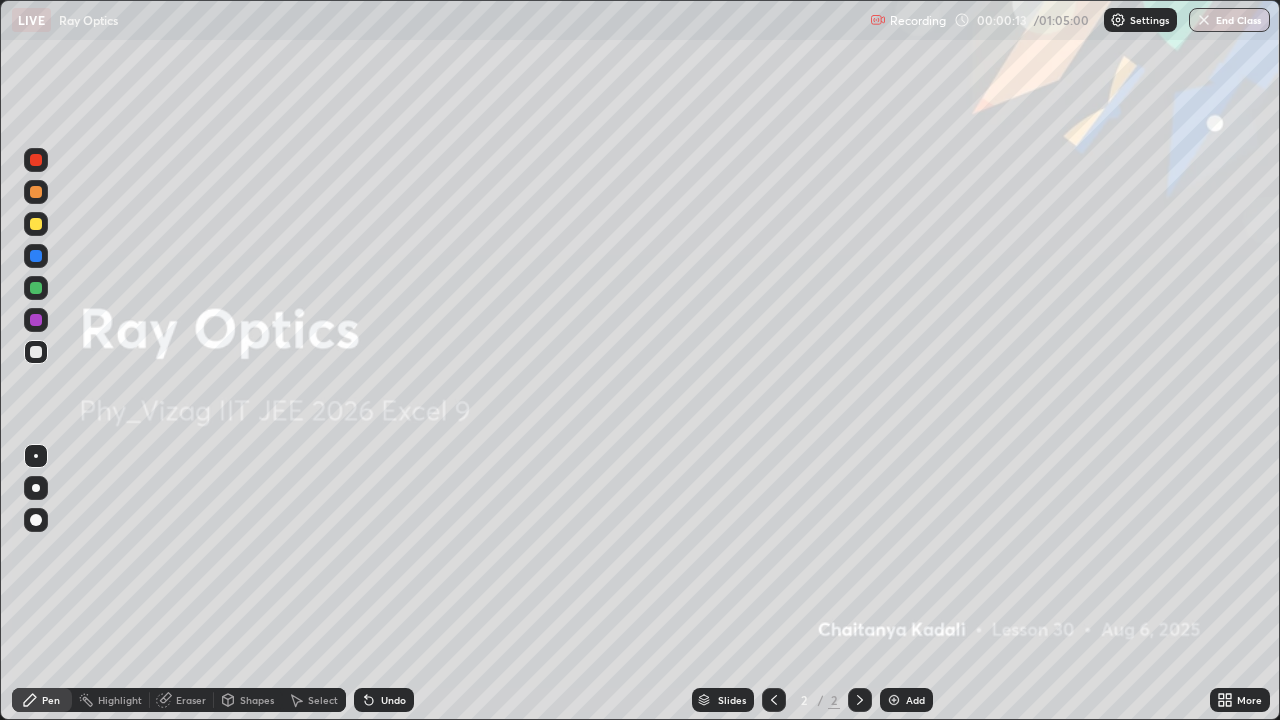 click 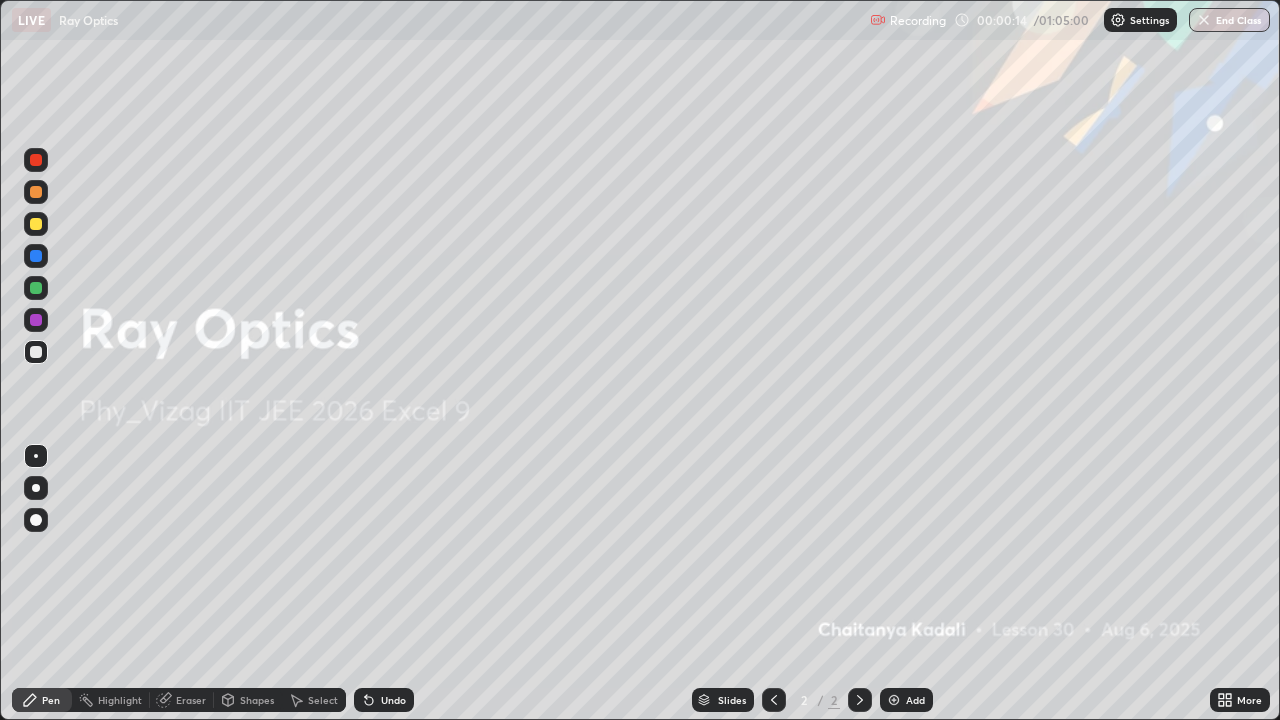 click 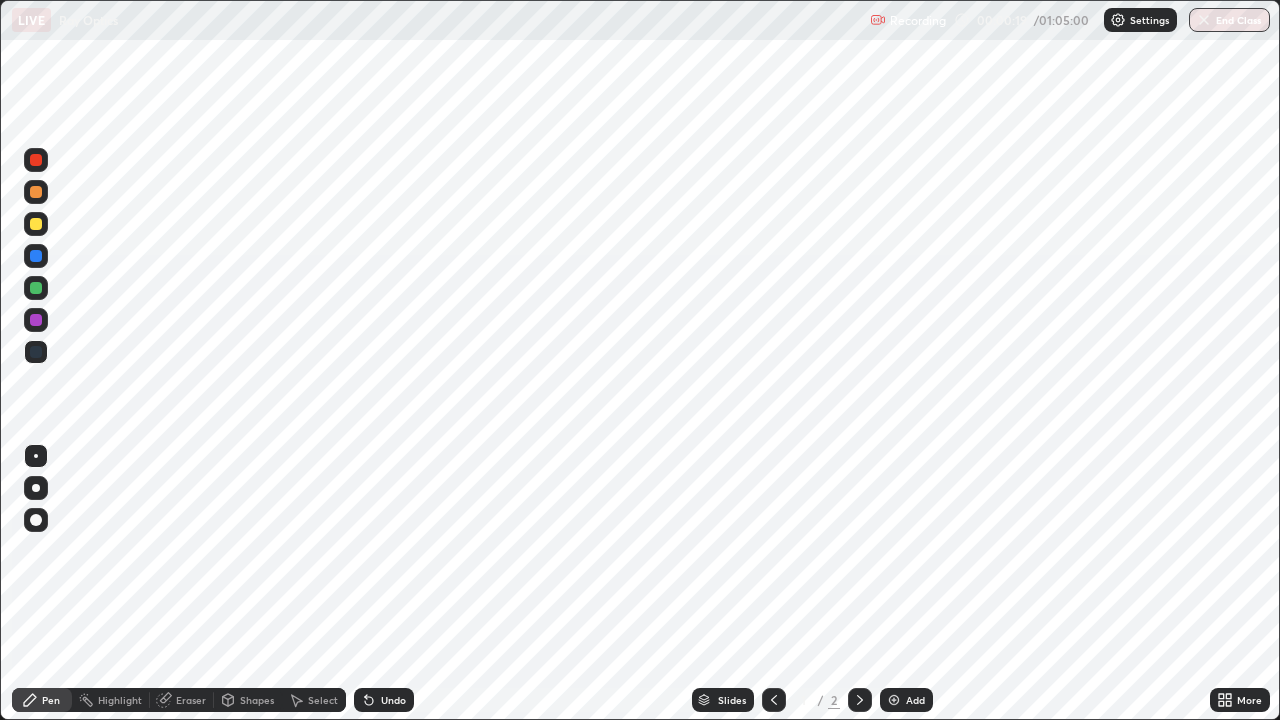 click 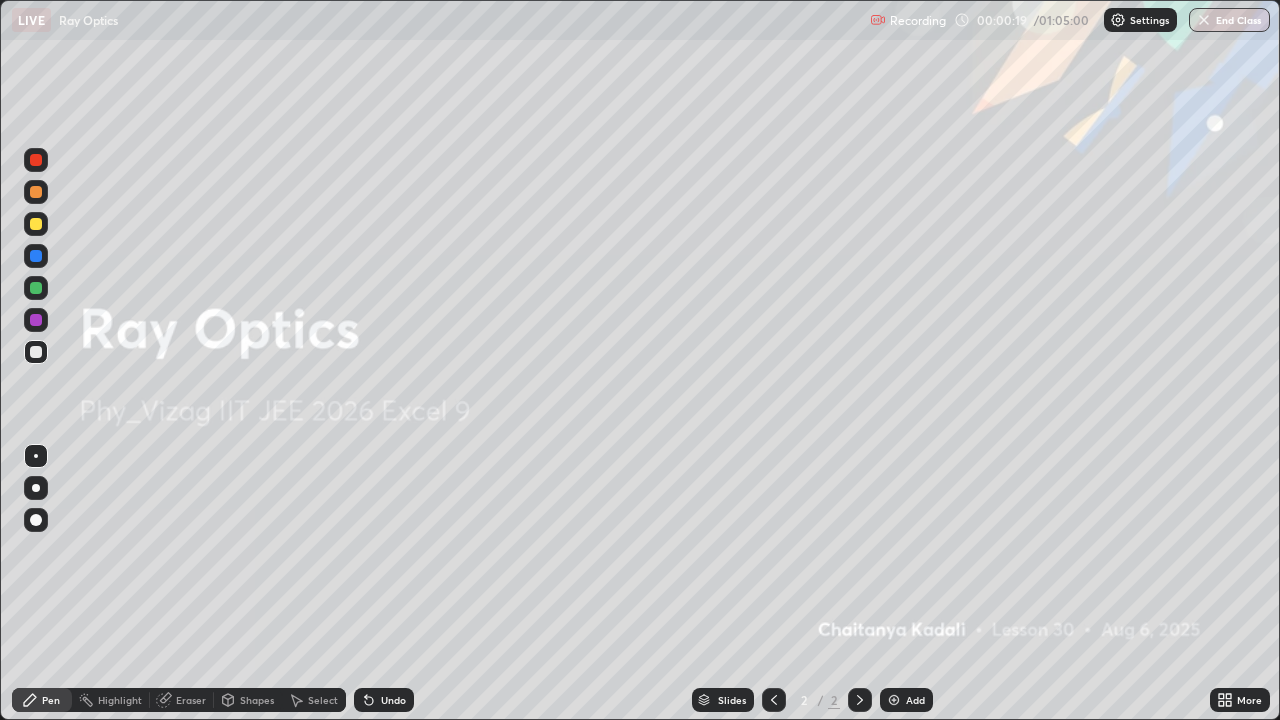 click on "Add" at bounding box center [906, 700] 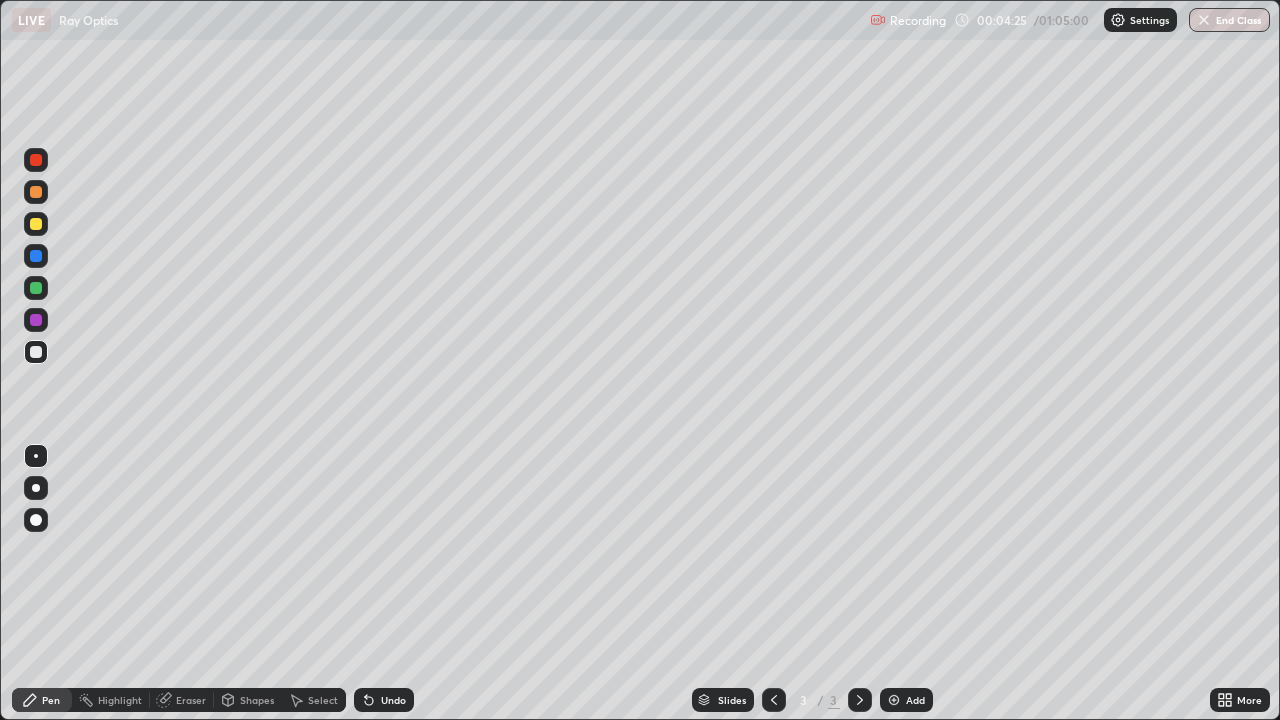 click at bounding box center (36, 520) 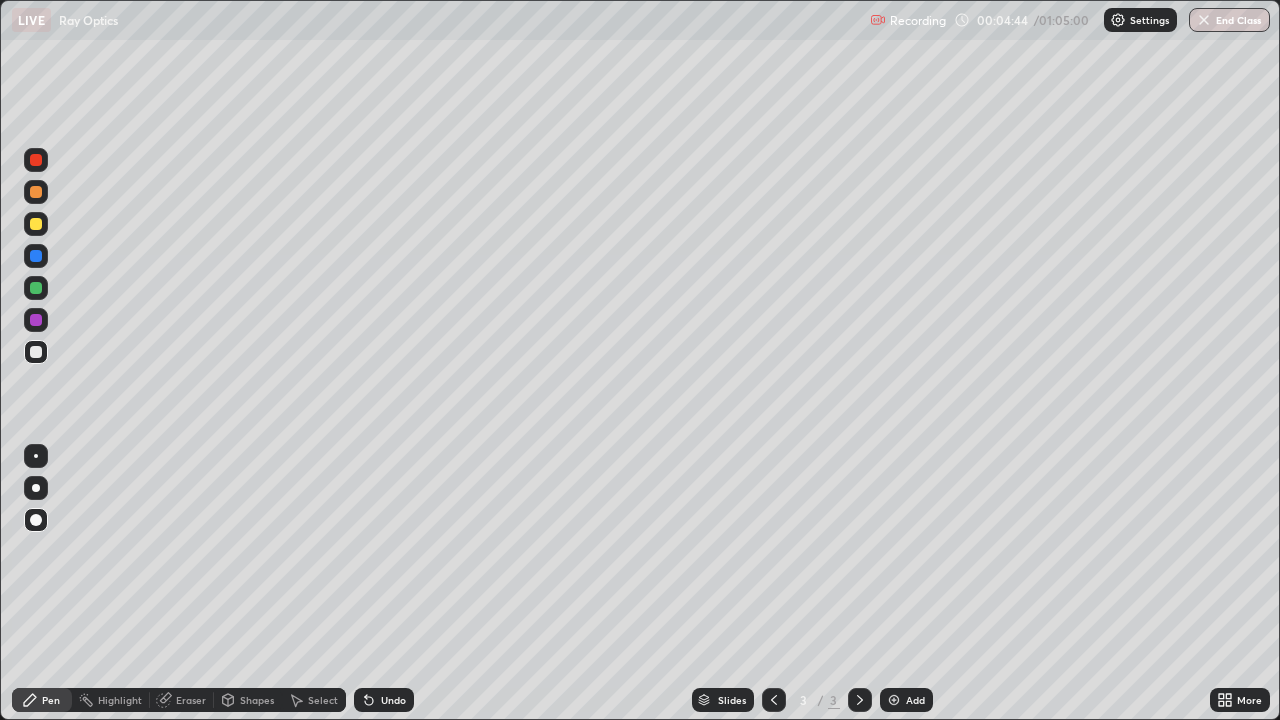 click at bounding box center (36, 520) 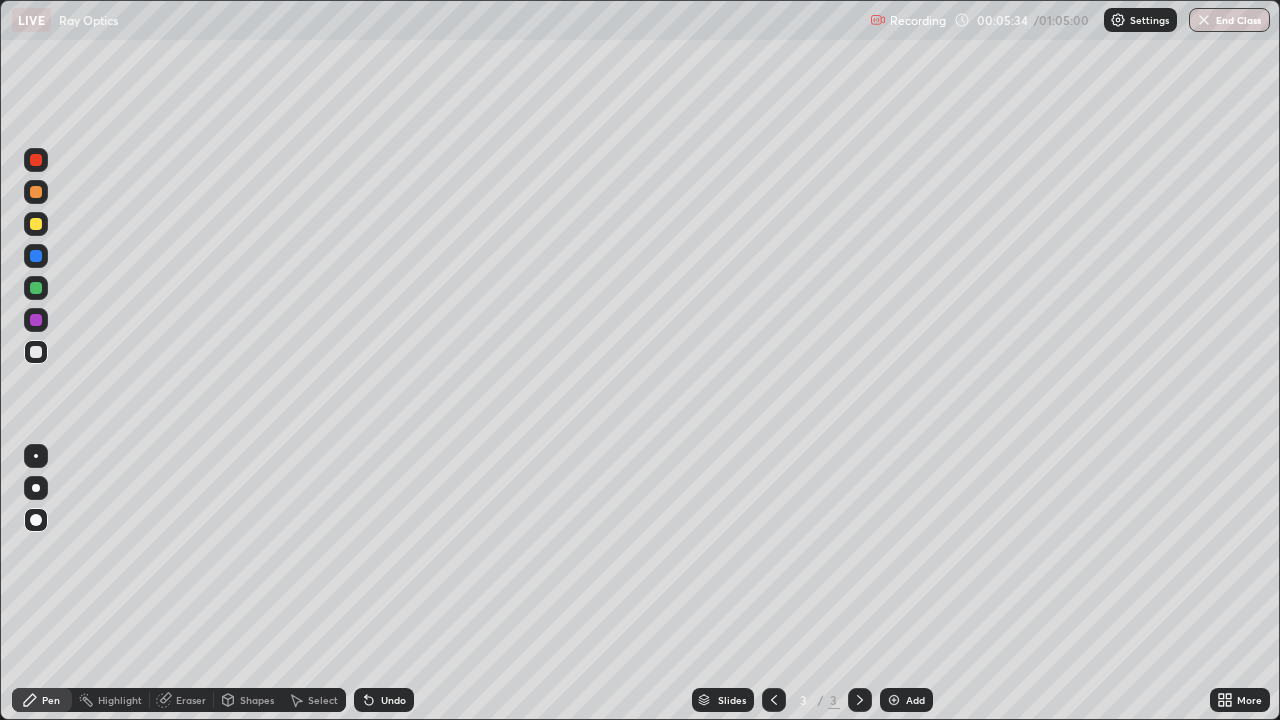 click at bounding box center [36, 320] 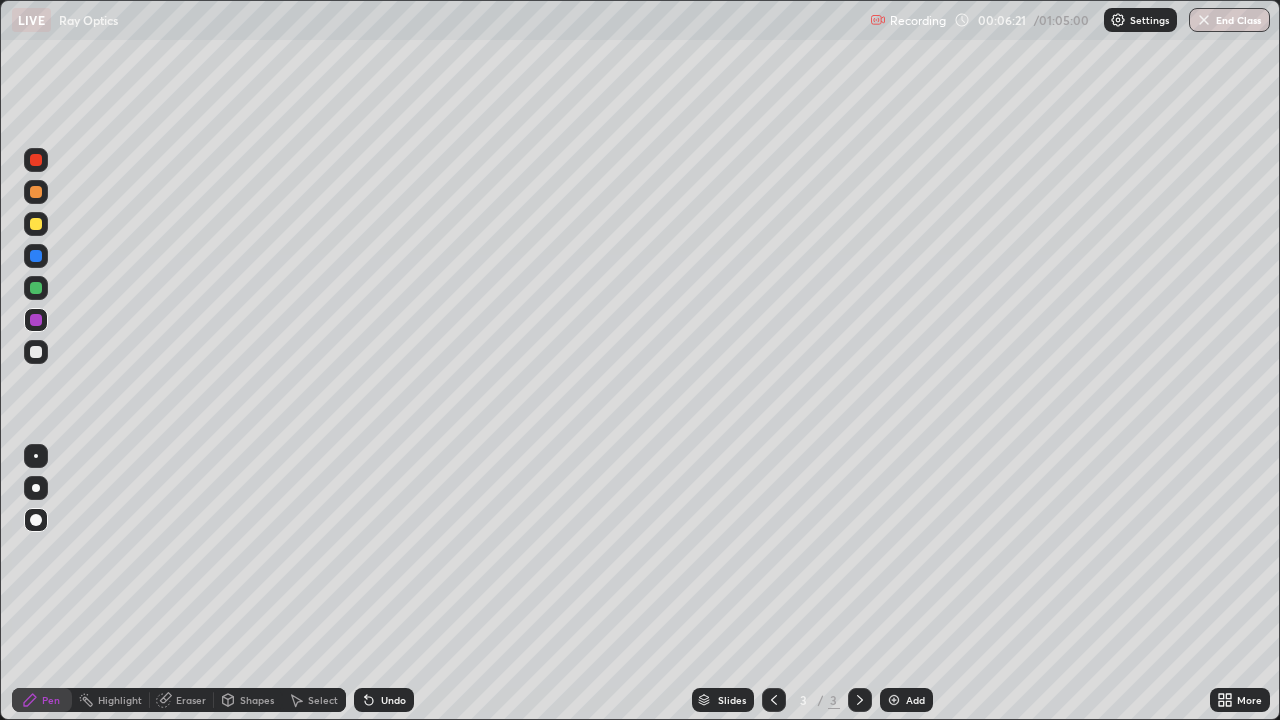 click at bounding box center (36, 224) 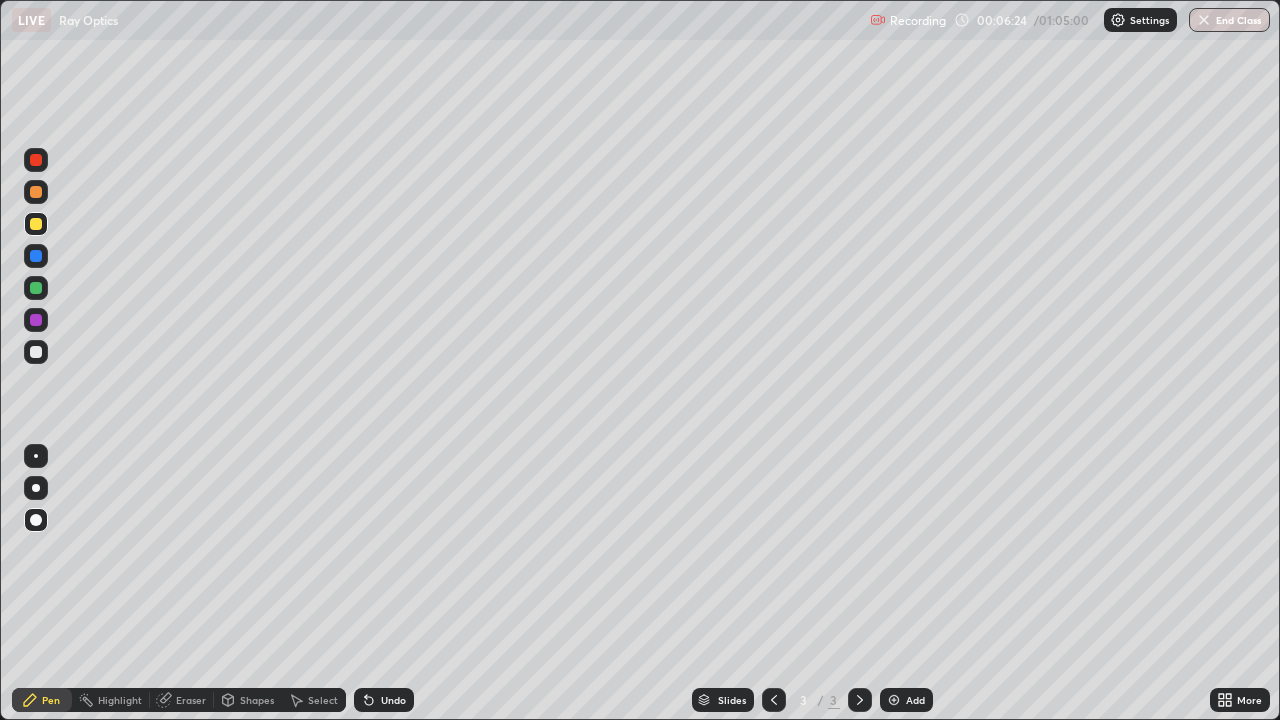 click on "Undo" at bounding box center [393, 700] 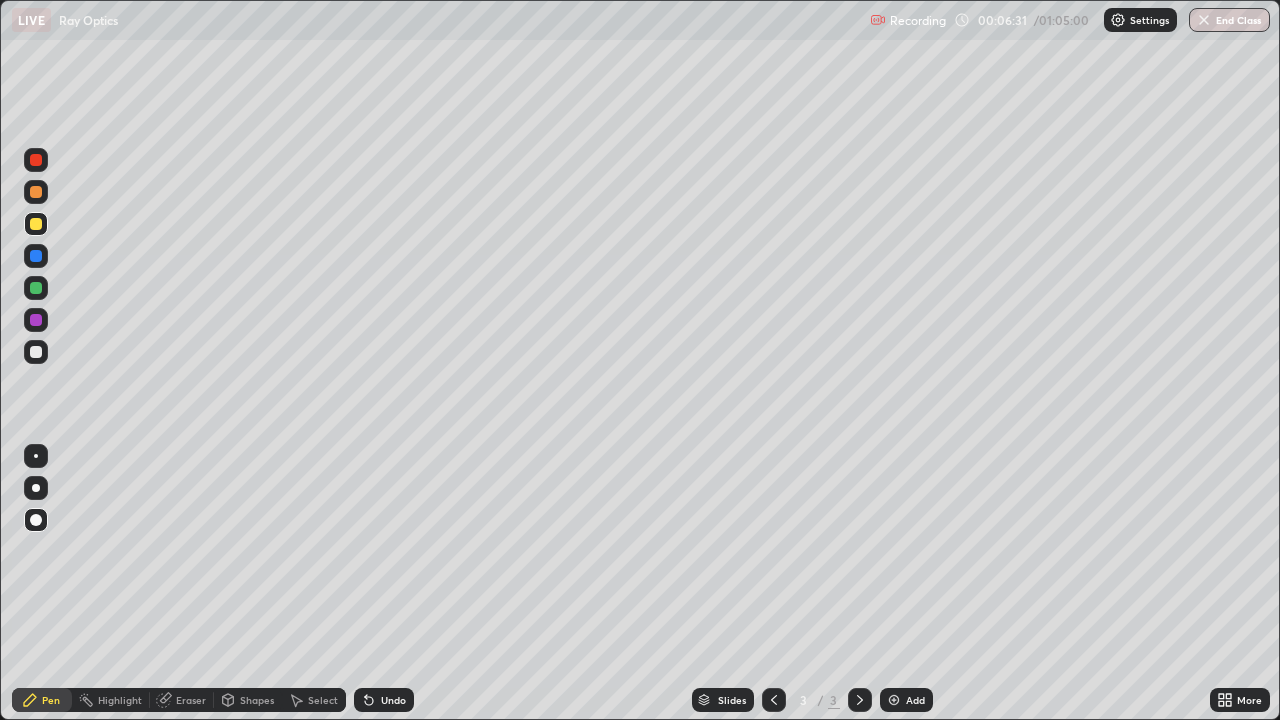 click at bounding box center (36, 352) 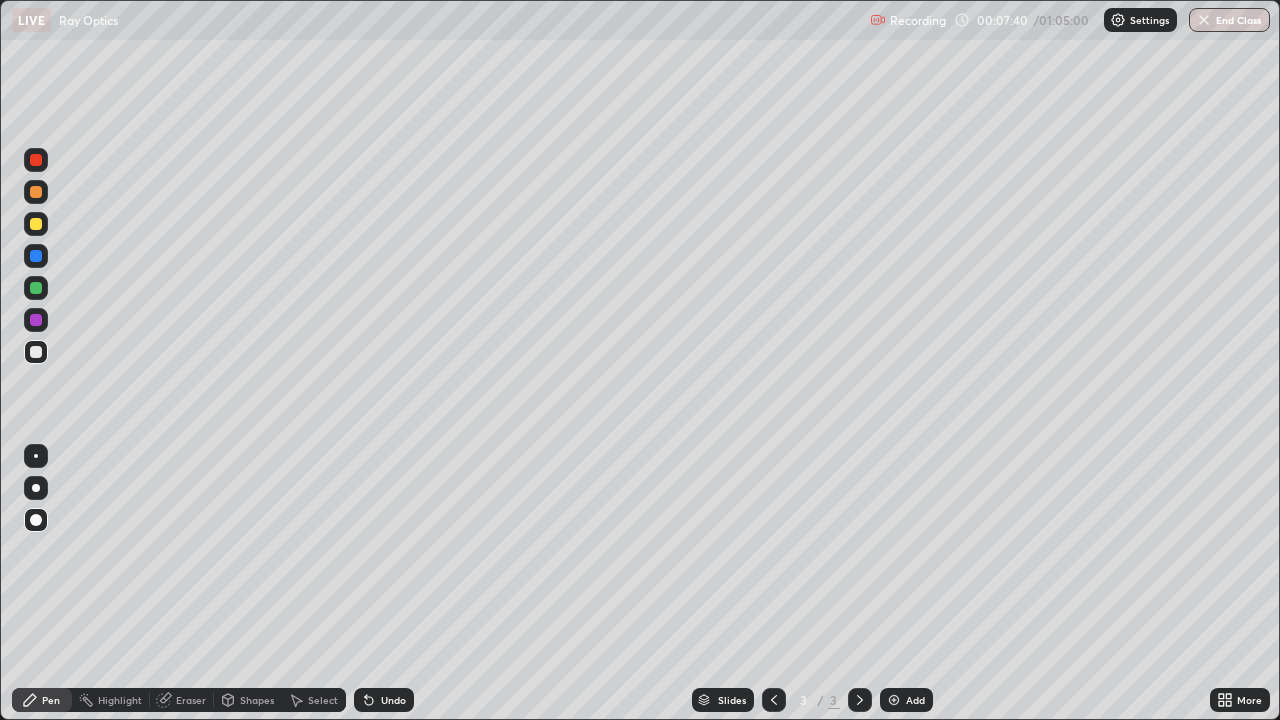 click at bounding box center [36, 288] 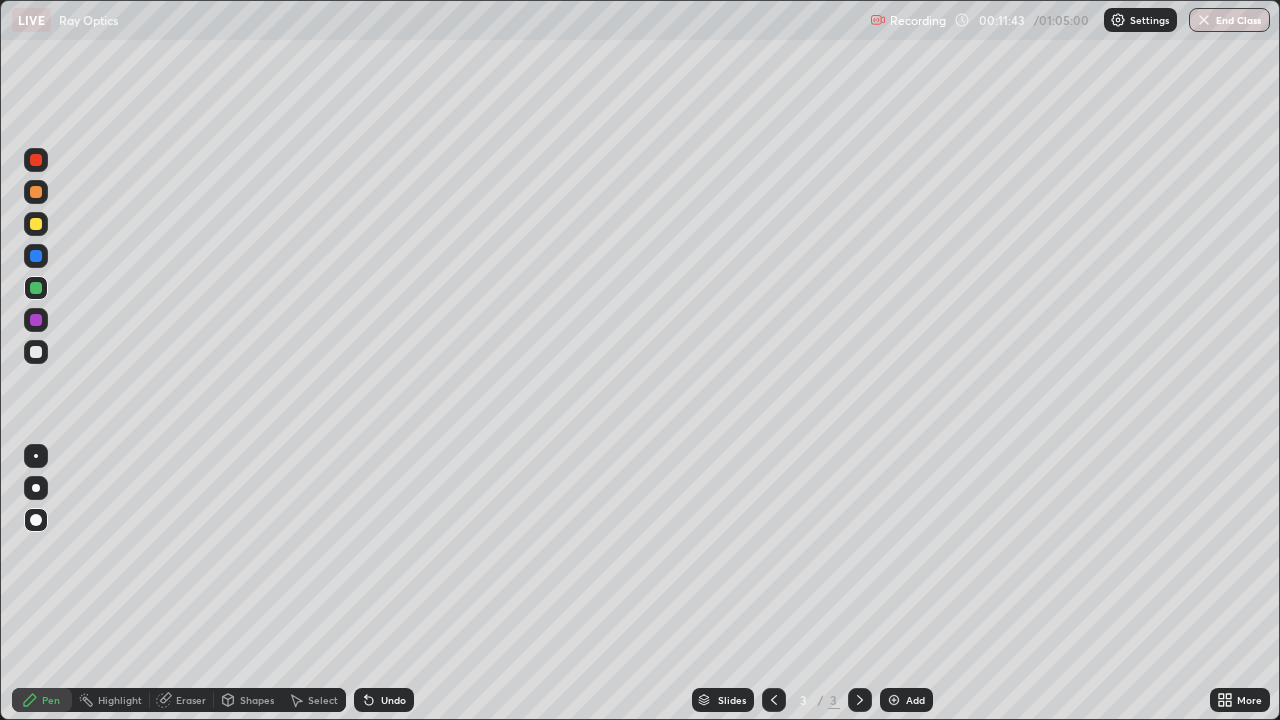 click on "Select" at bounding box center (323, 700) 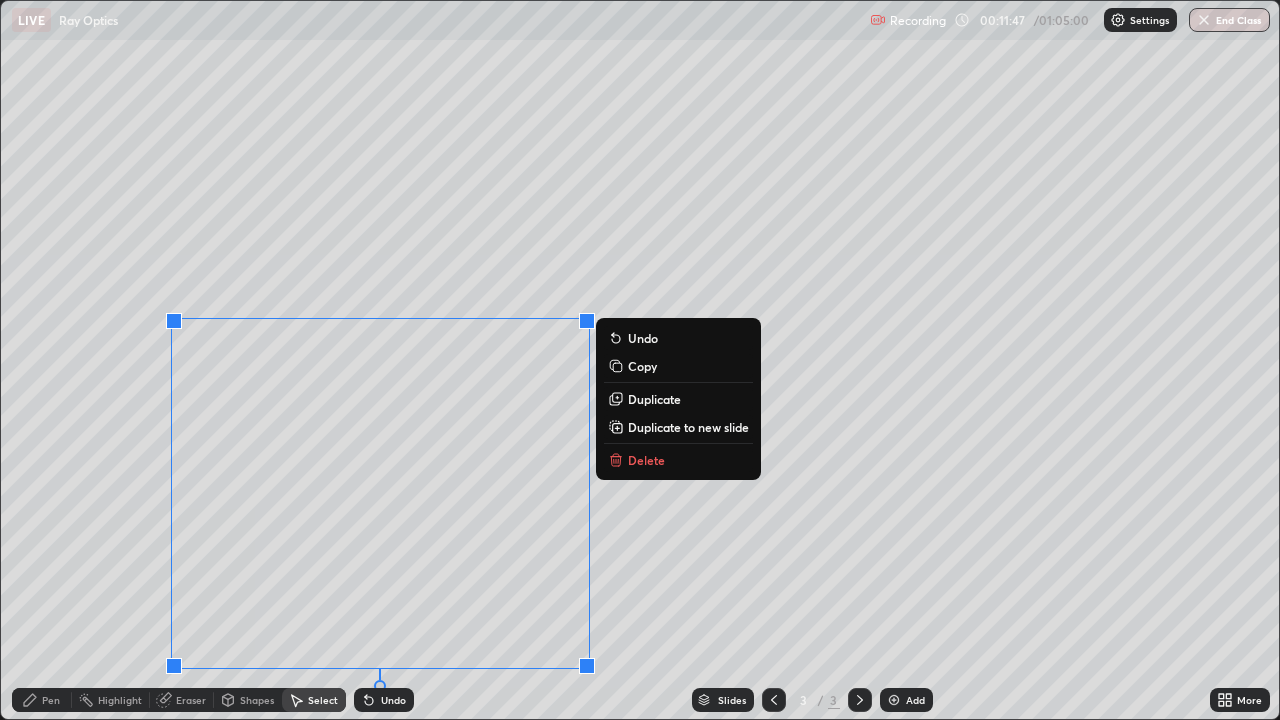 click on "Delete" at bounding box center (646, 460) 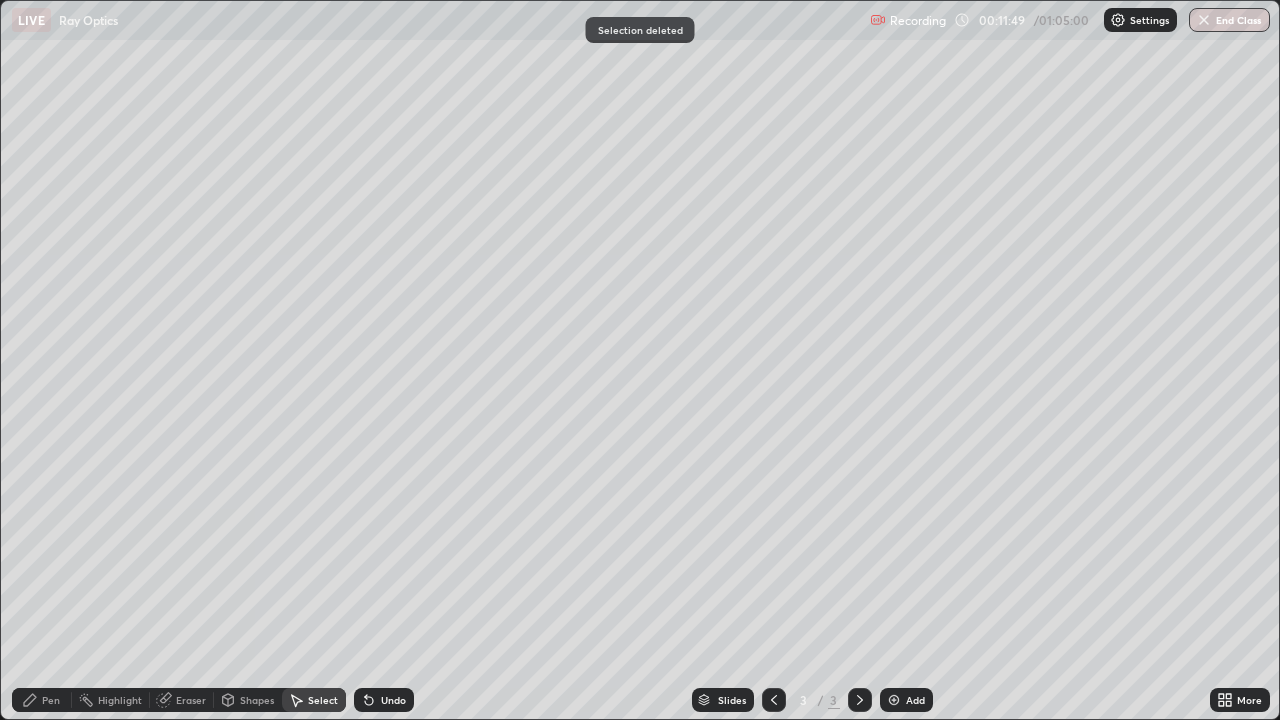 click on "Pen" at bounding box center [51, 700] 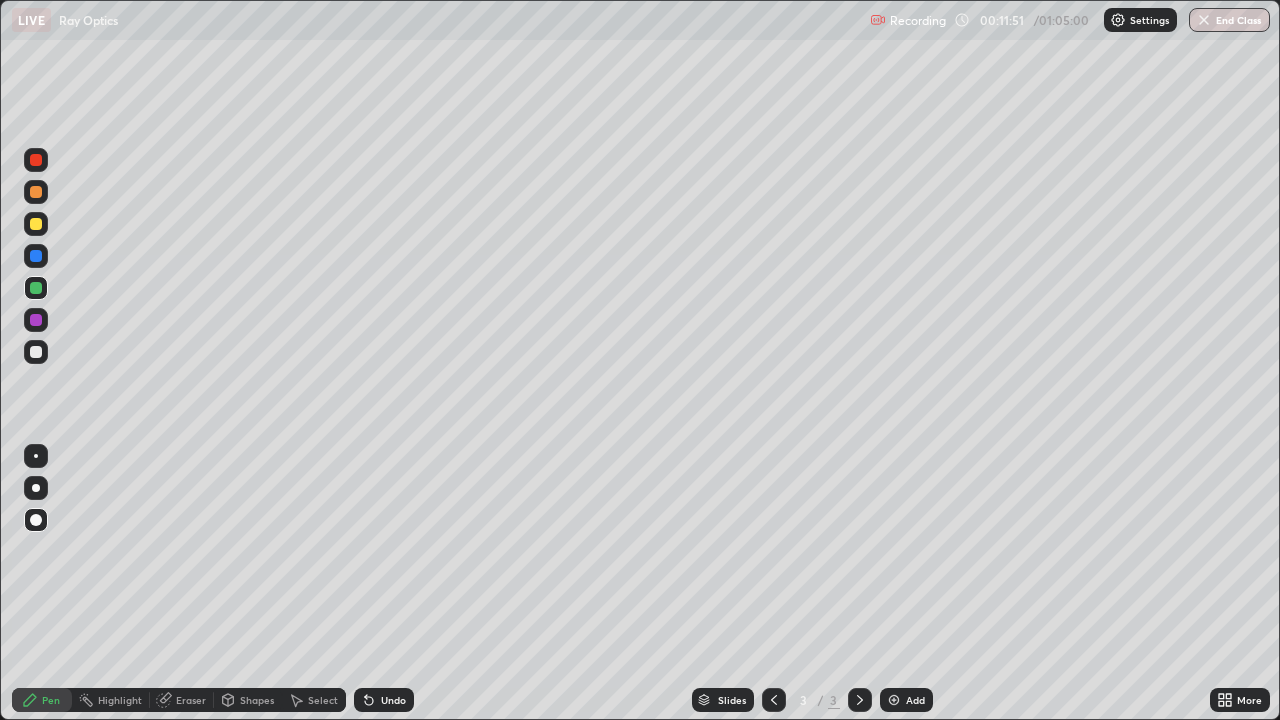click at bounding box center (36, 352) 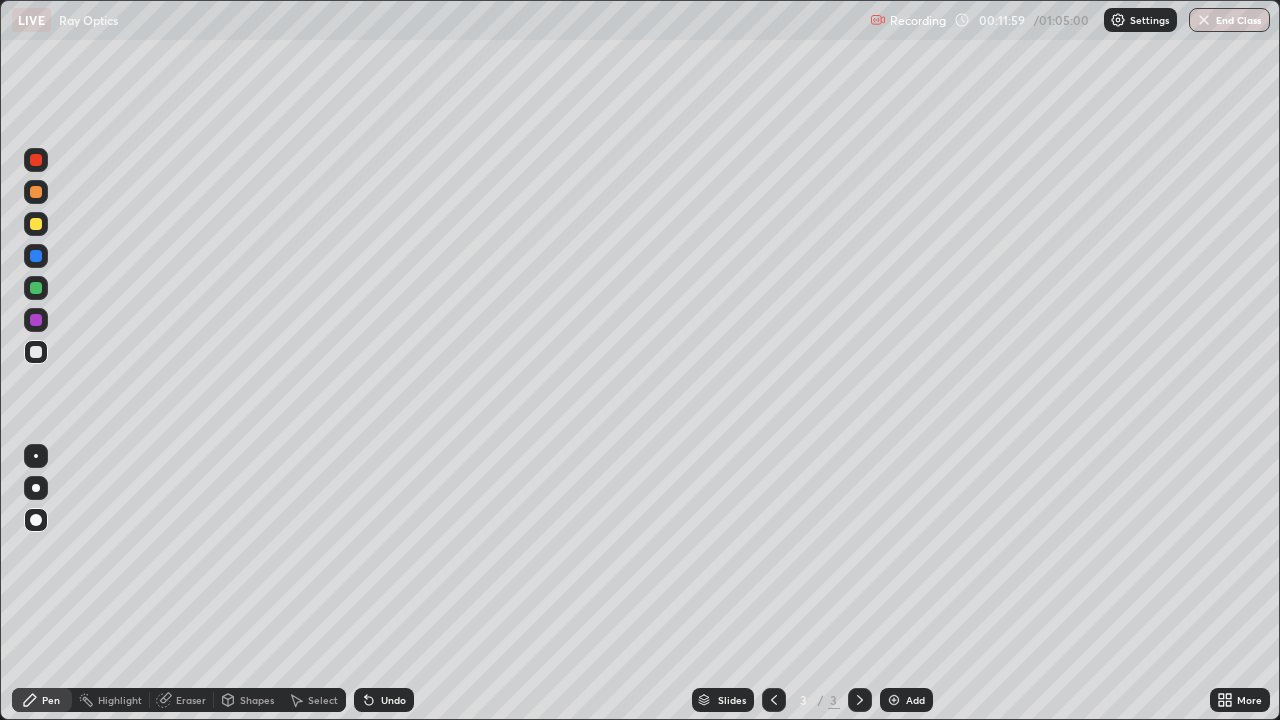 click at bounding box center [36, 224] 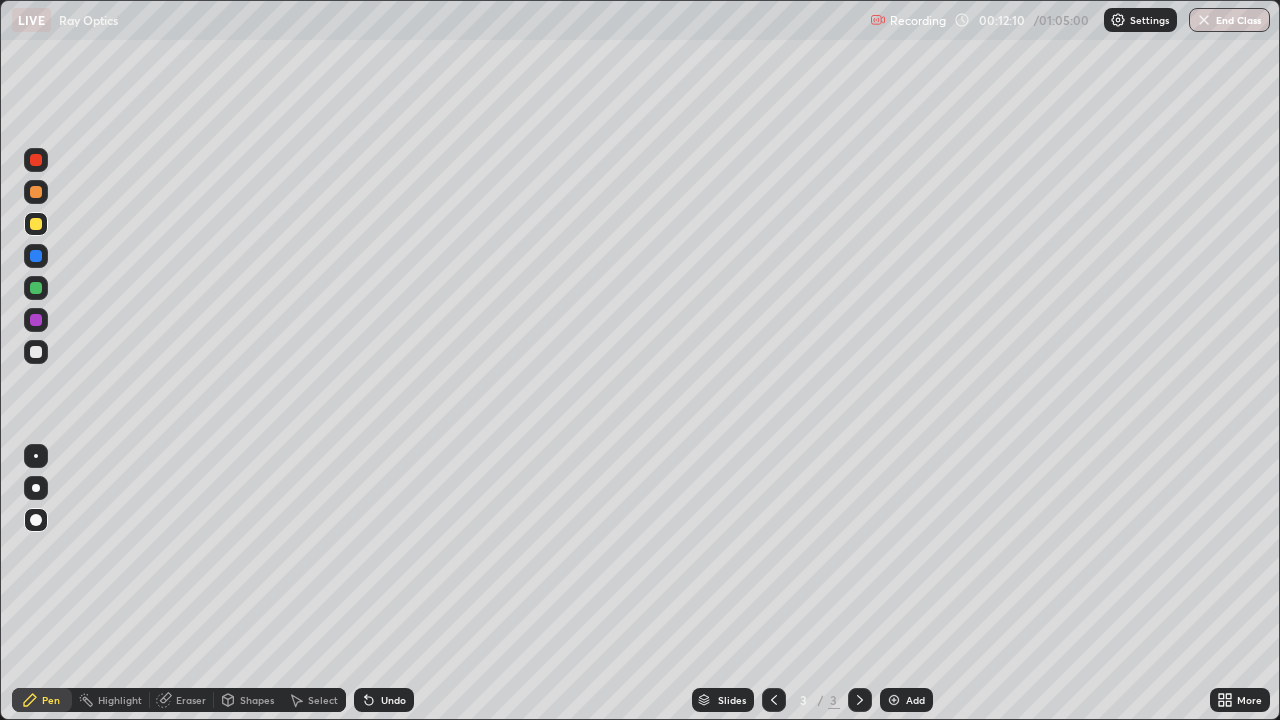 click at bounding box center [36, 288] 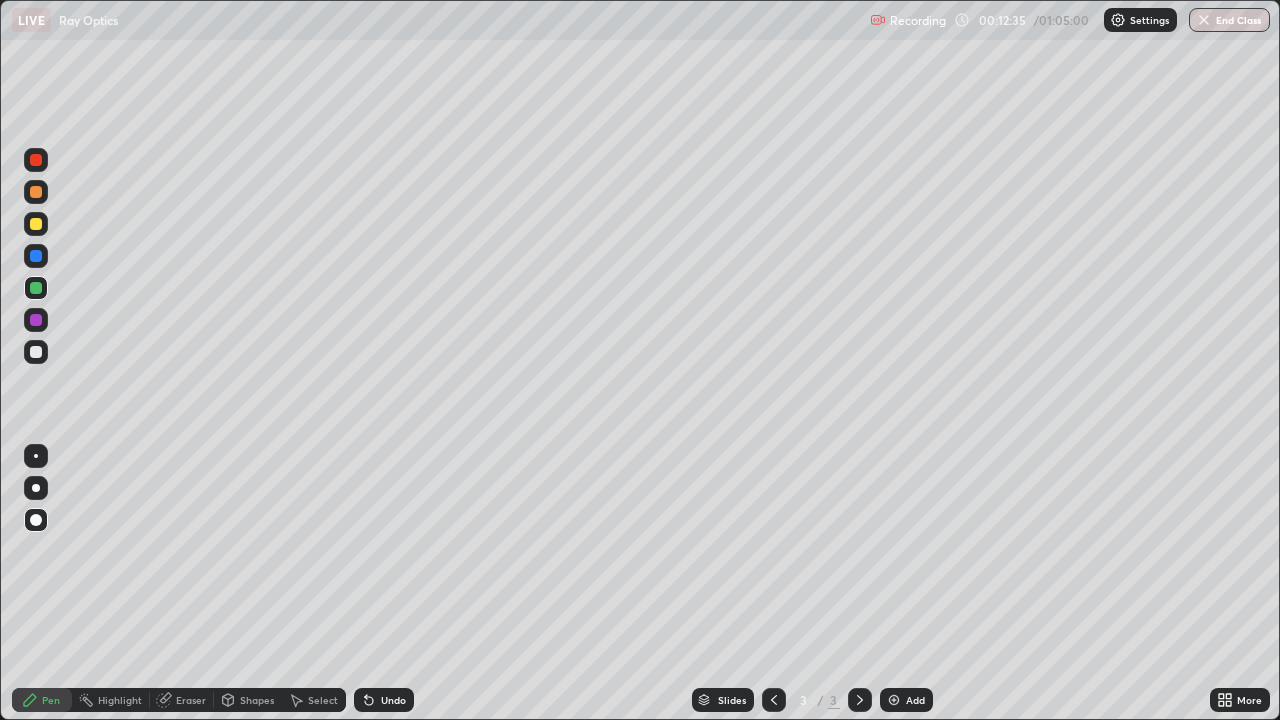 click at bounding box center [36, 352] 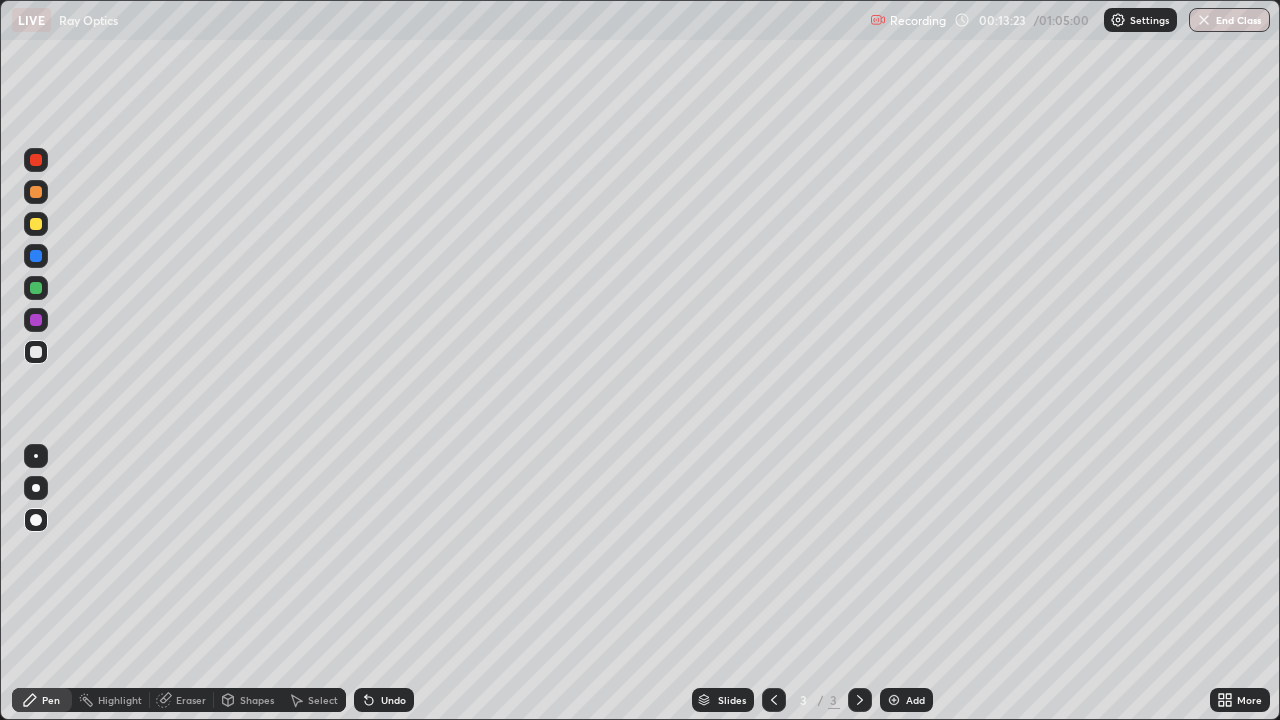 click at bounding box center [36, 256] 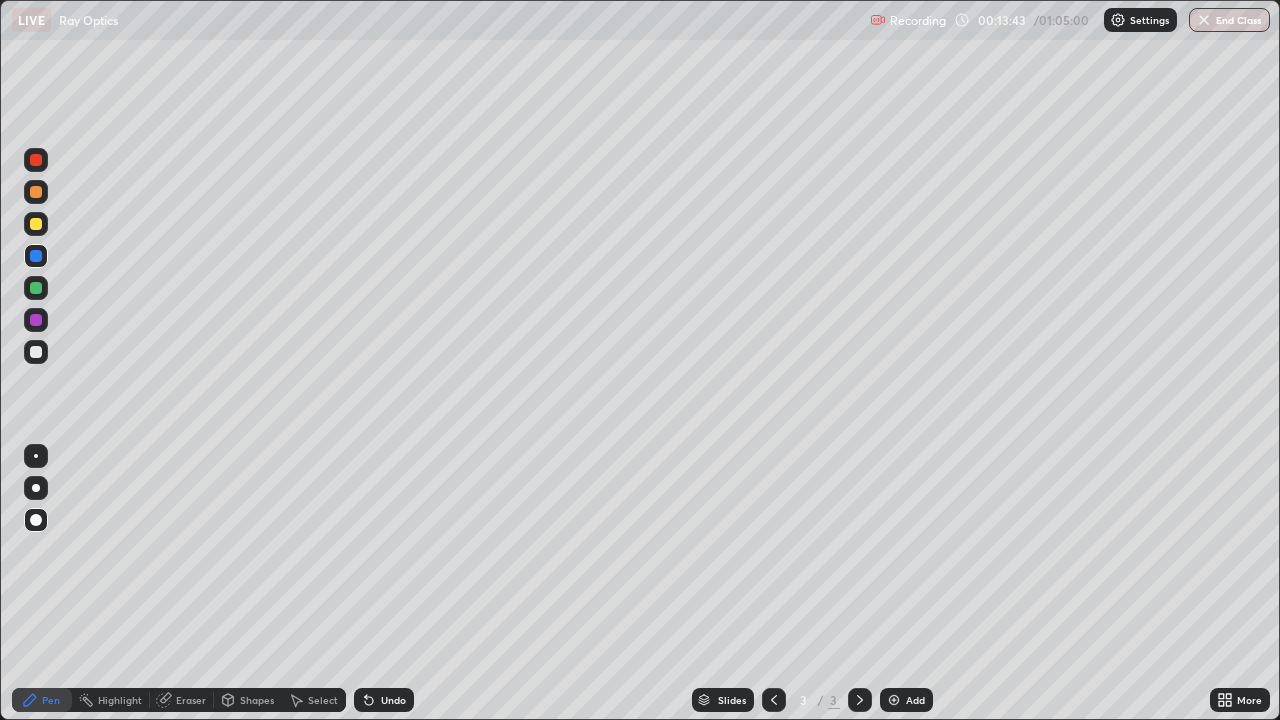 click on "Undo" at bounding box center (384, 700) 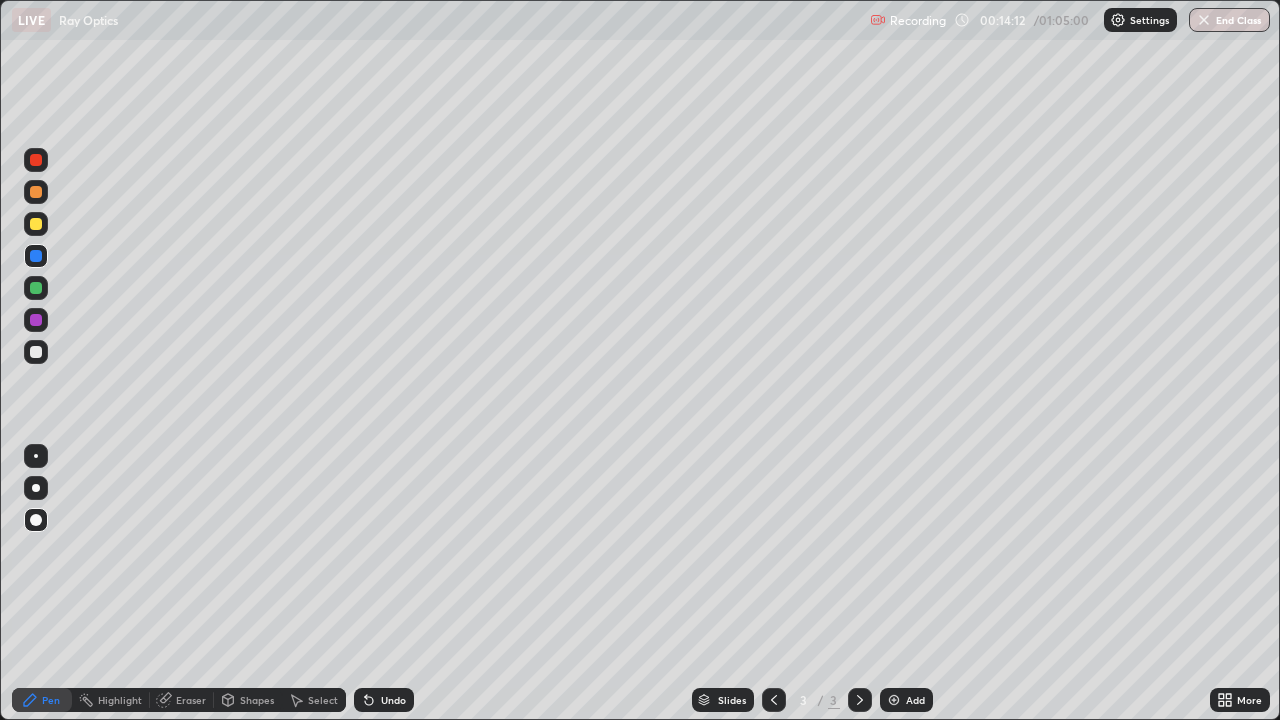 click at bounding box center [36, 352] 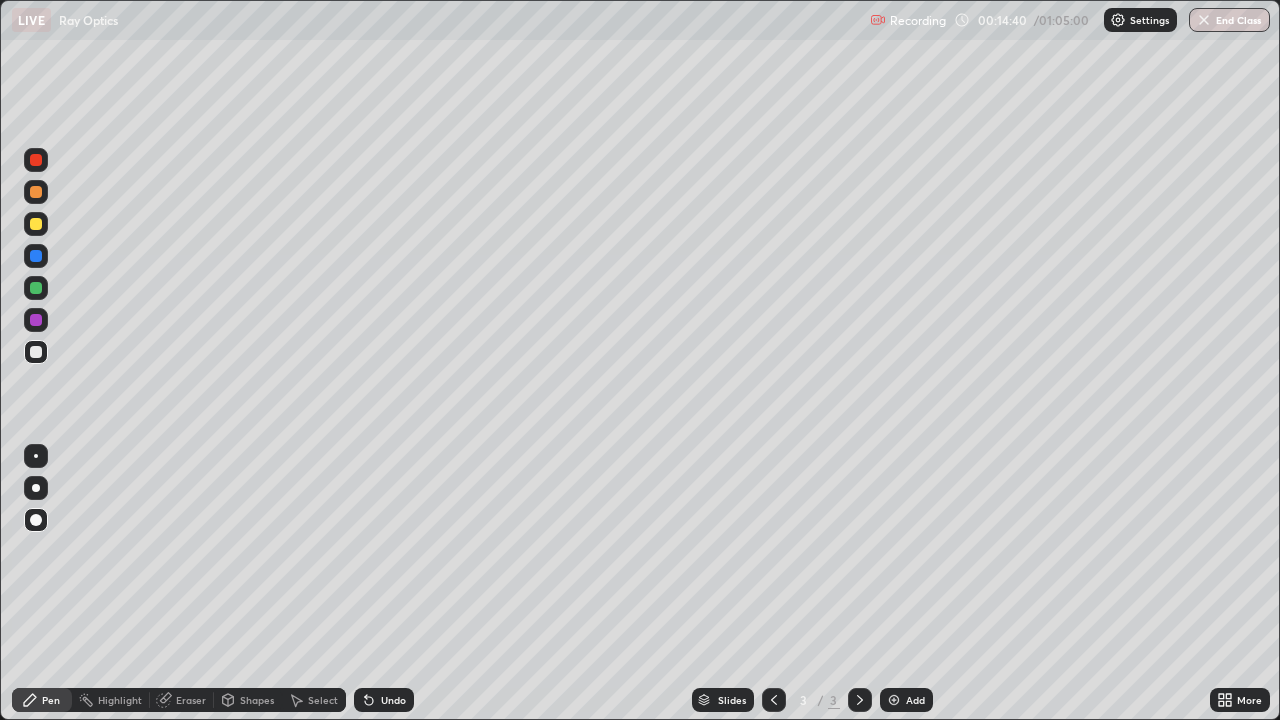 click at bounding box center (36, 224) 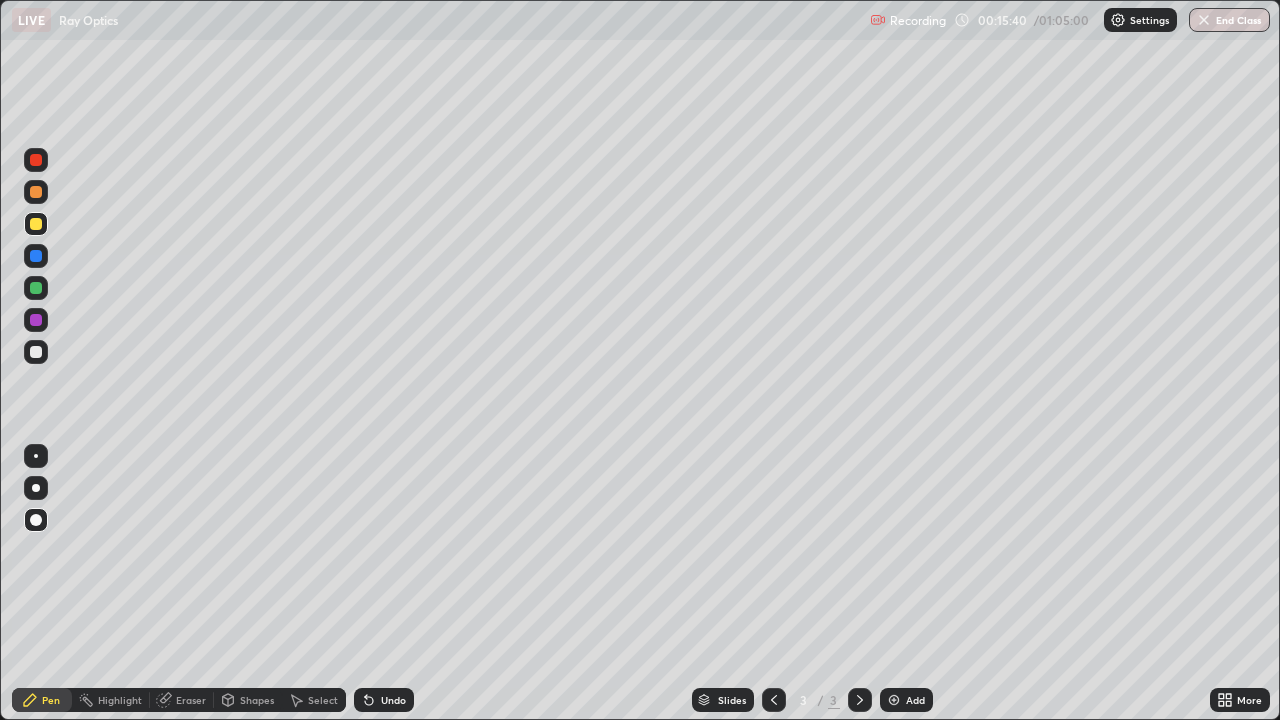click at bounding box center [36, 160] 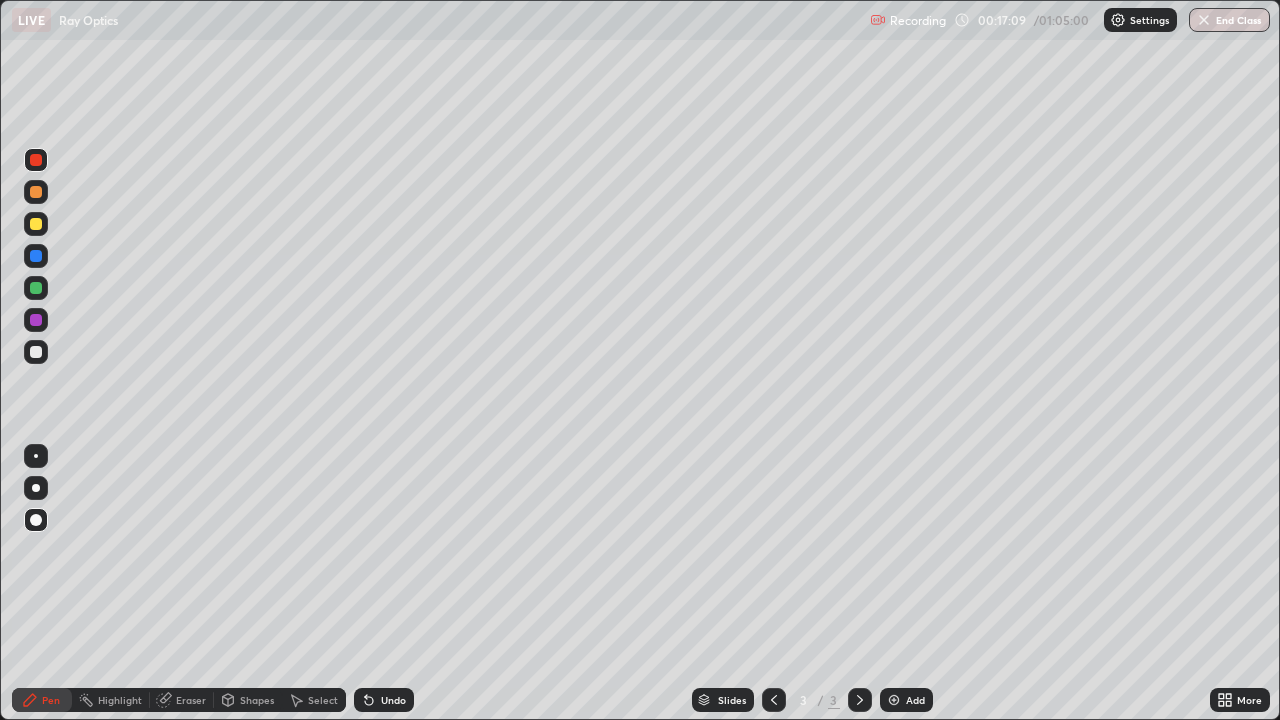 click on "Eraser" at bounding box center (191, 700) 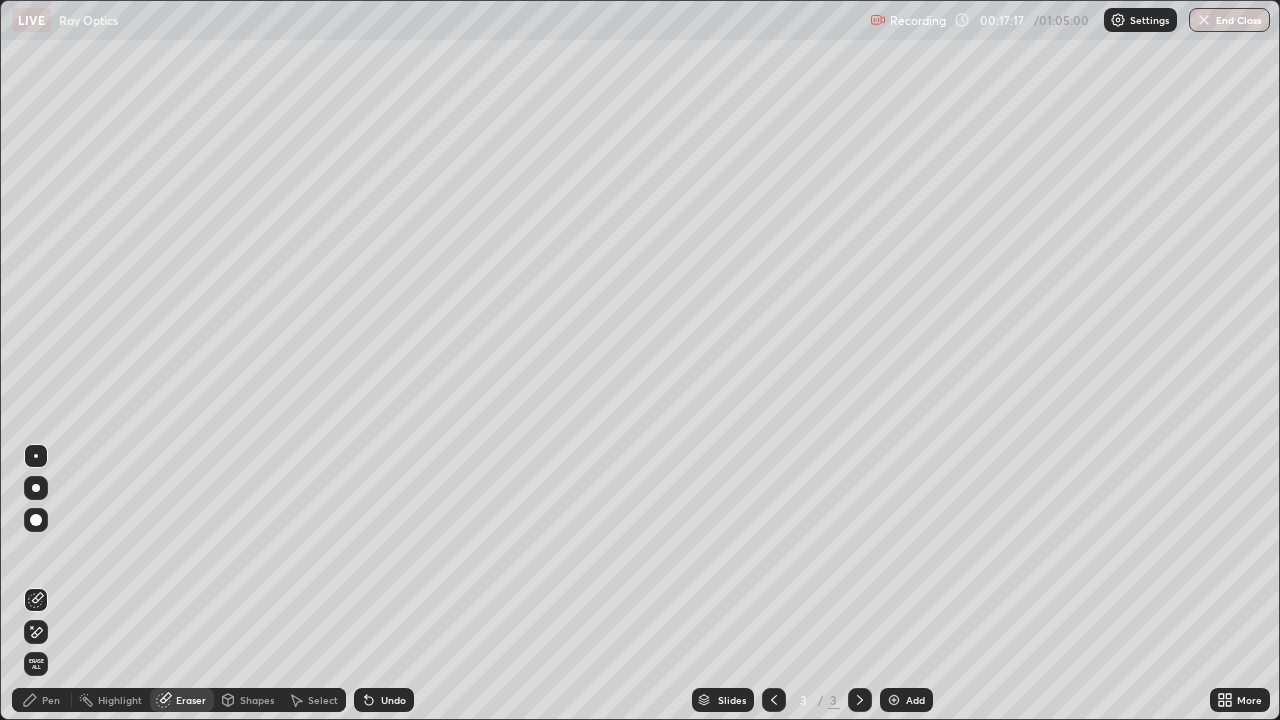 click on "Pen" at bounding box center [51, 700] 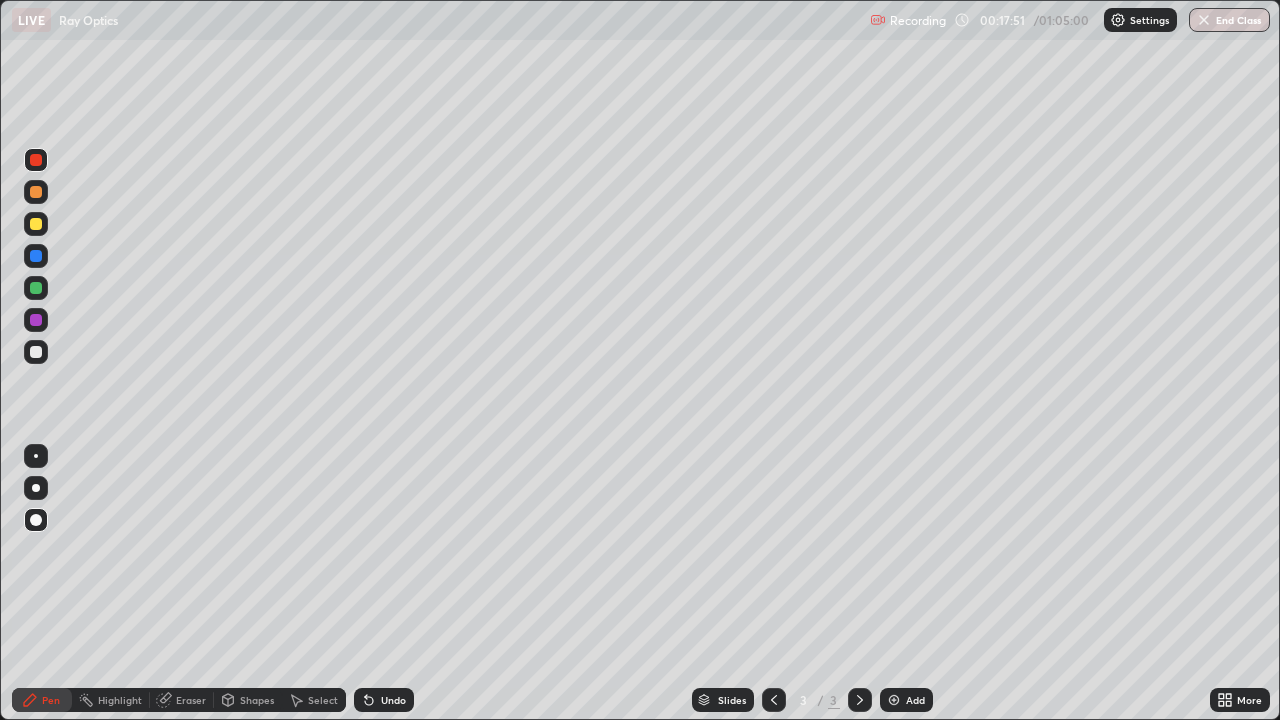 click at bounding box center [36, 352] 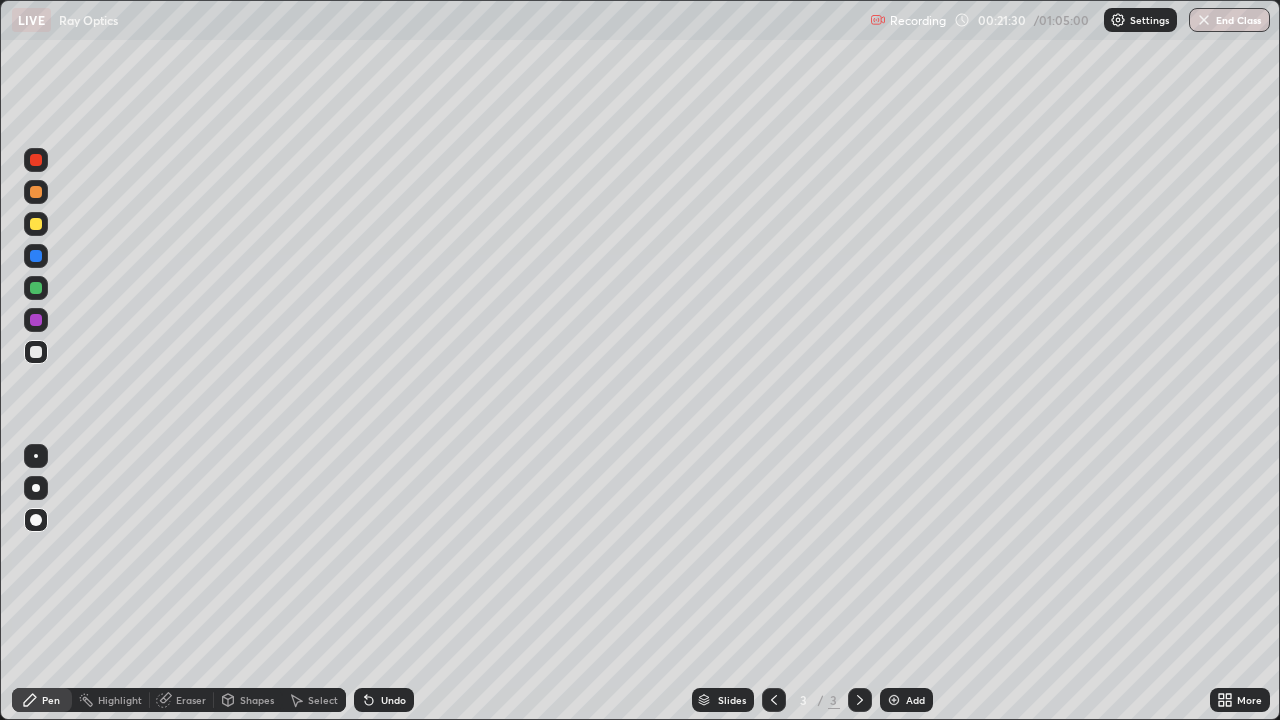 click on "Add" at bounding box center (915, 700) 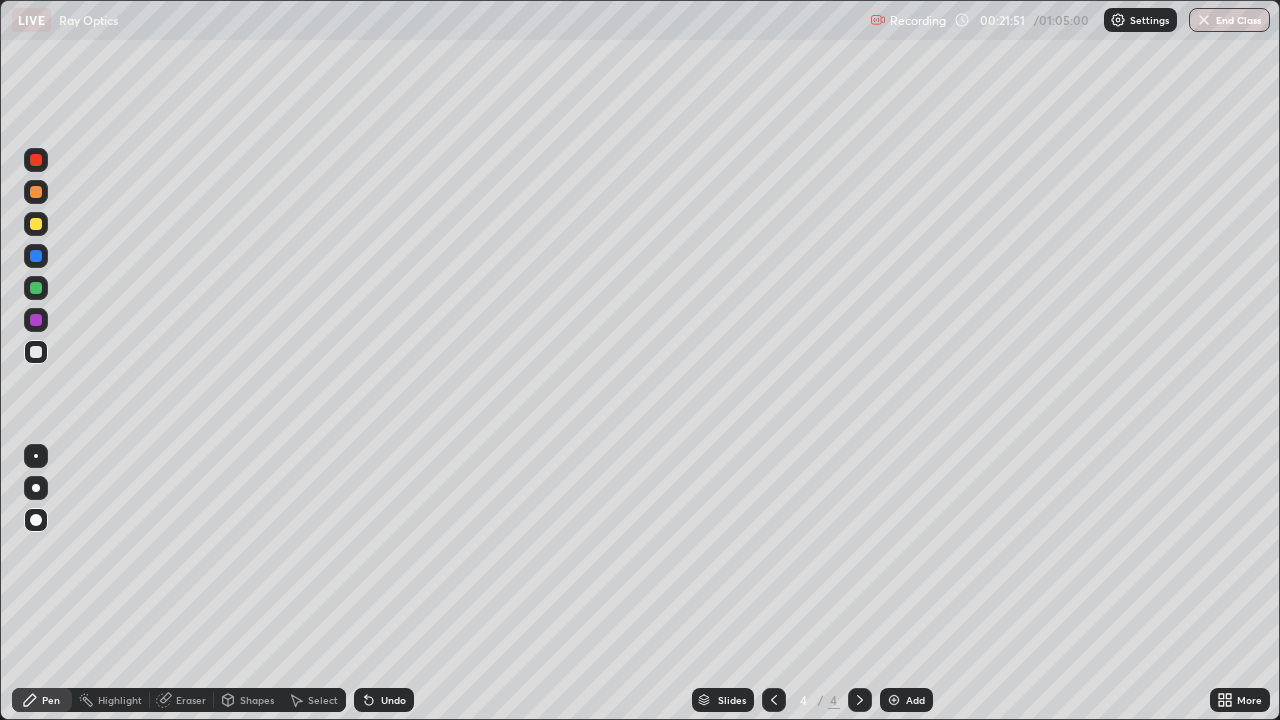 click at bounding box center [36, 320] 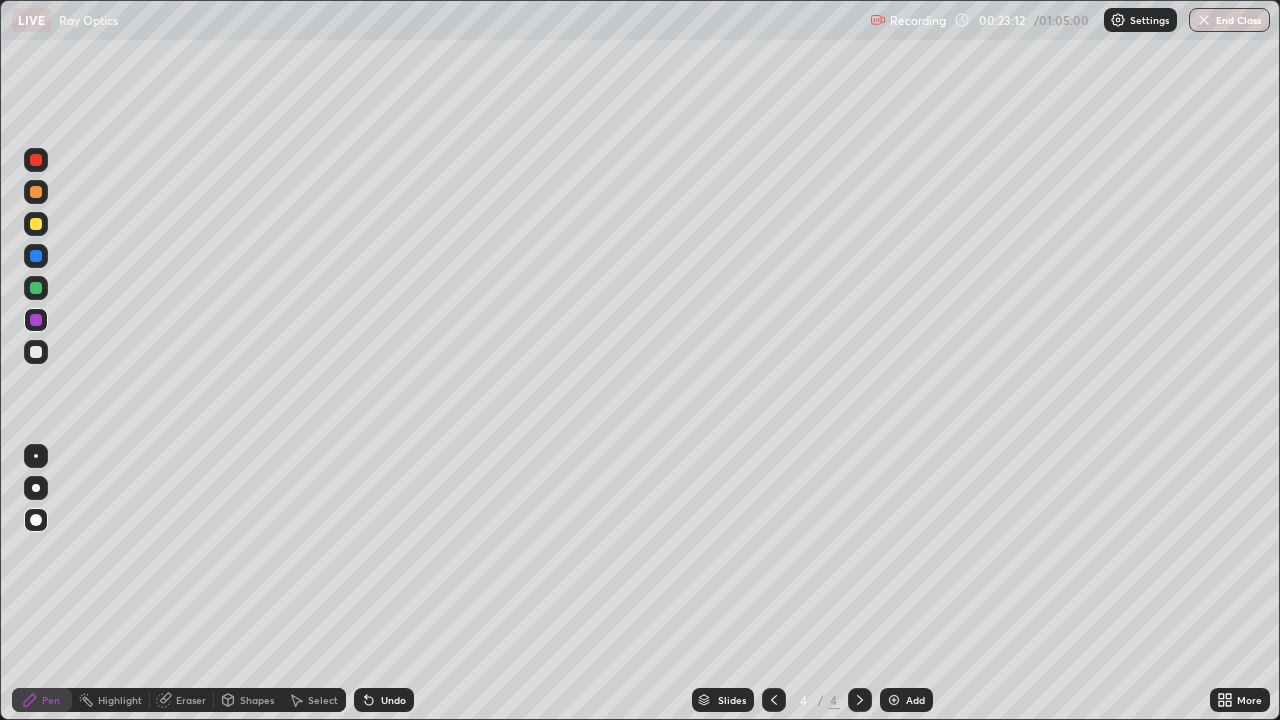 click at bounding box center (36, 224) 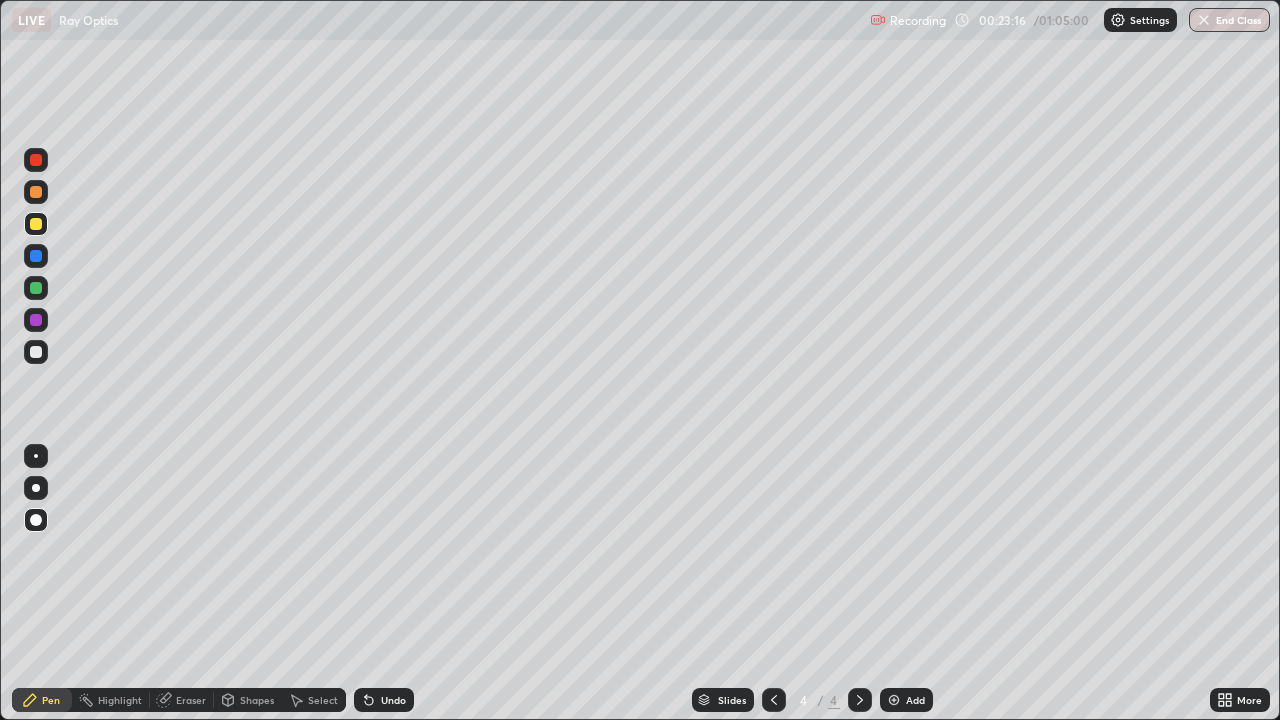 click on "Undo" at bounding box center [393, 700] 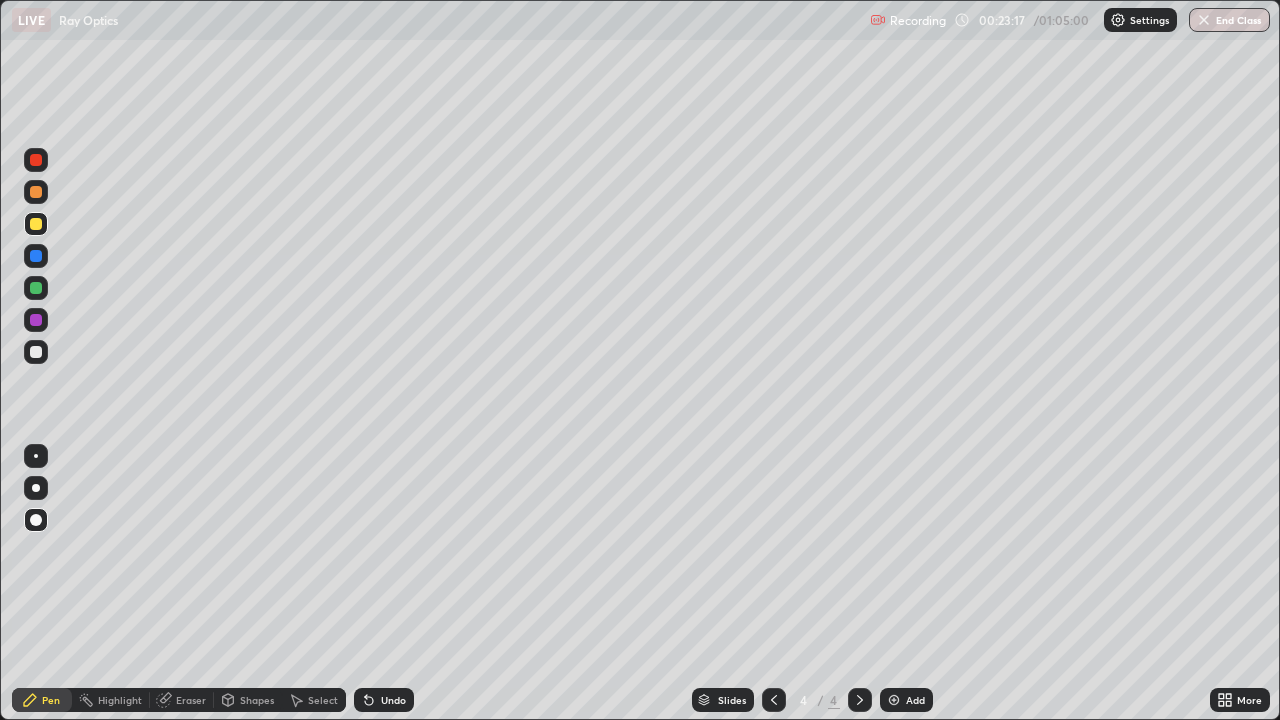 click on "Undo" at bounding box center (393, 700) 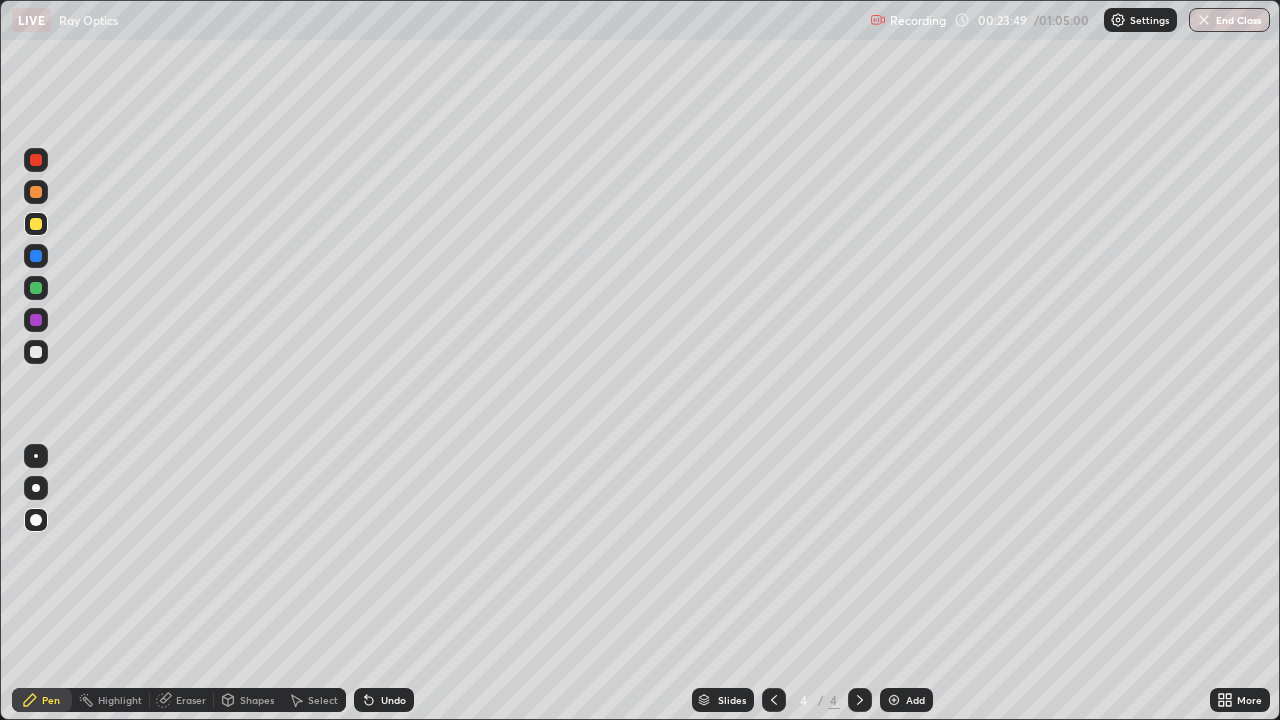 click on "Eraser" at bounding box center (191, 700) 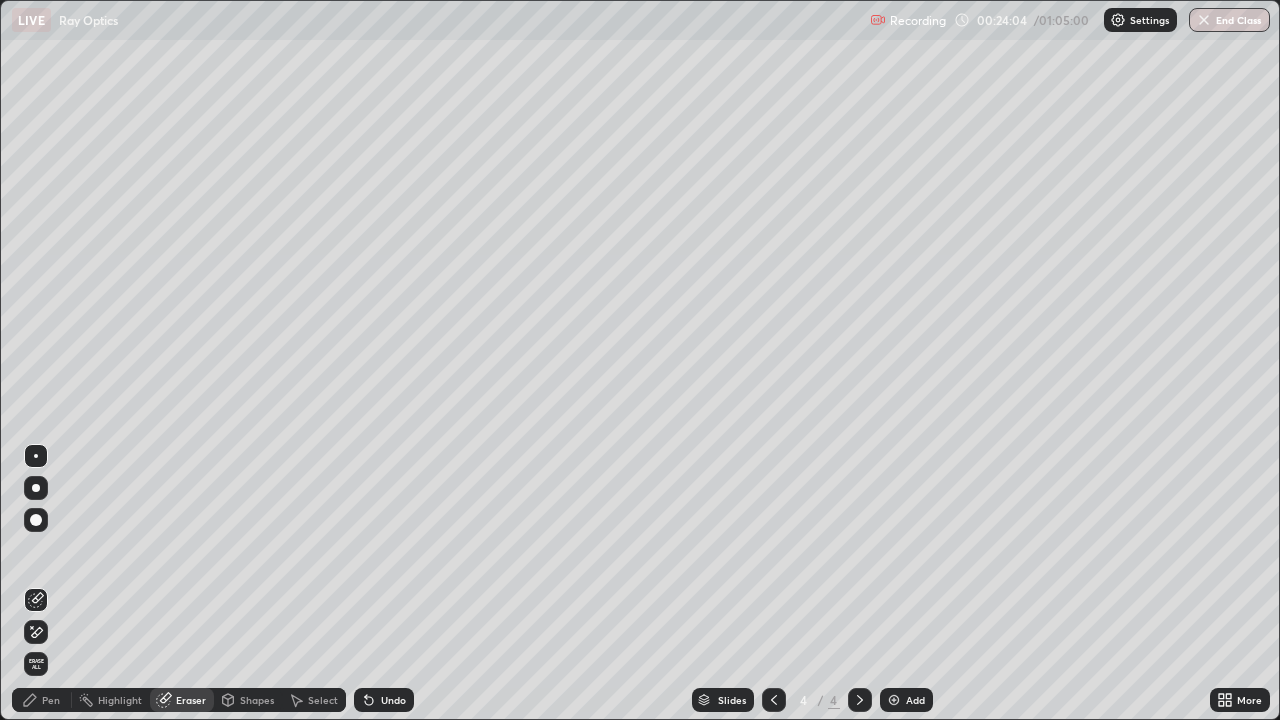 click on "Pen" at bounding box center (51, 700) 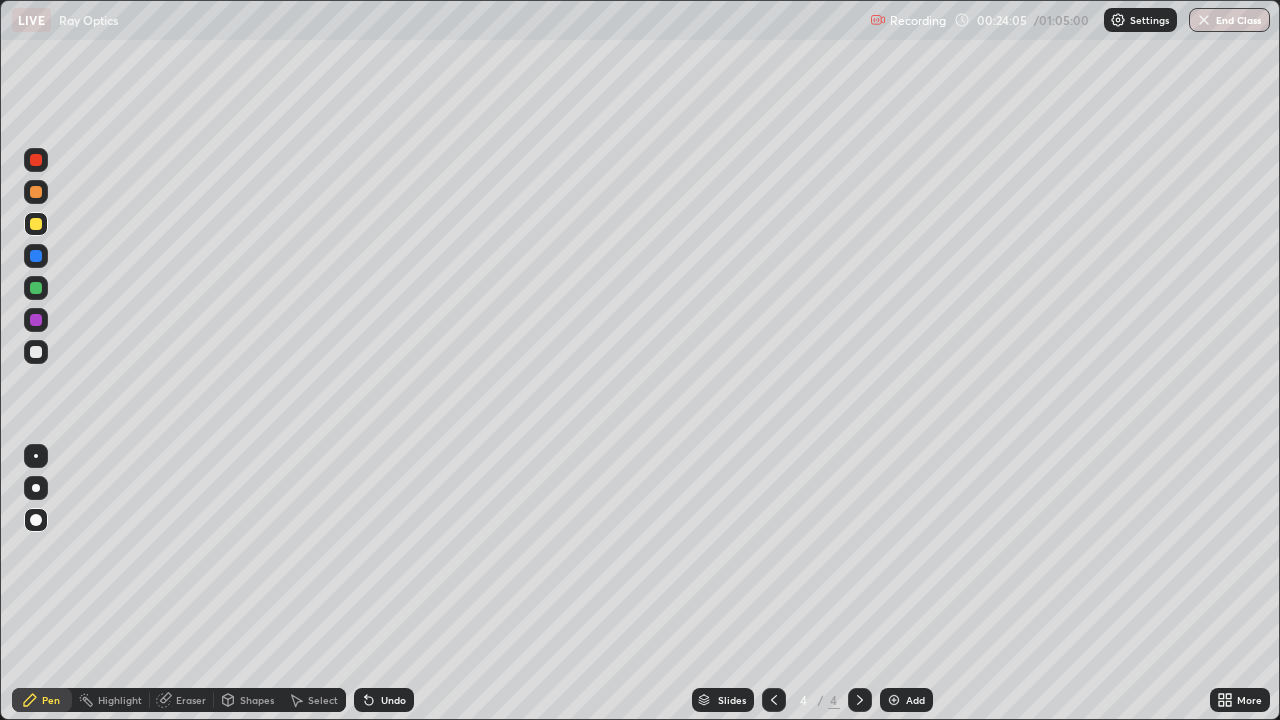 click at bounding box center [36, 288] 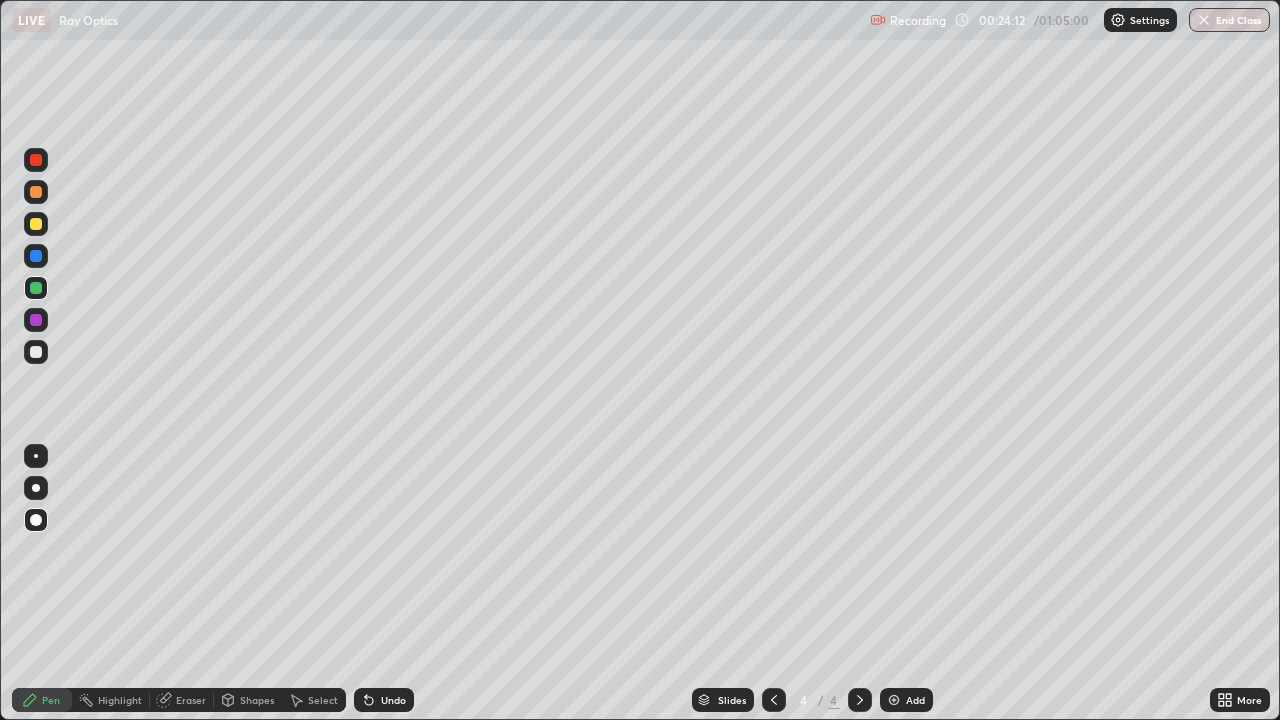 click on "Undo" at bounding box center [393, 700] 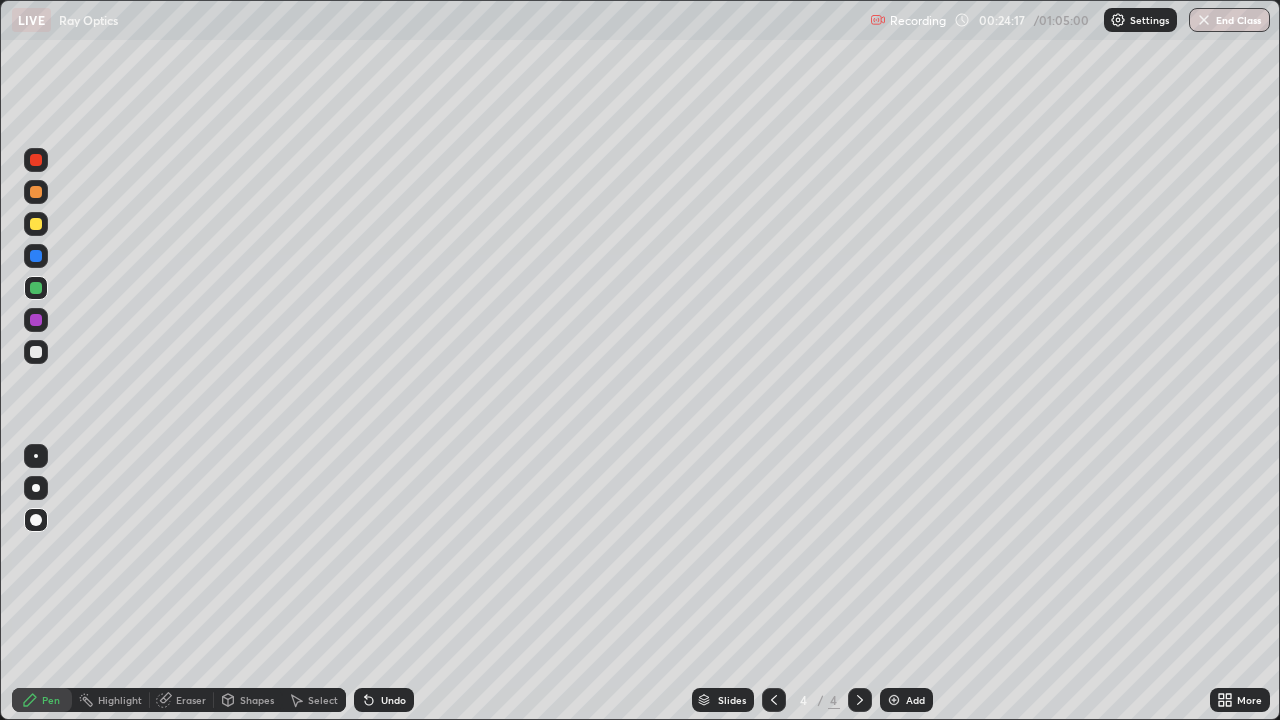 click at bounding box center [36, 256] 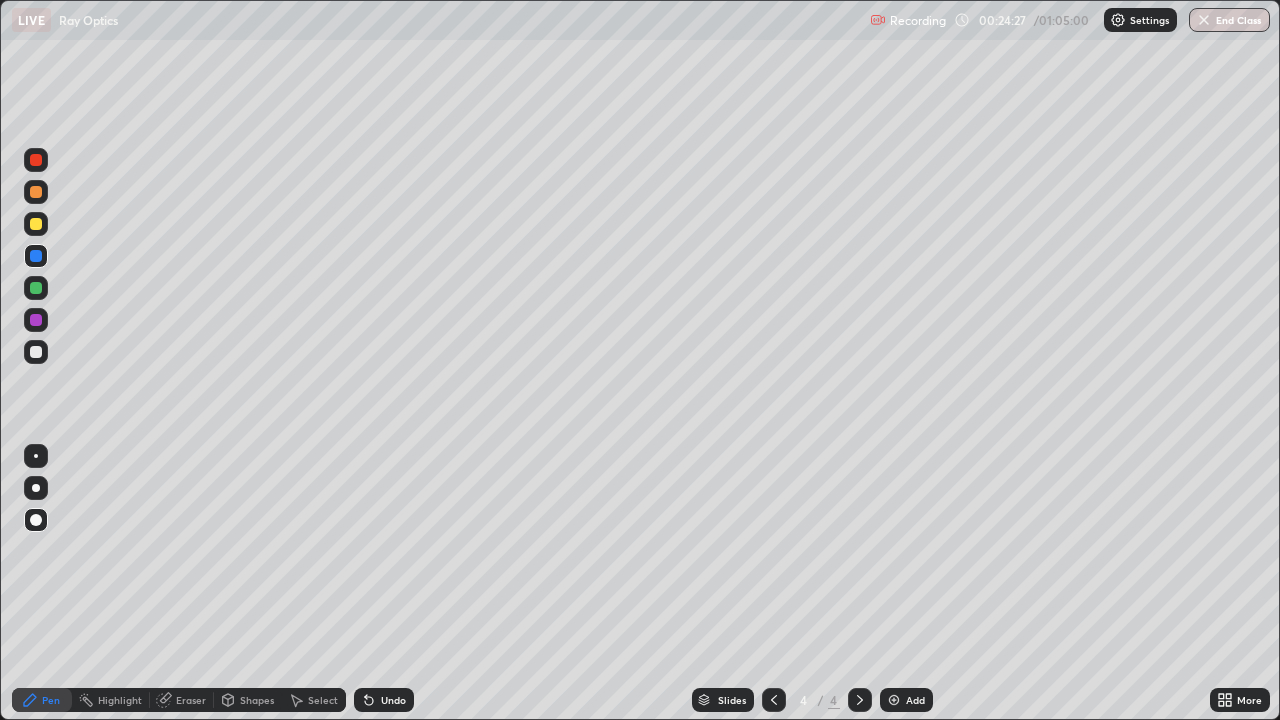 click at bounding box center (36, 224) 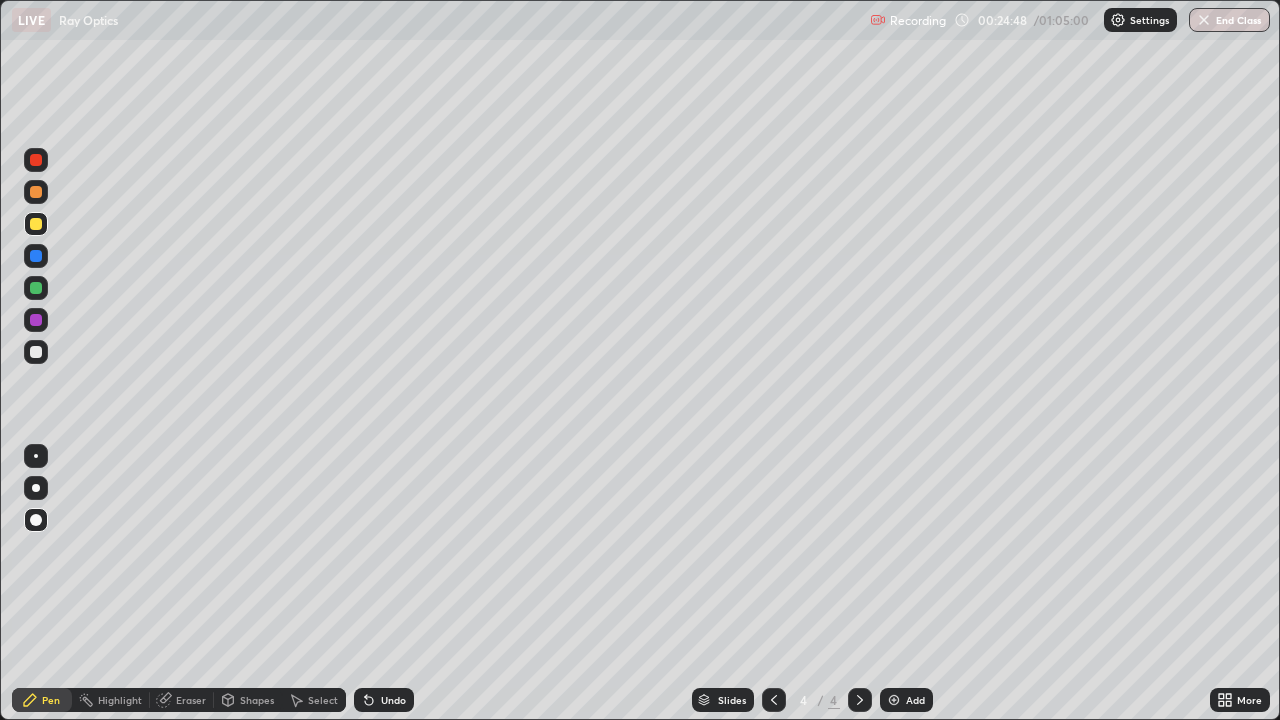 click on "Eraser" at bounding box center [182, 700] 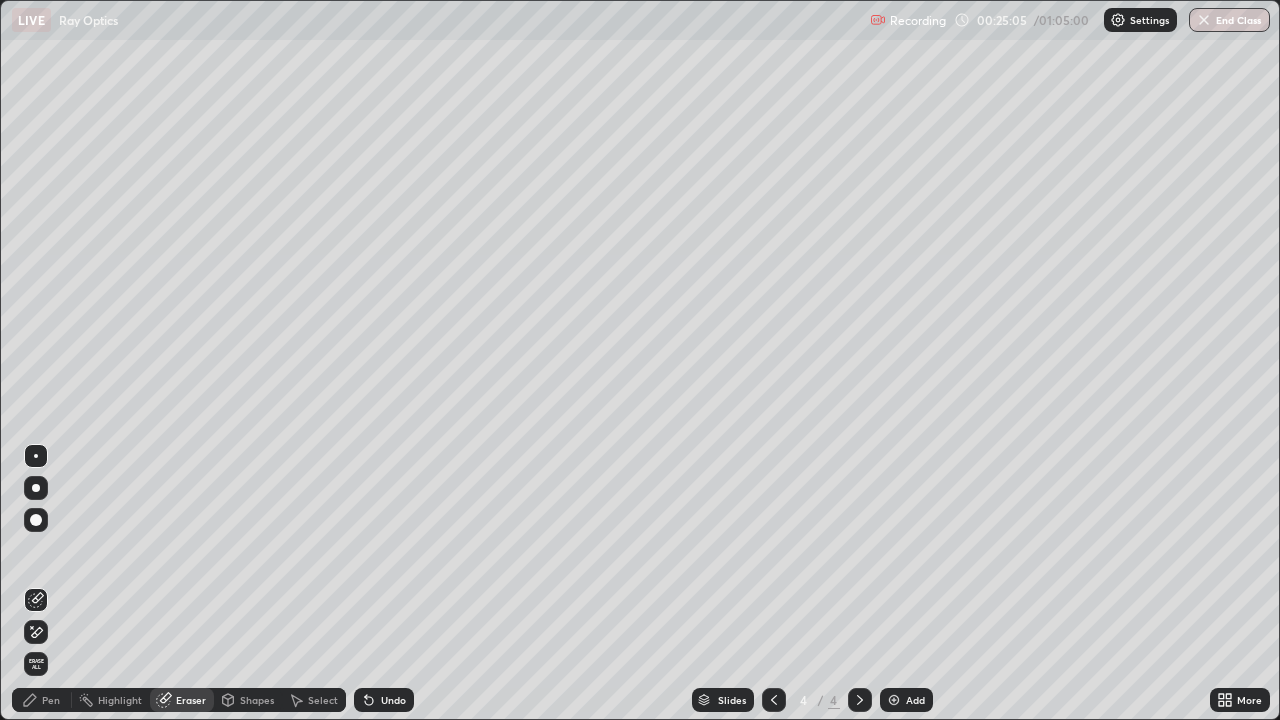 click at bounding box center [36, 520] 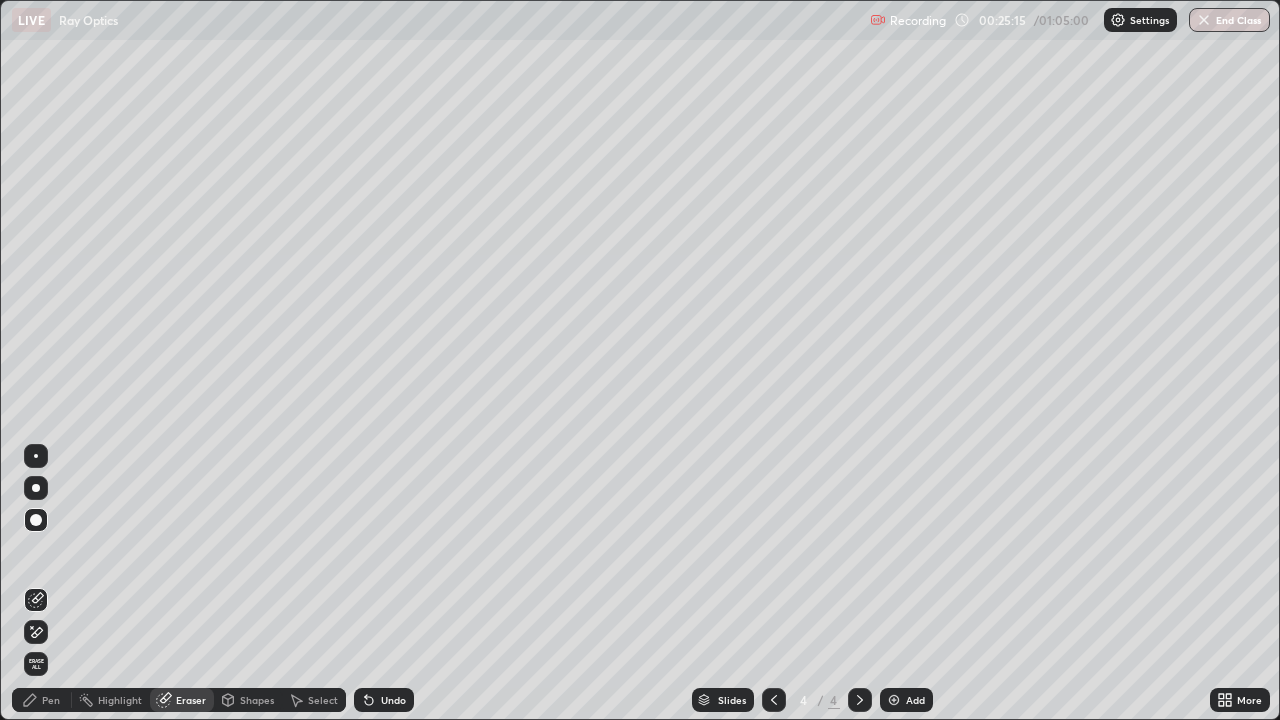click on "Pen" at bounding box center [51, 700] 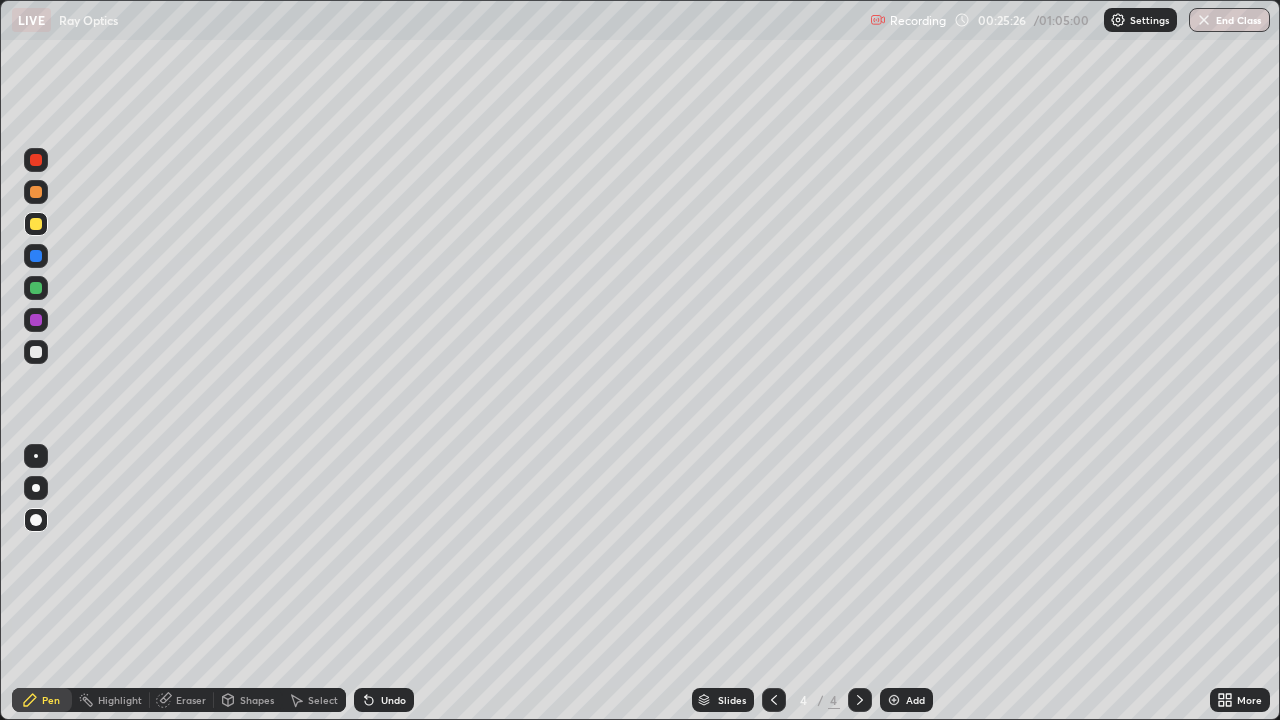 click at bounding box center [36, 256] 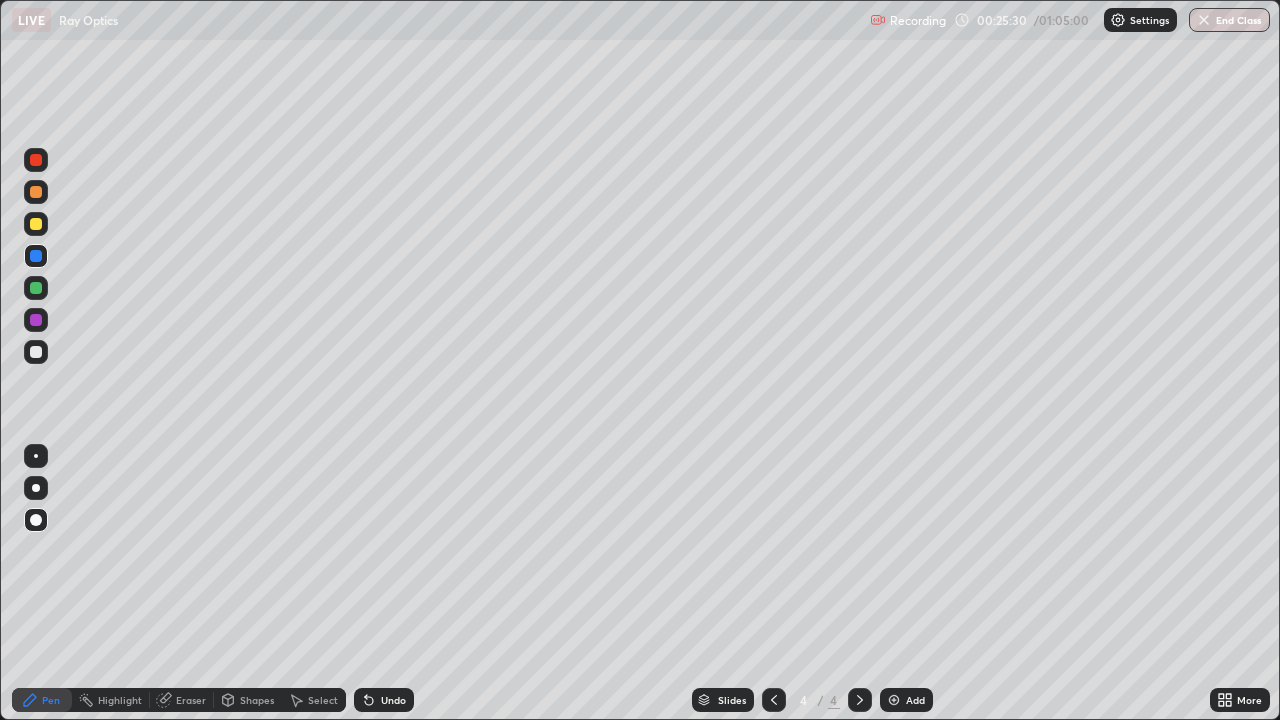 click at bounding box center [36, 192] 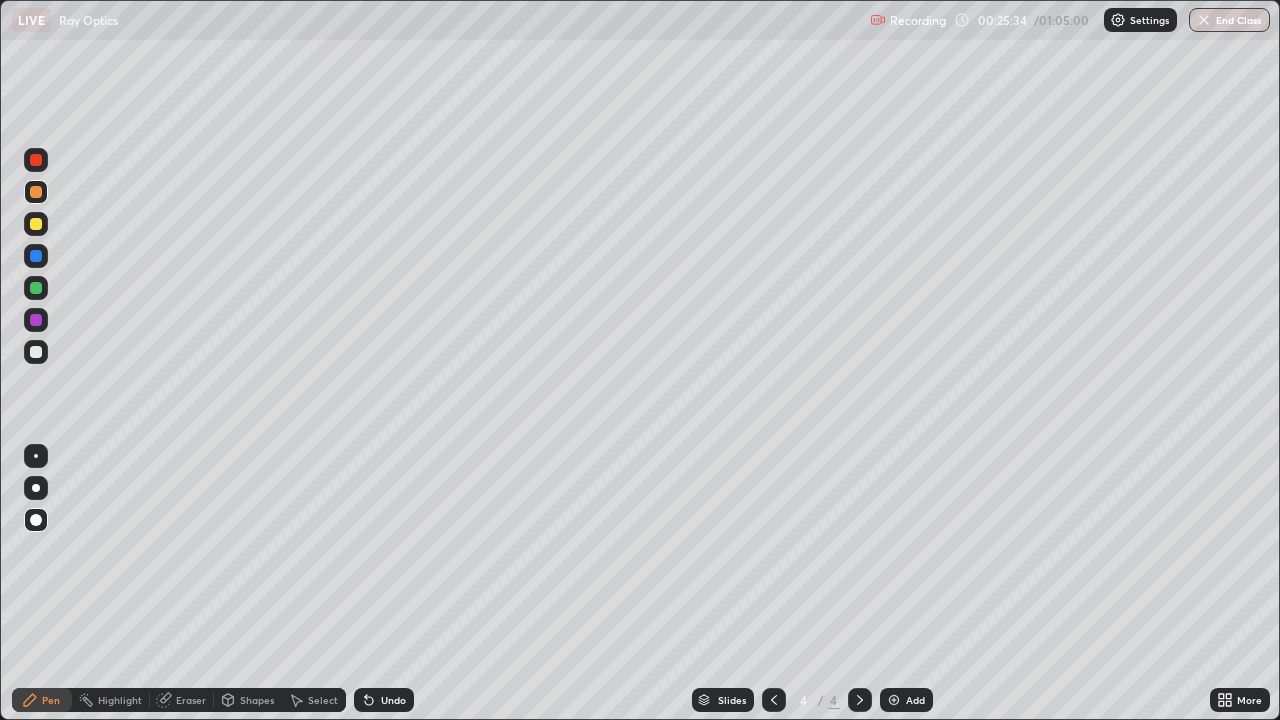 click at bounding box center (36, 288) 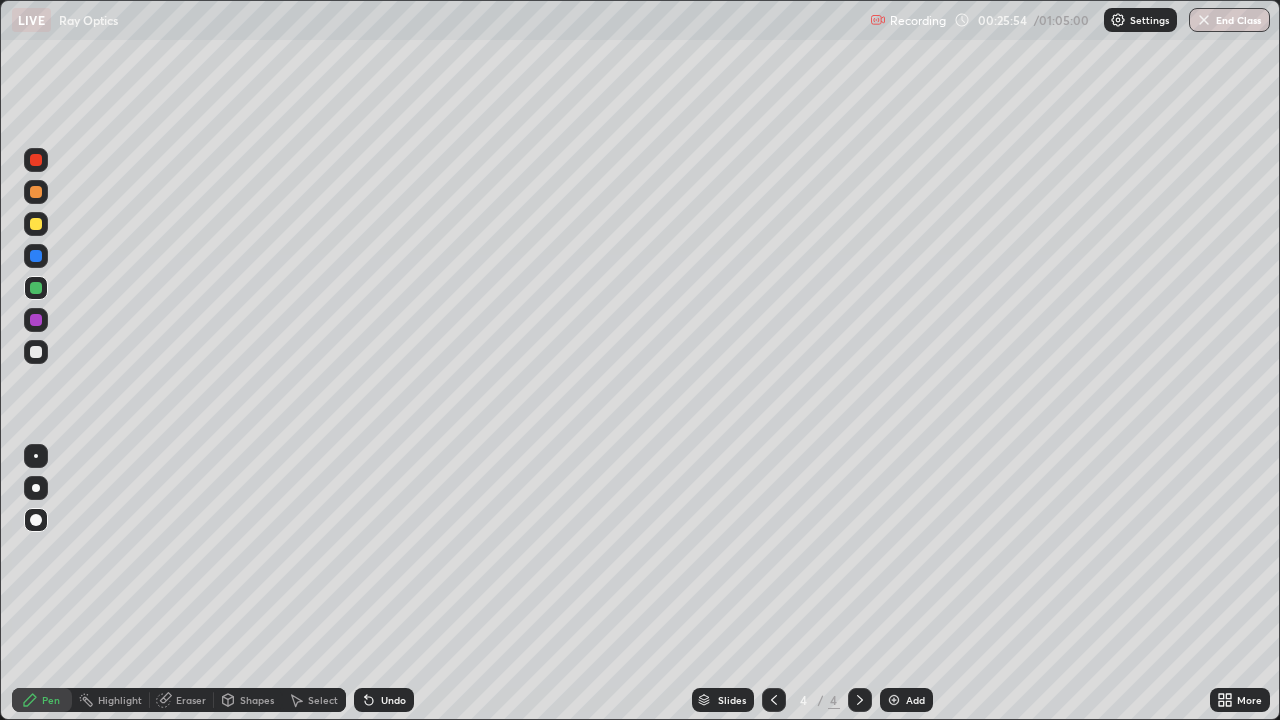 click at bounding box center [36, 160] 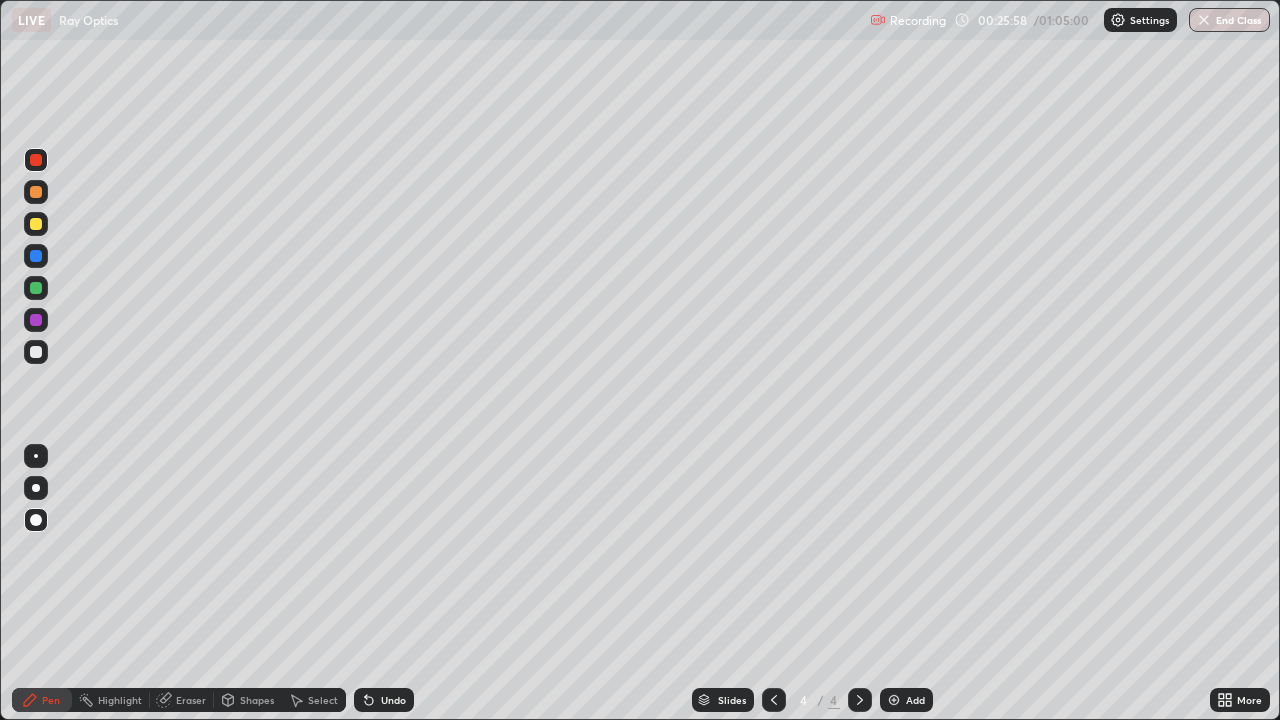 click on "Eraser" at bounding box center [191, 700] 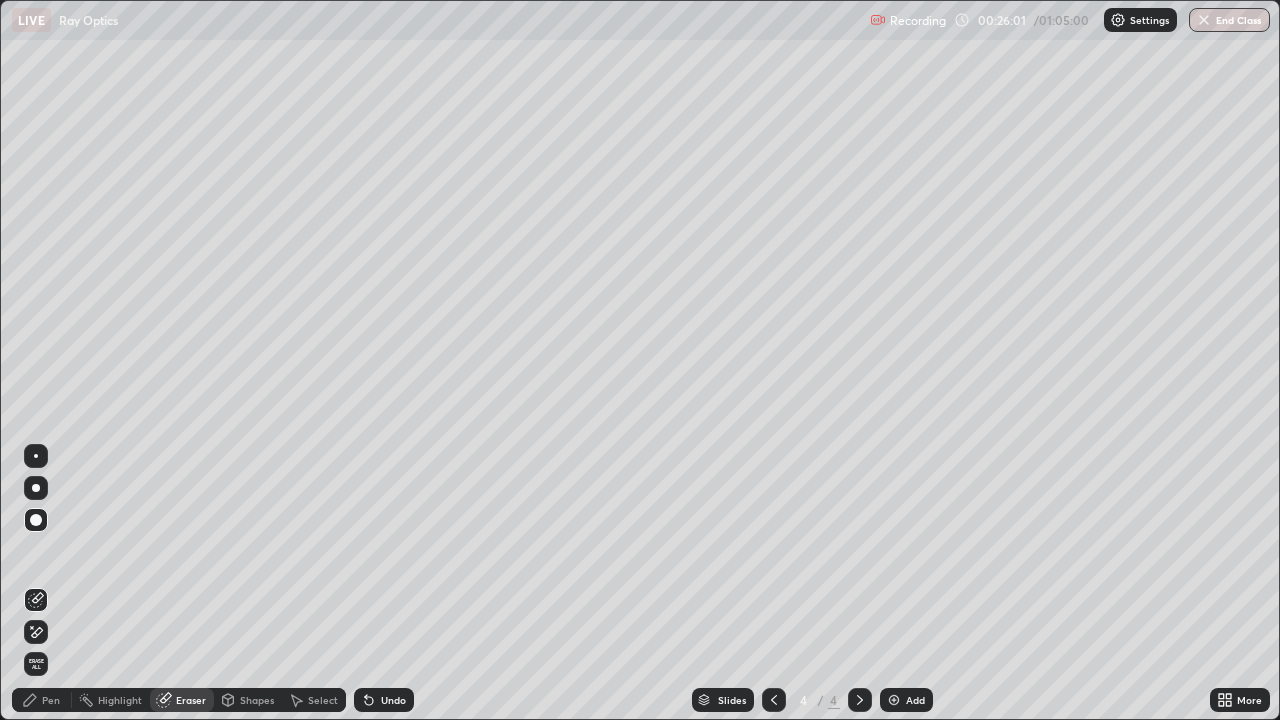 click on "Pen" at bounding box center [42, 700] 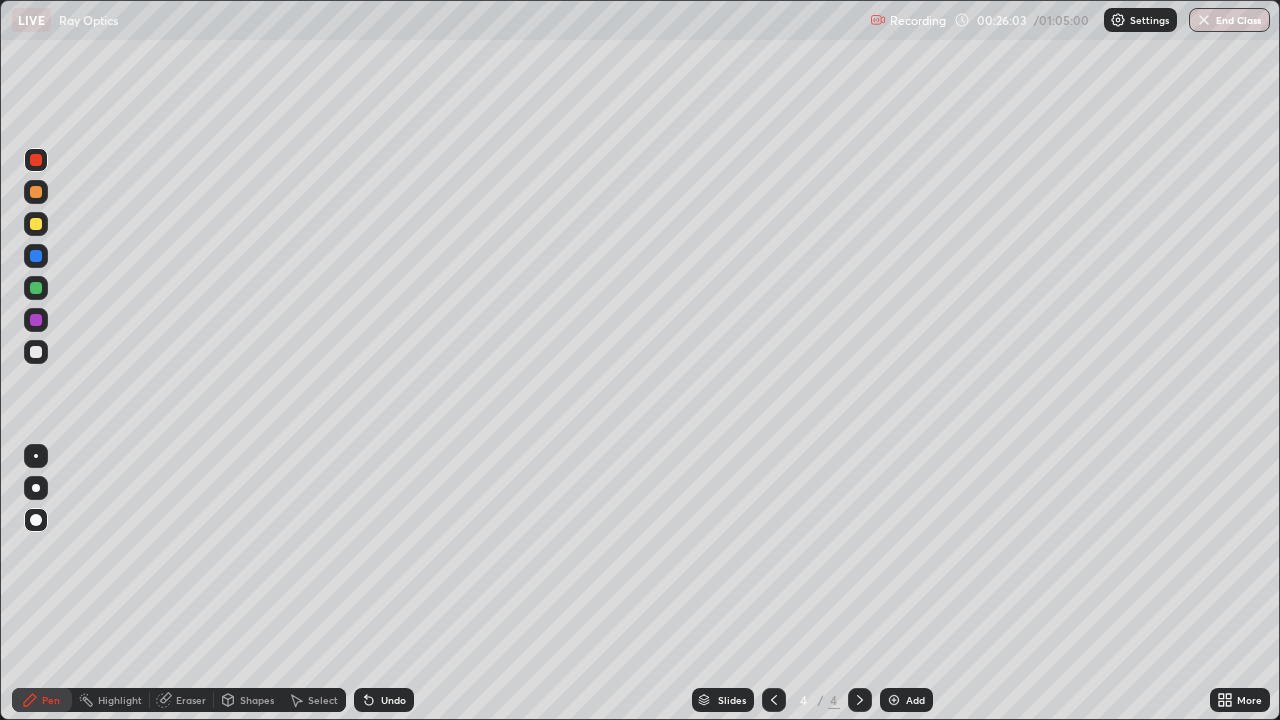 click at bounding box center (36, 288) 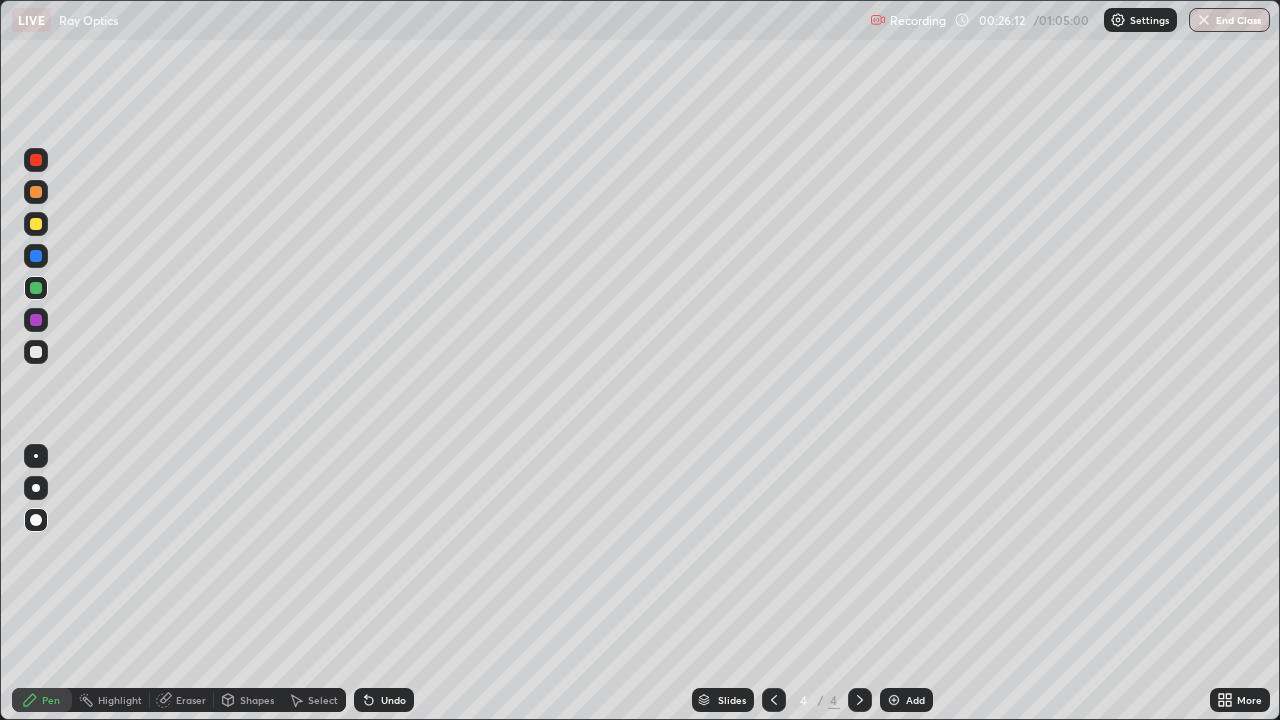click on "Undo" at bounding box center (393, 700) 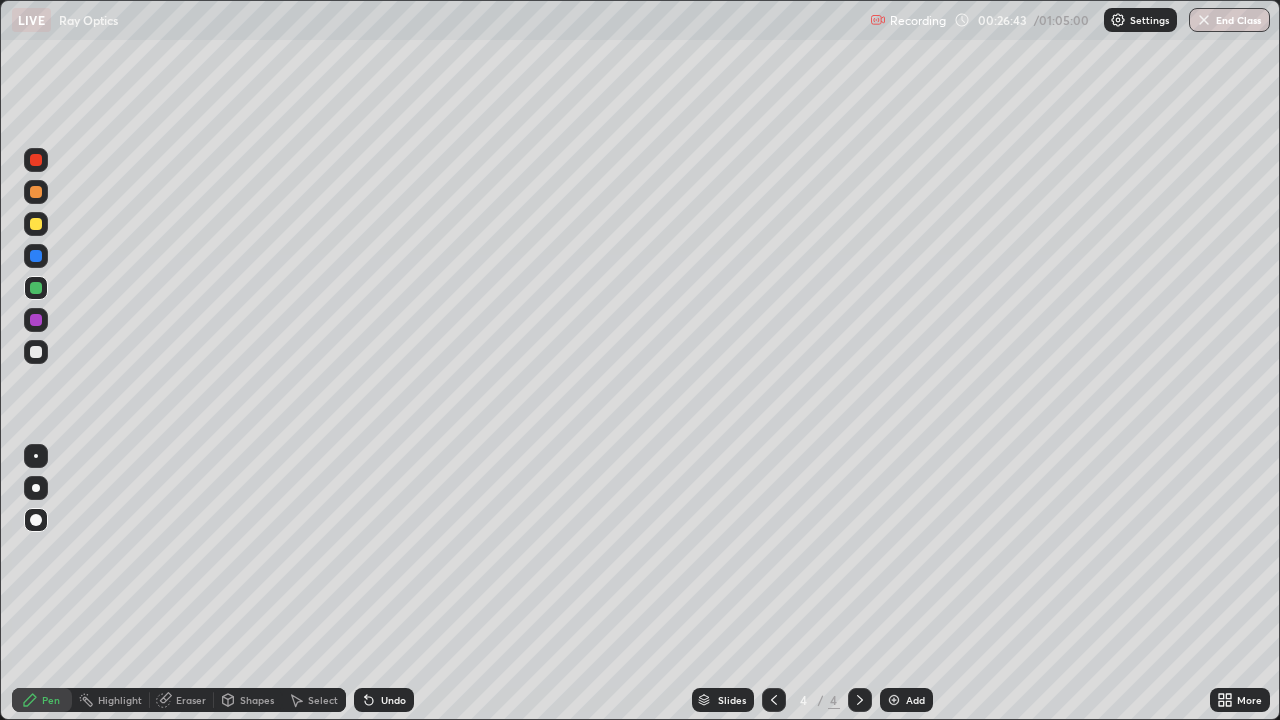 click at bounding box center [36, 352] 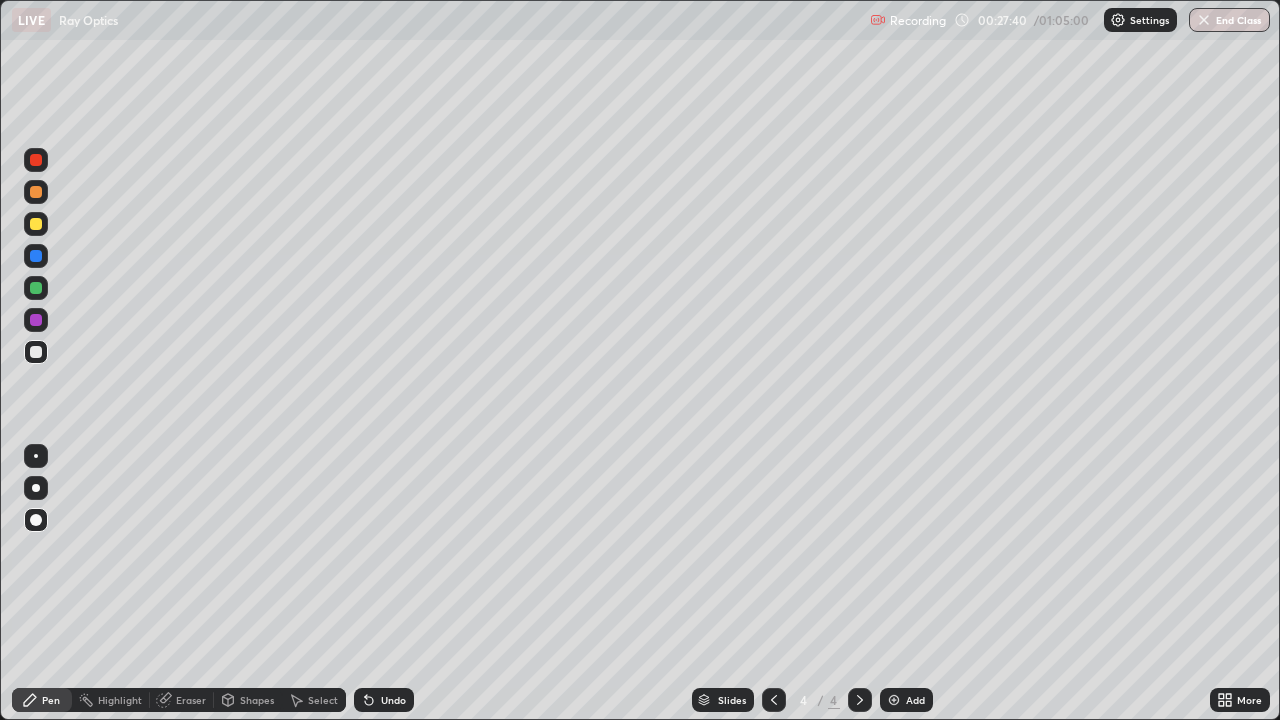 click at bounding box center [36, 160] 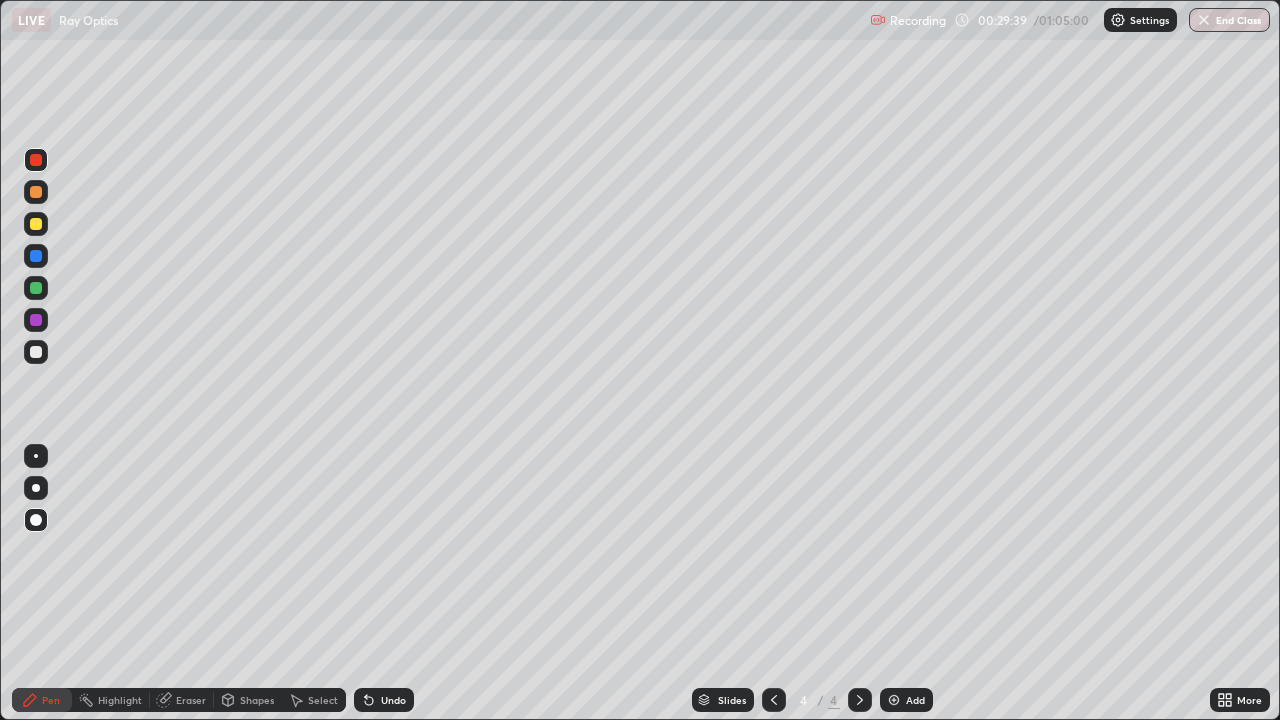 click at bounding box center [36, 520] 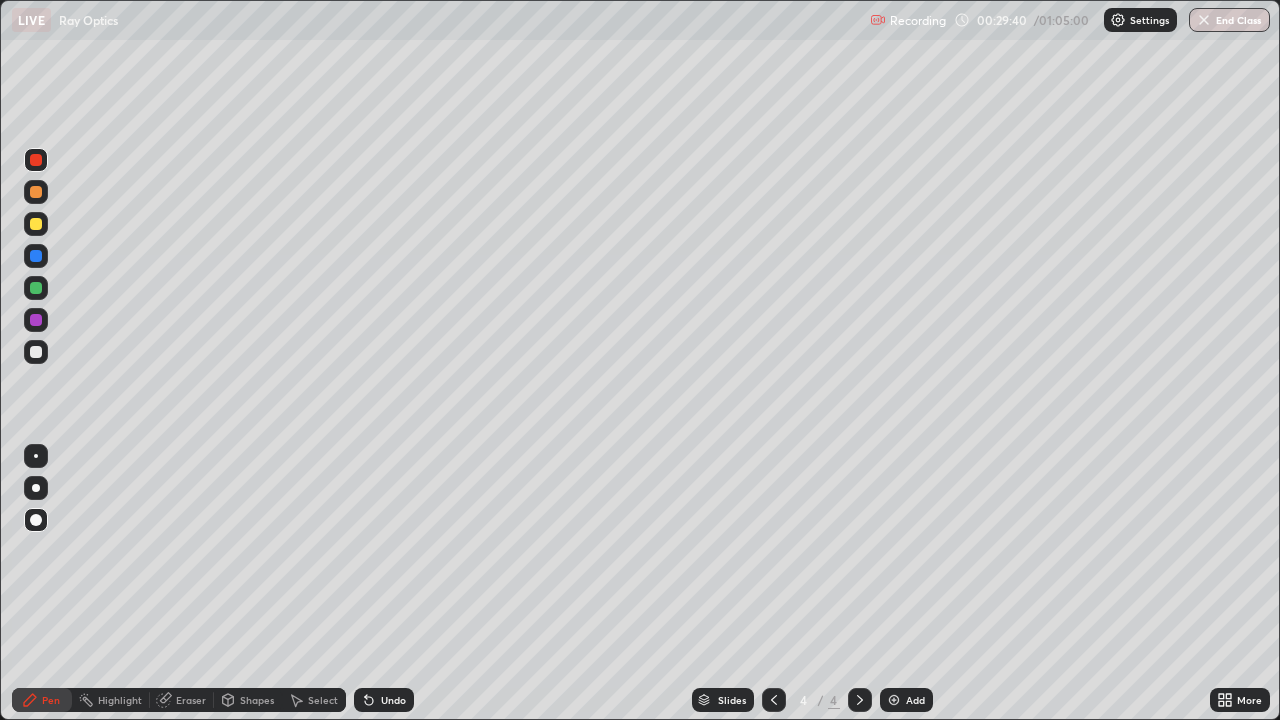 click at bounding box center [36, 352] 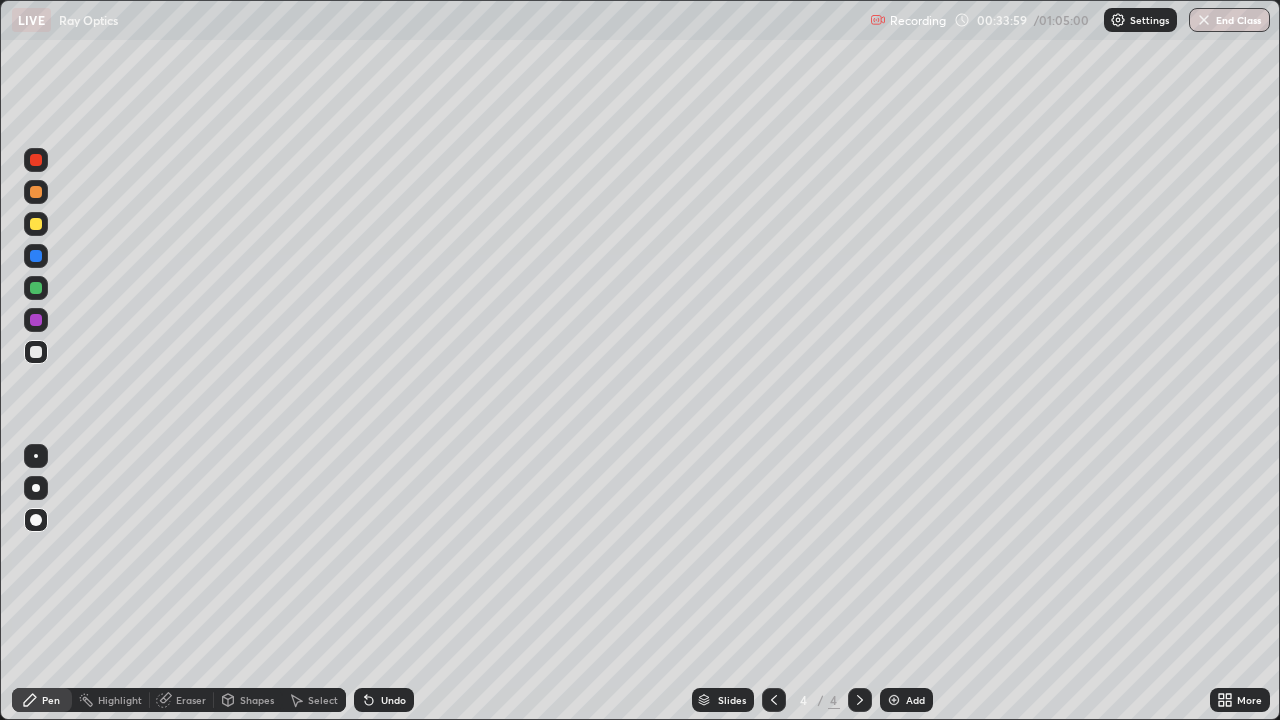 click on "Add" at bounding box center [906, 700] 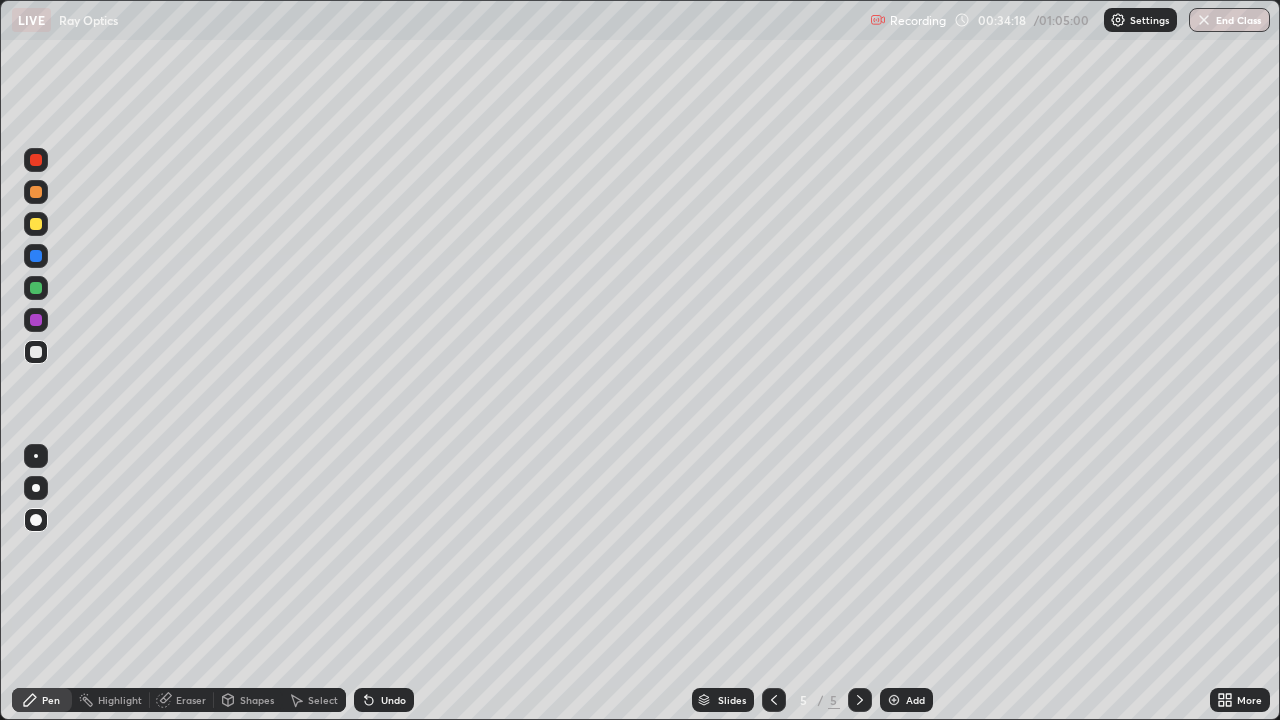click at bounding box center [36, 288] 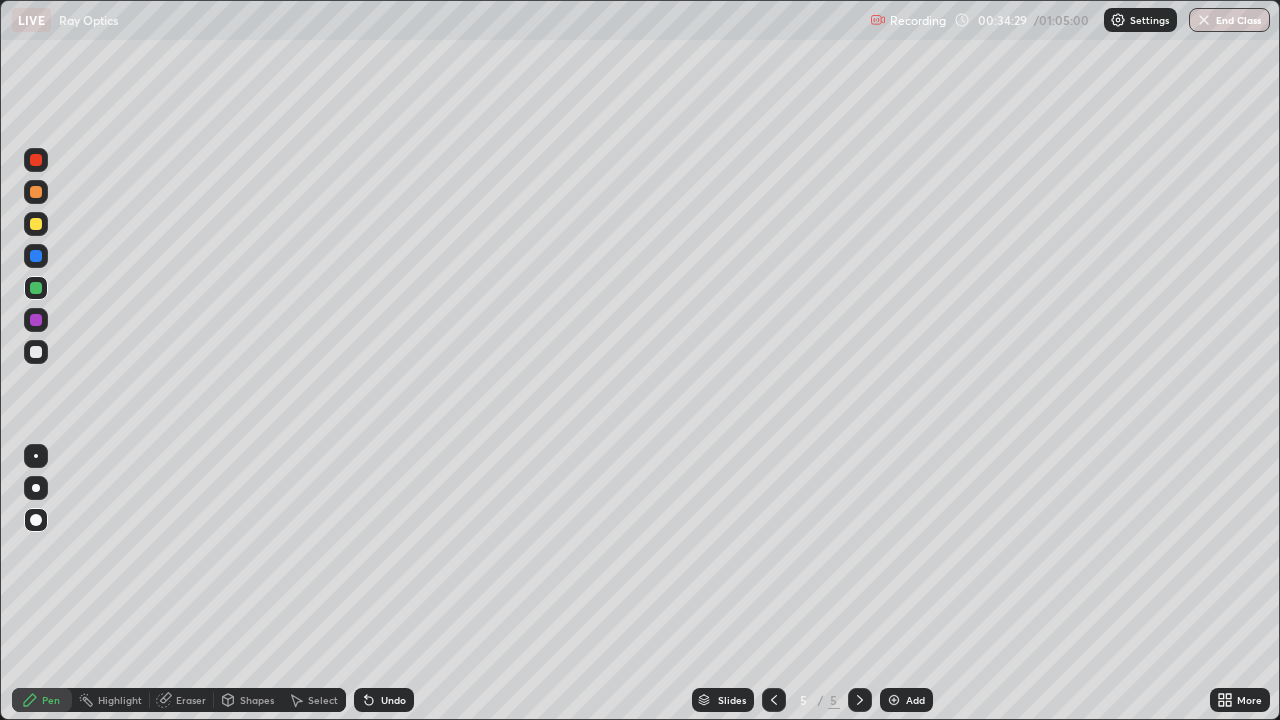 click at bounding box center (36, 256) 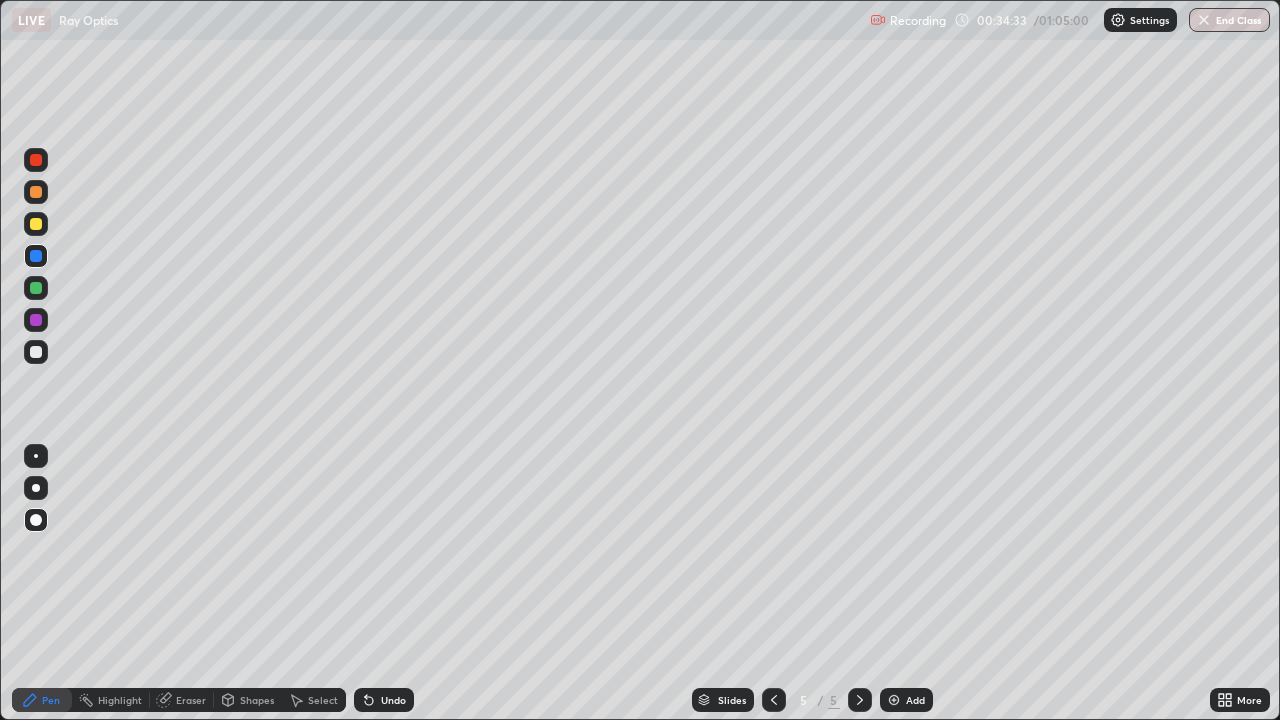 click at bounding box center [36, 224] 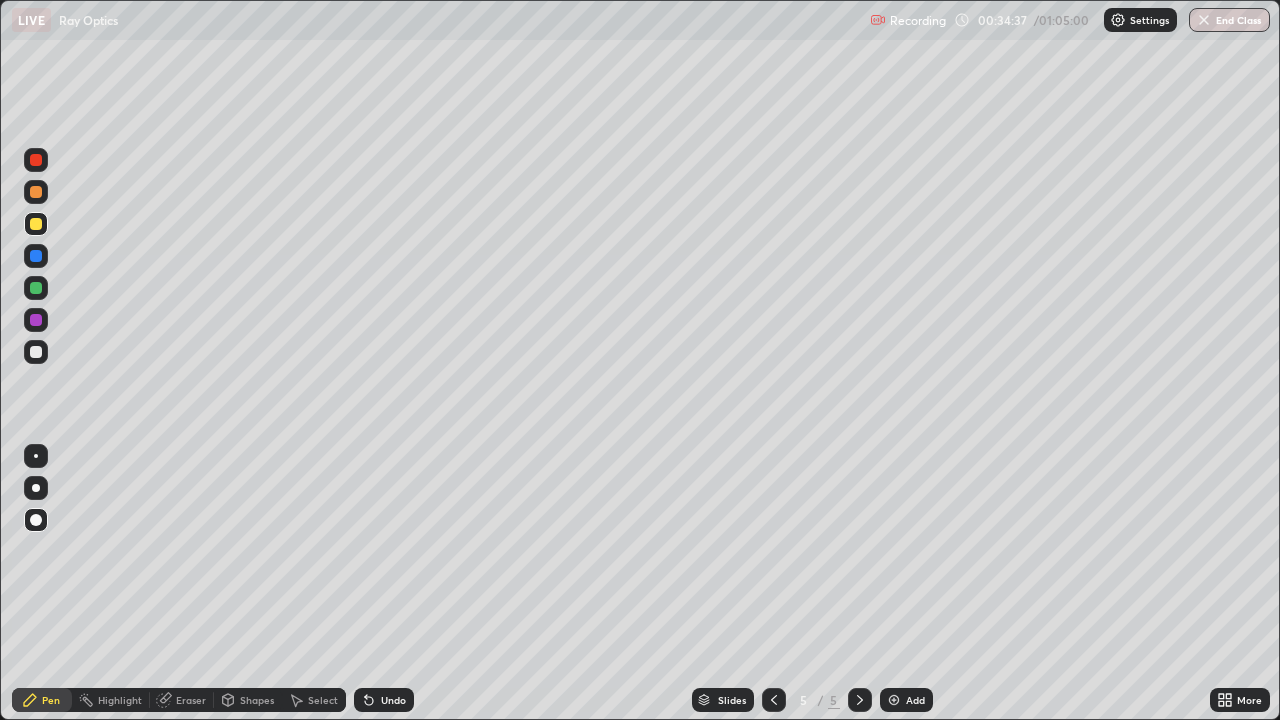 click at bounding box center [36, 160] 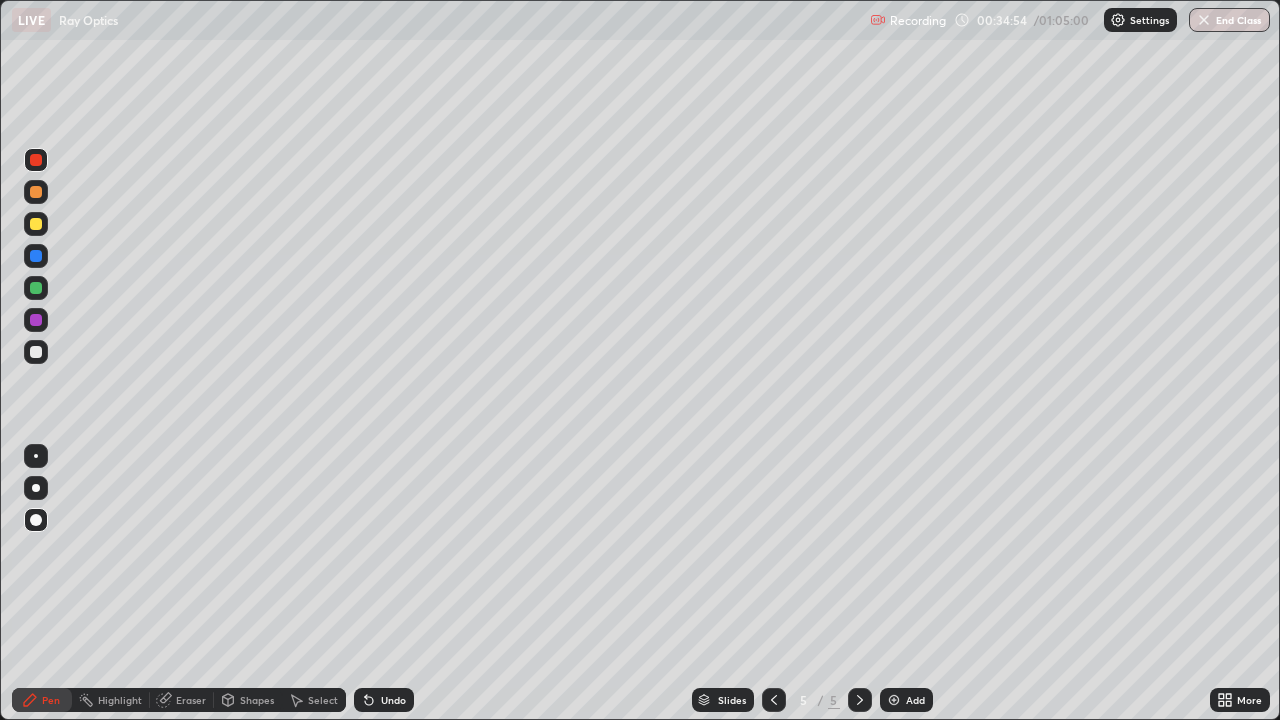 click on "Eraser" at bounding box center (191, 700) 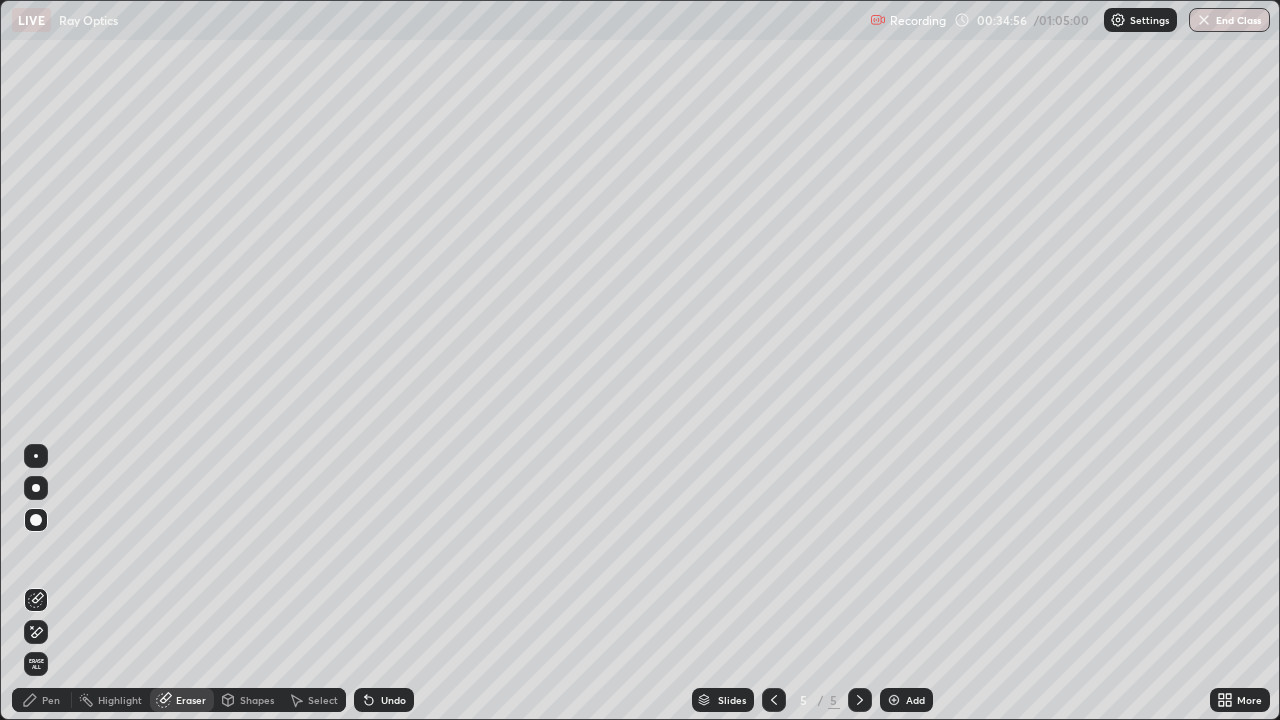 click on "Pen" at bounding box center [51, 700] 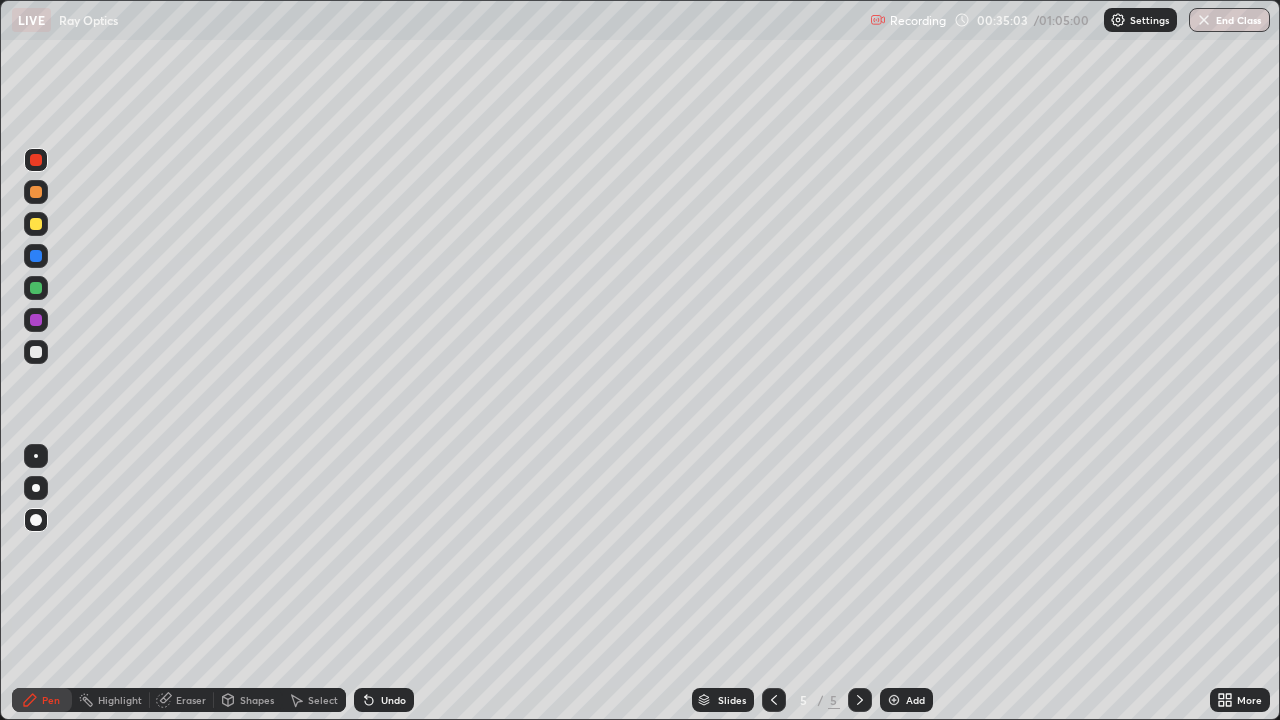 click at bounding box center (36, 224) 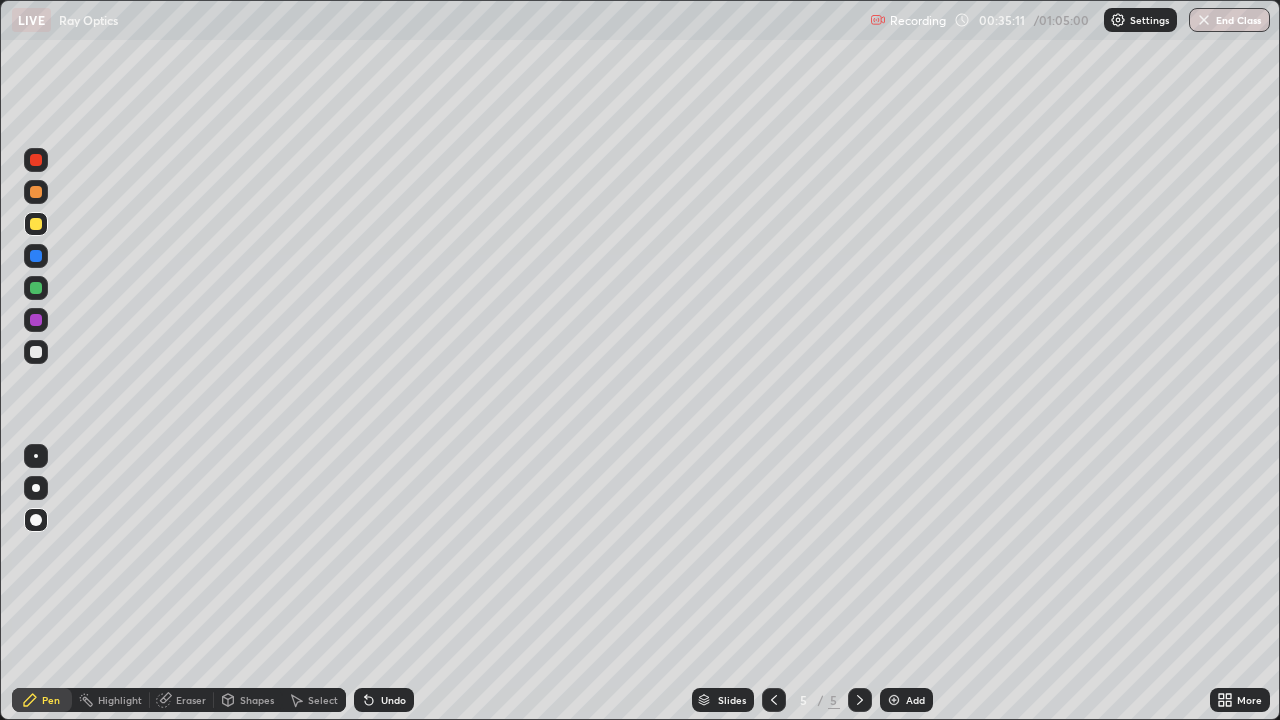 click at bounding box center (36, 160) 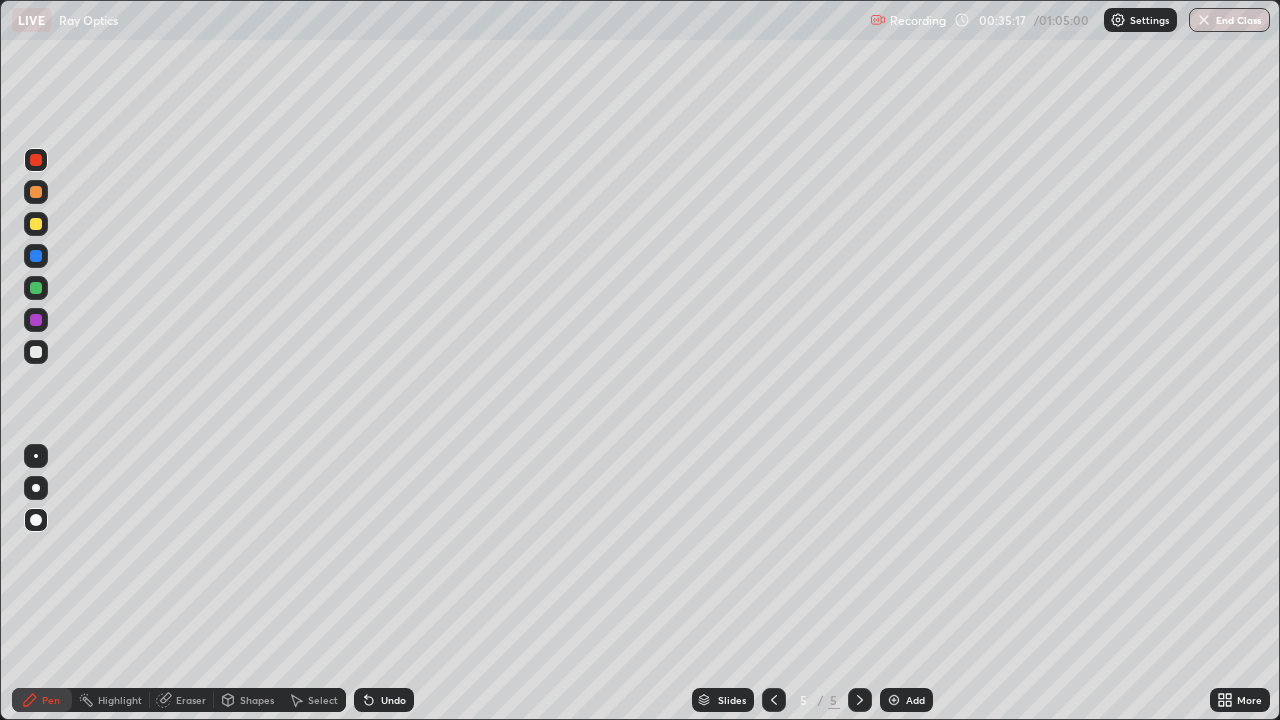 click at bounding box center [36, 256] 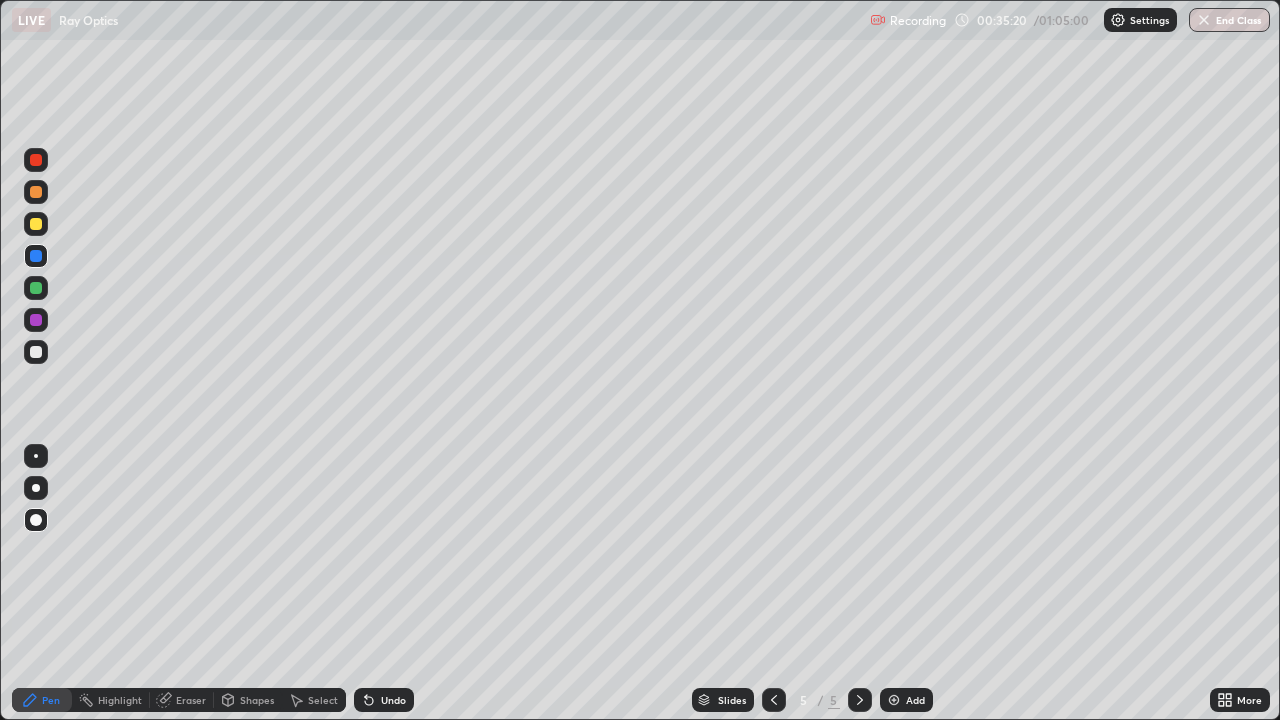 click at bounding box center [36, 224] 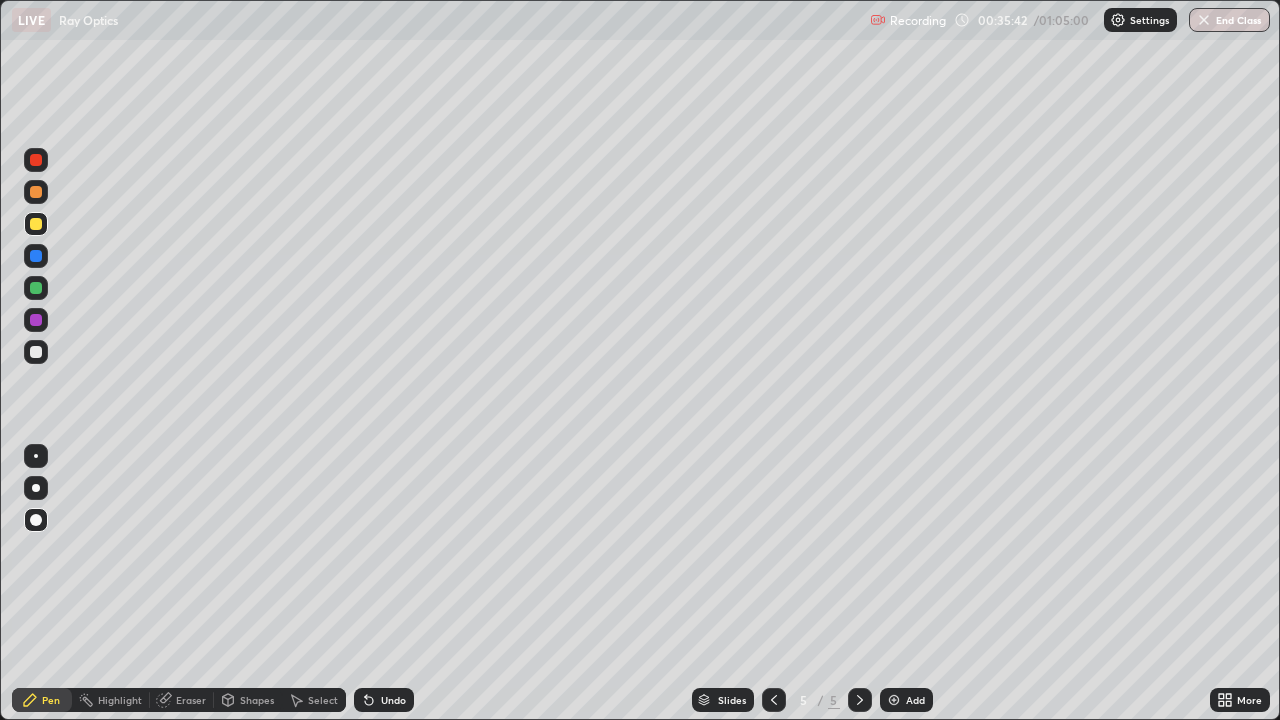 click at bounding box center (36, 352) 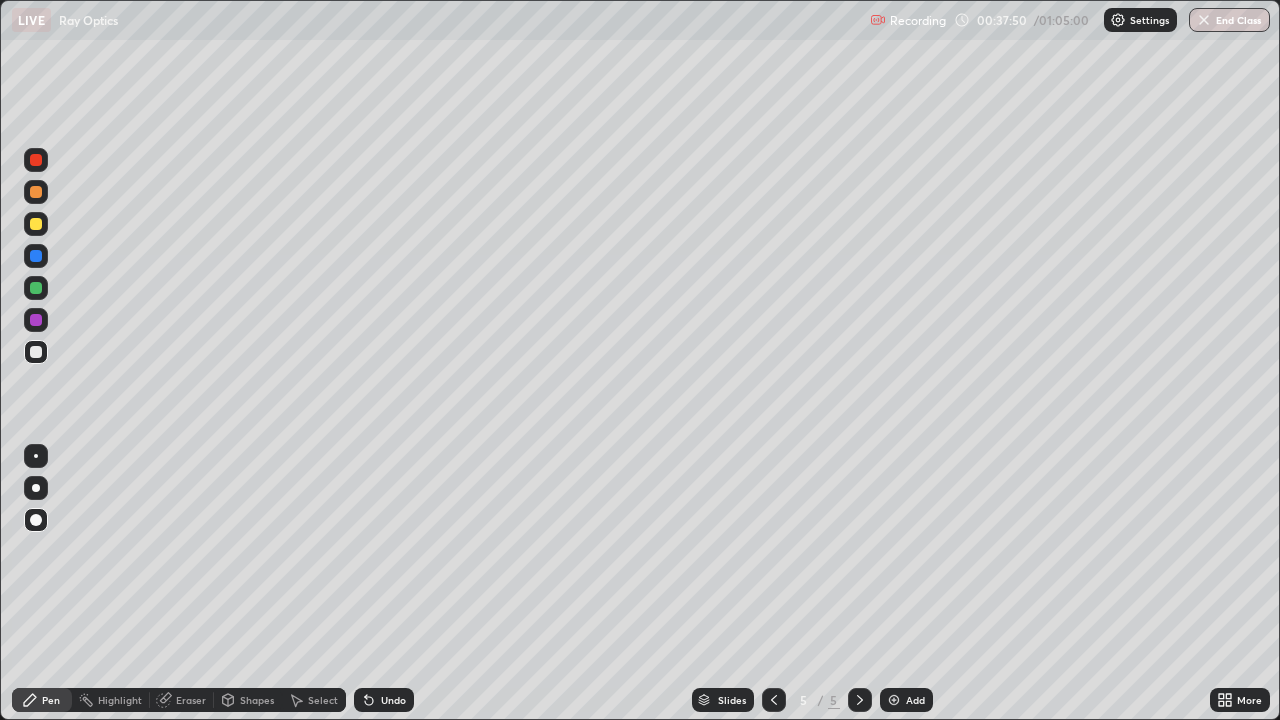click on "Undo" at bounding box center (393, 700) 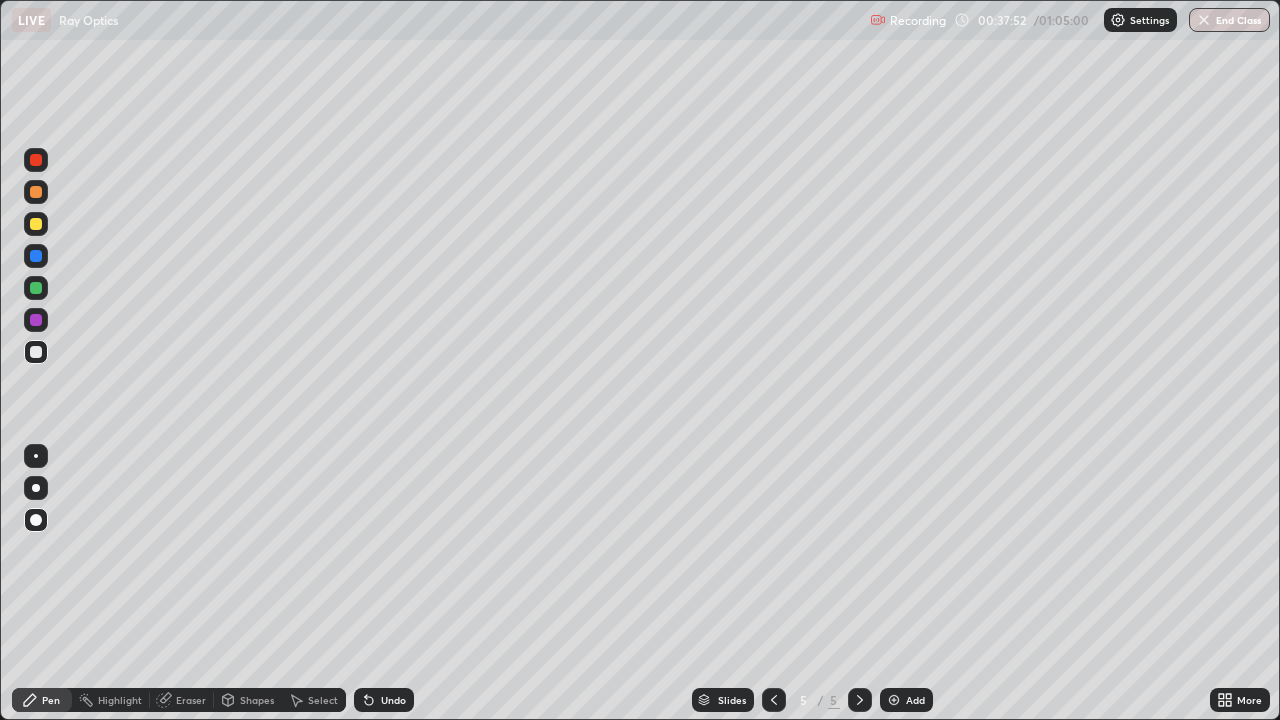 click on "Undo" at bounding box center (393, 700) 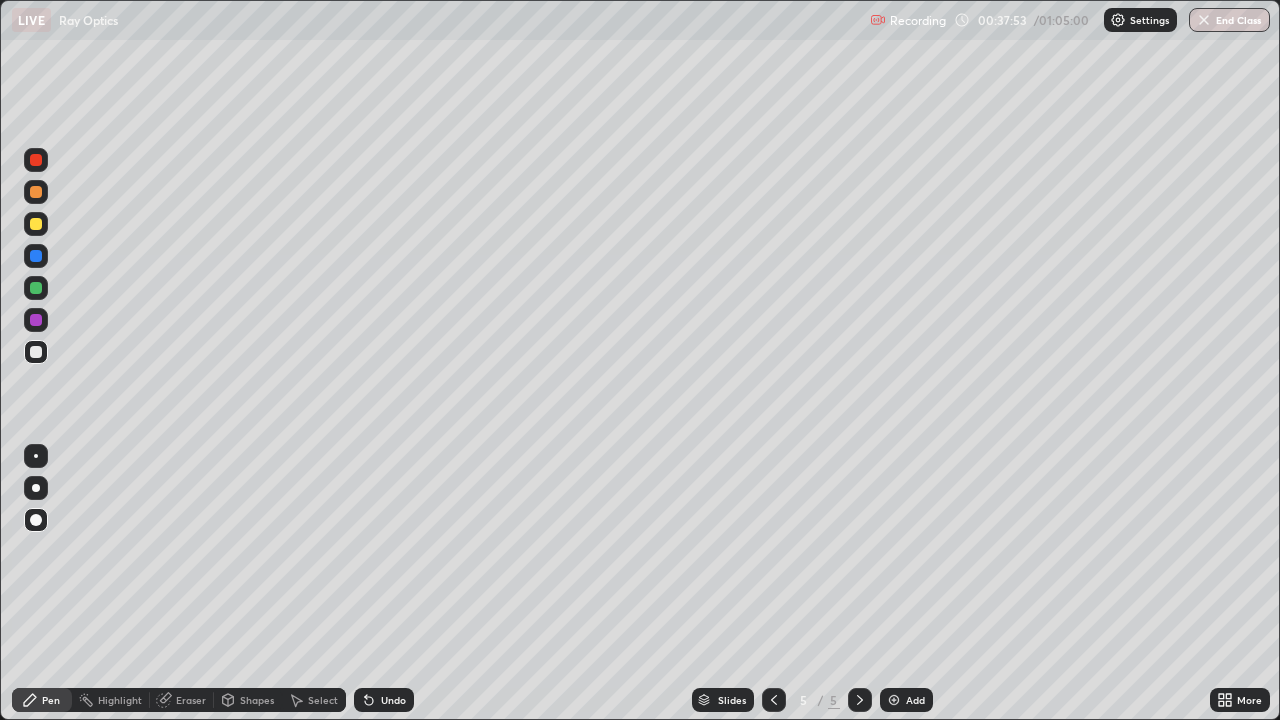 click on "Undo" at bounding box center (384, 700) 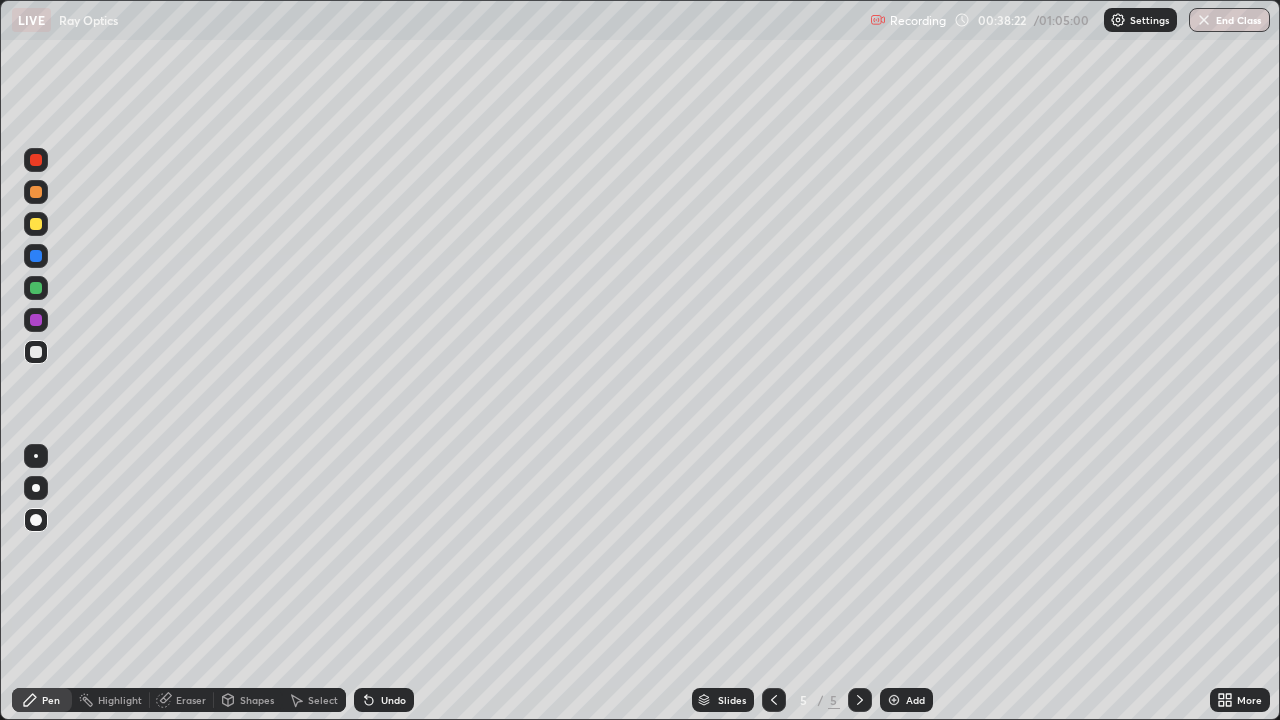 click on "Undo" at bounding box center (393, 700) 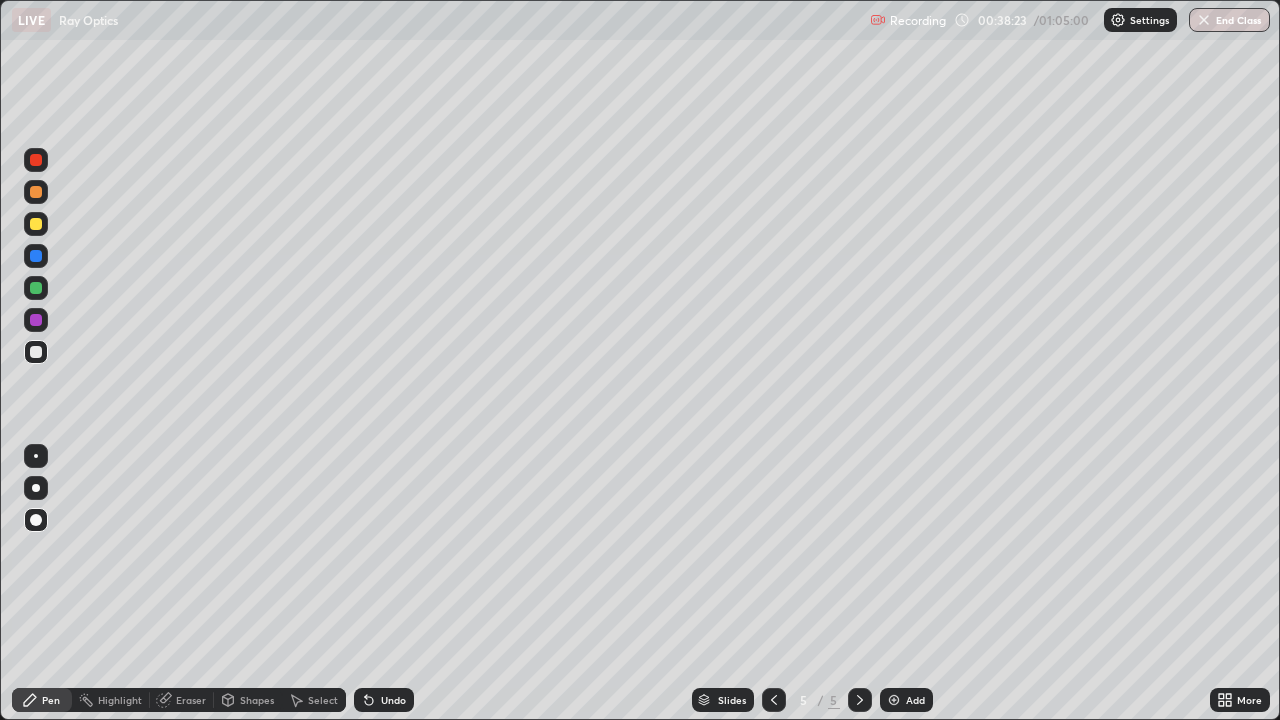 click on "Undo" at bounding box center (384, 700) 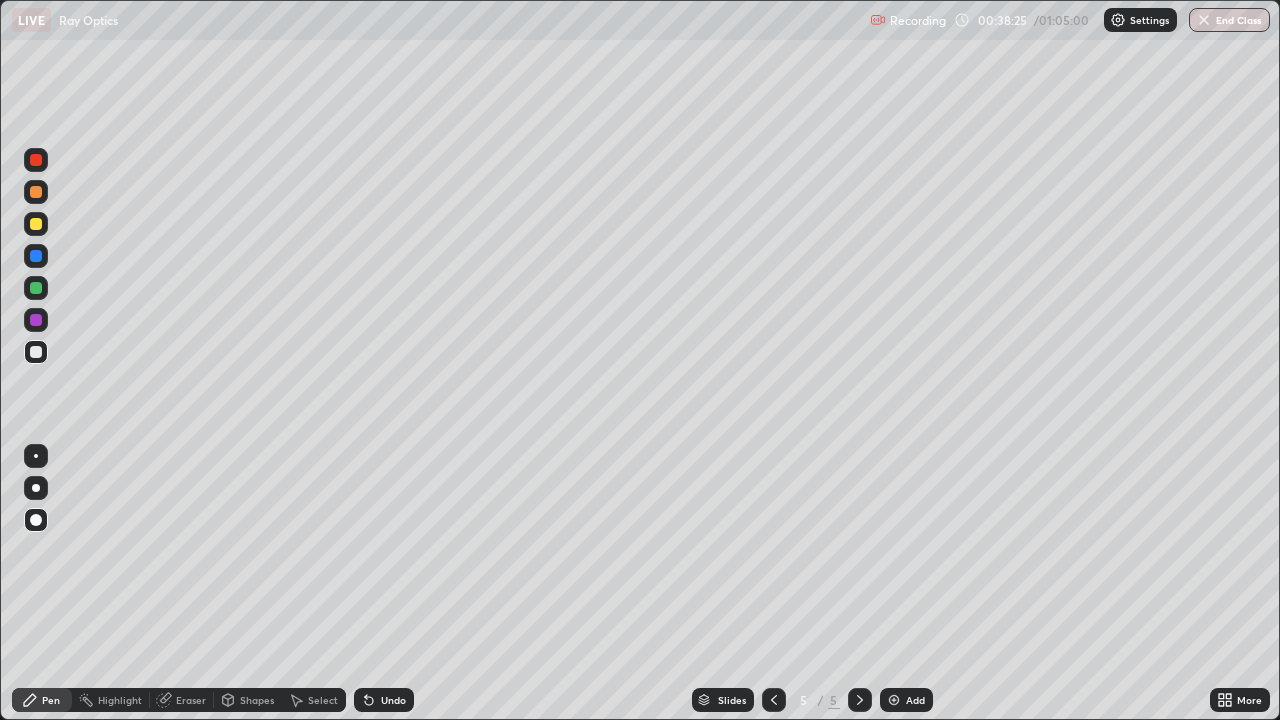 click on "Undo" at bounding box center [384, 700] 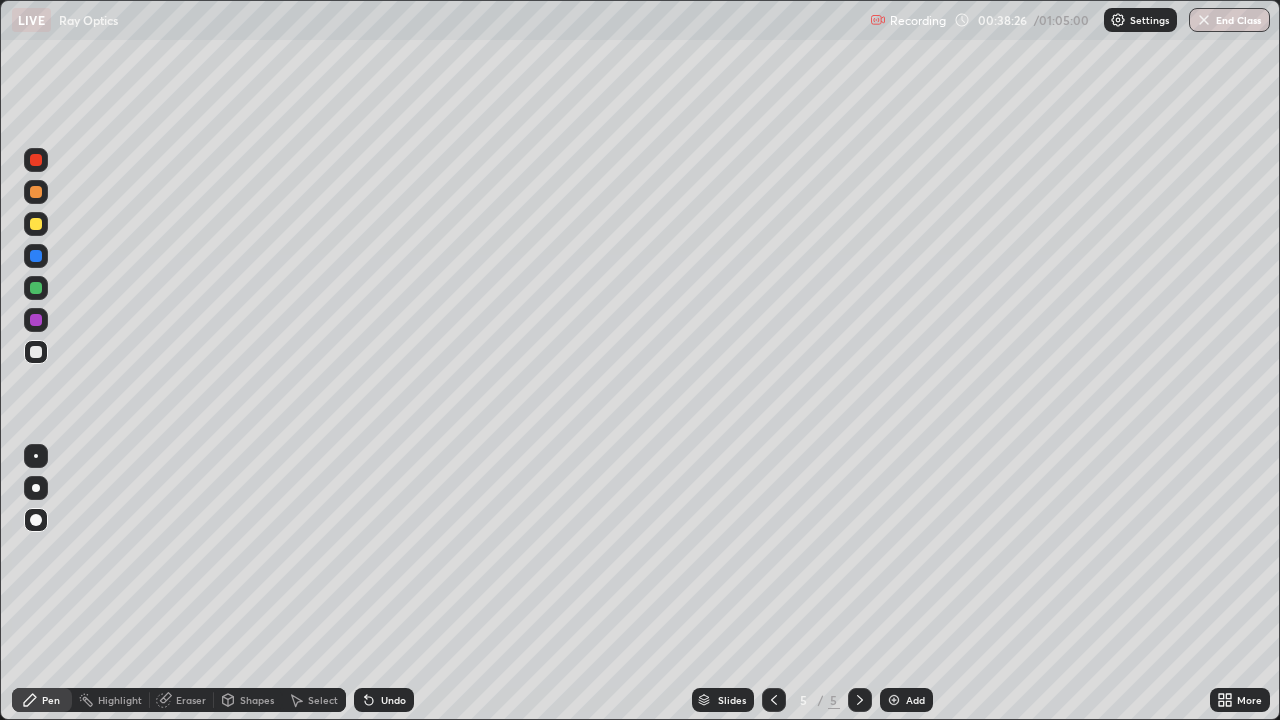 click on "Undo" at bounding box center [384, 700] 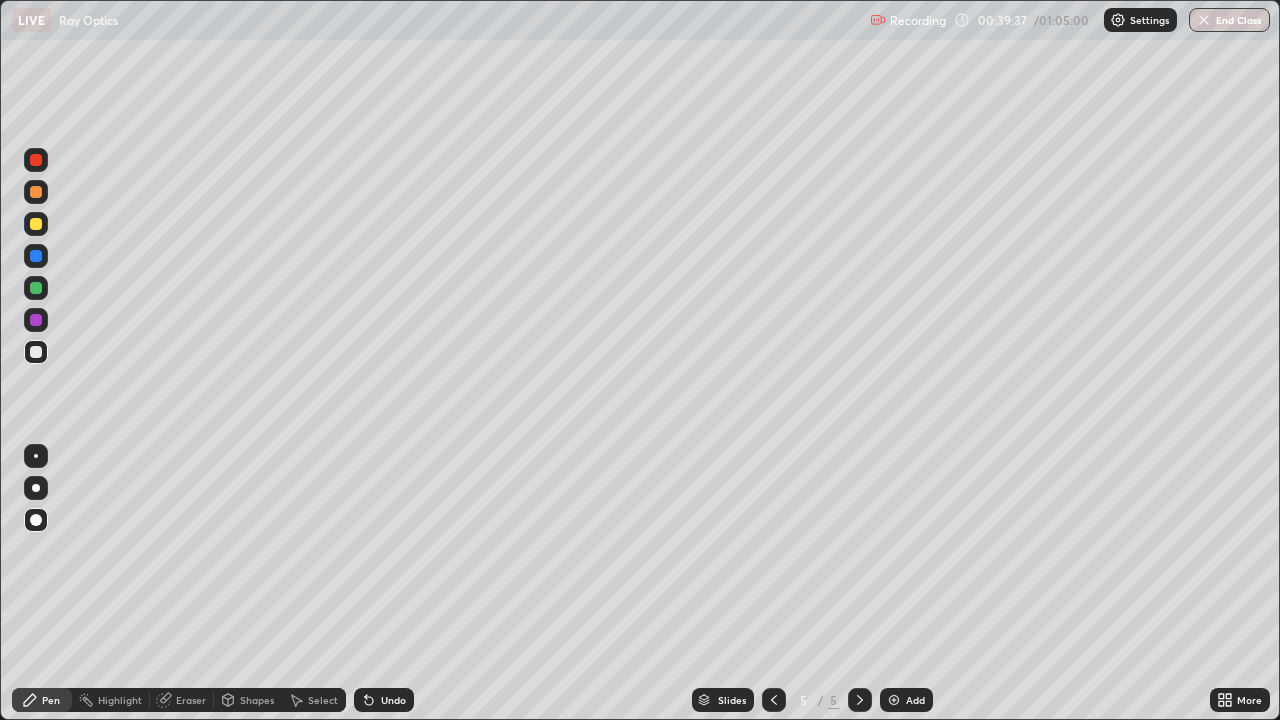 click on "Select" at bounding box center (323, 700) 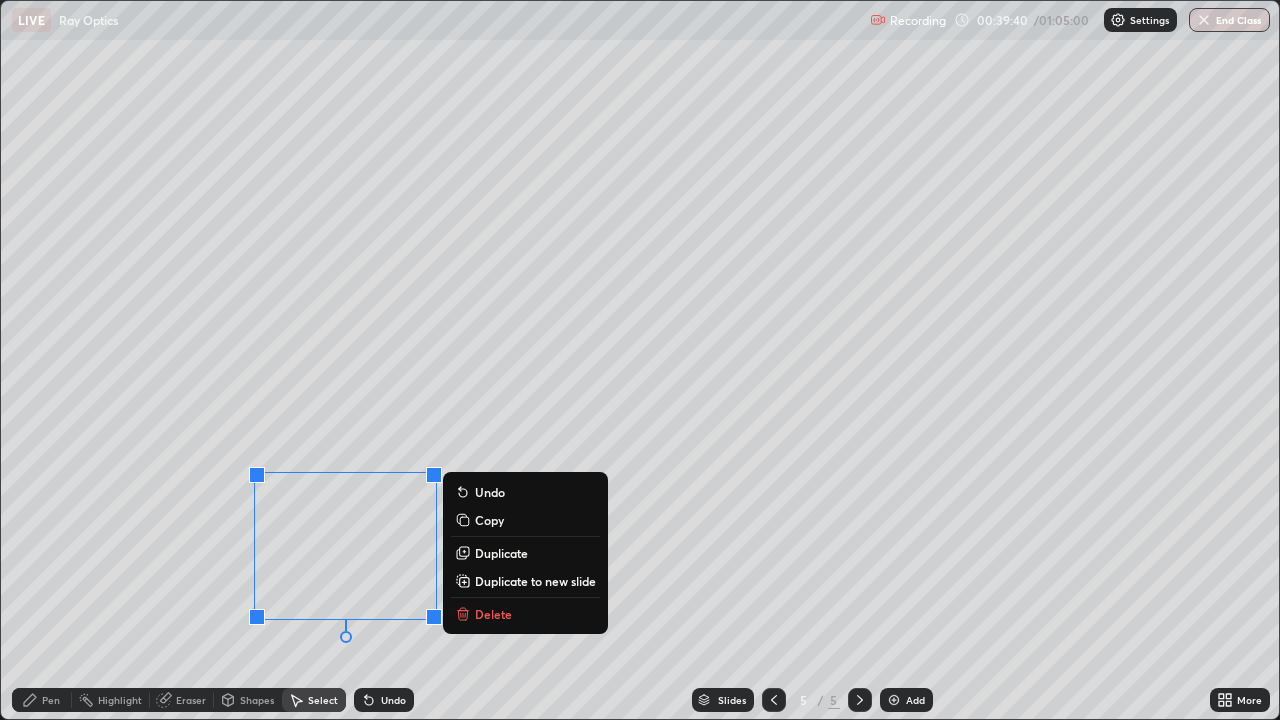 click on "Delete" at bounding box center (525, 614) 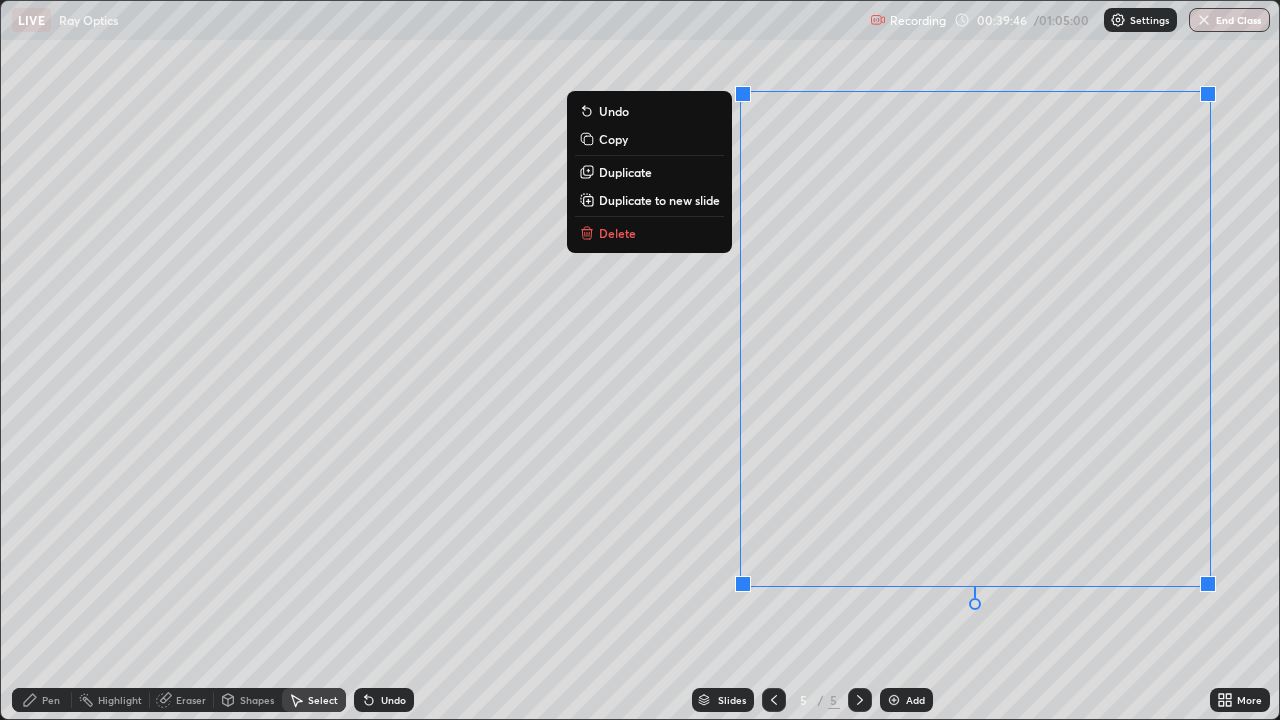 click on "Delete" at bounding box center [649, 233] 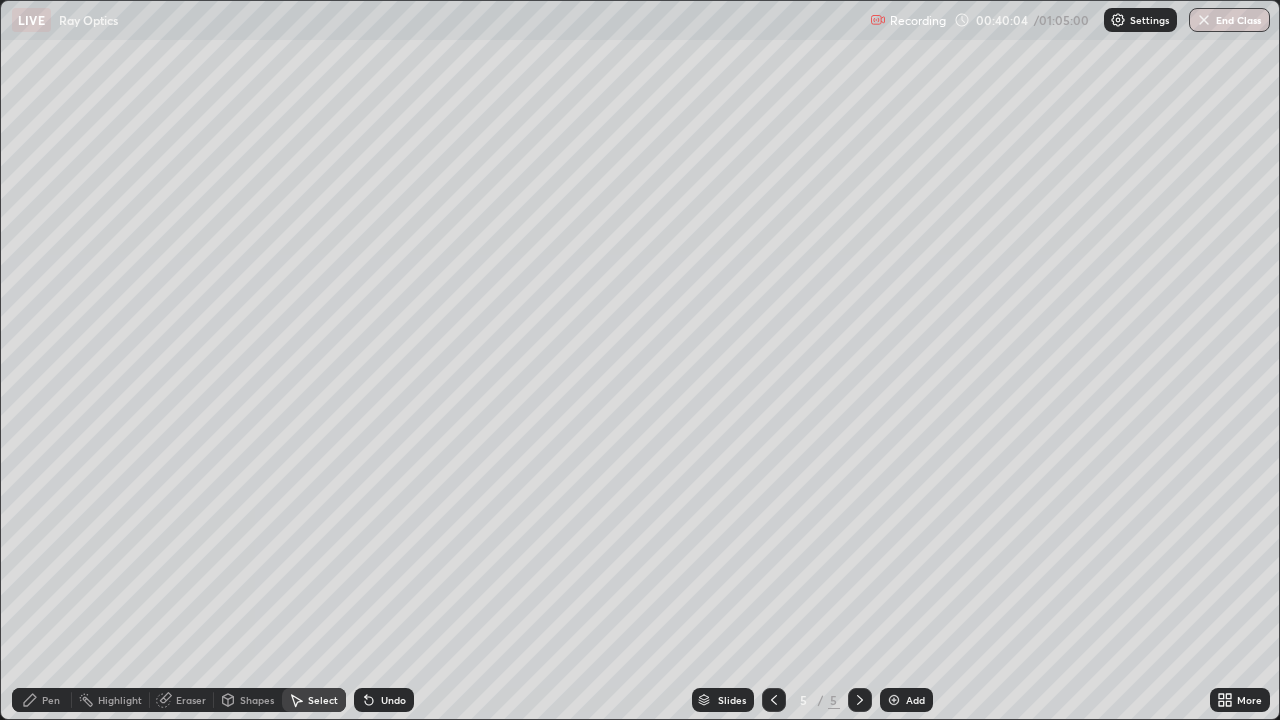 click on "Pen" at bounding box center [42, 700] 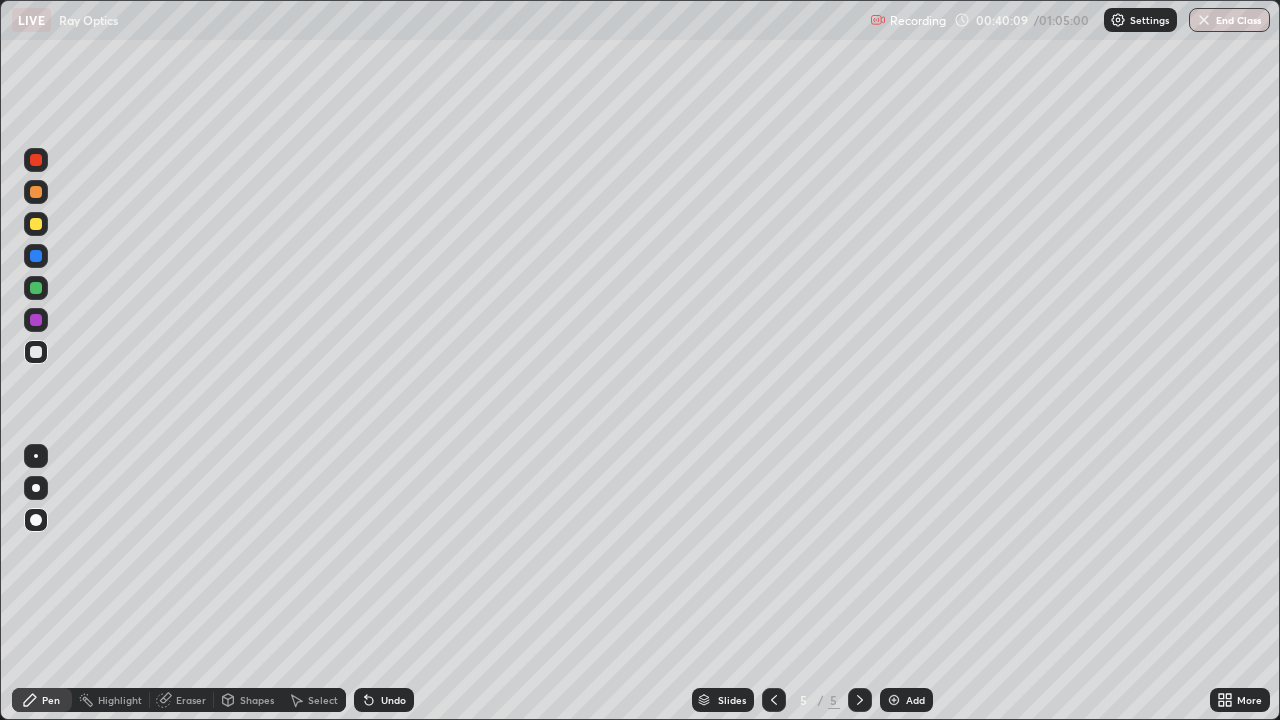 click on "Eraser" at bounding box center [191, 700] 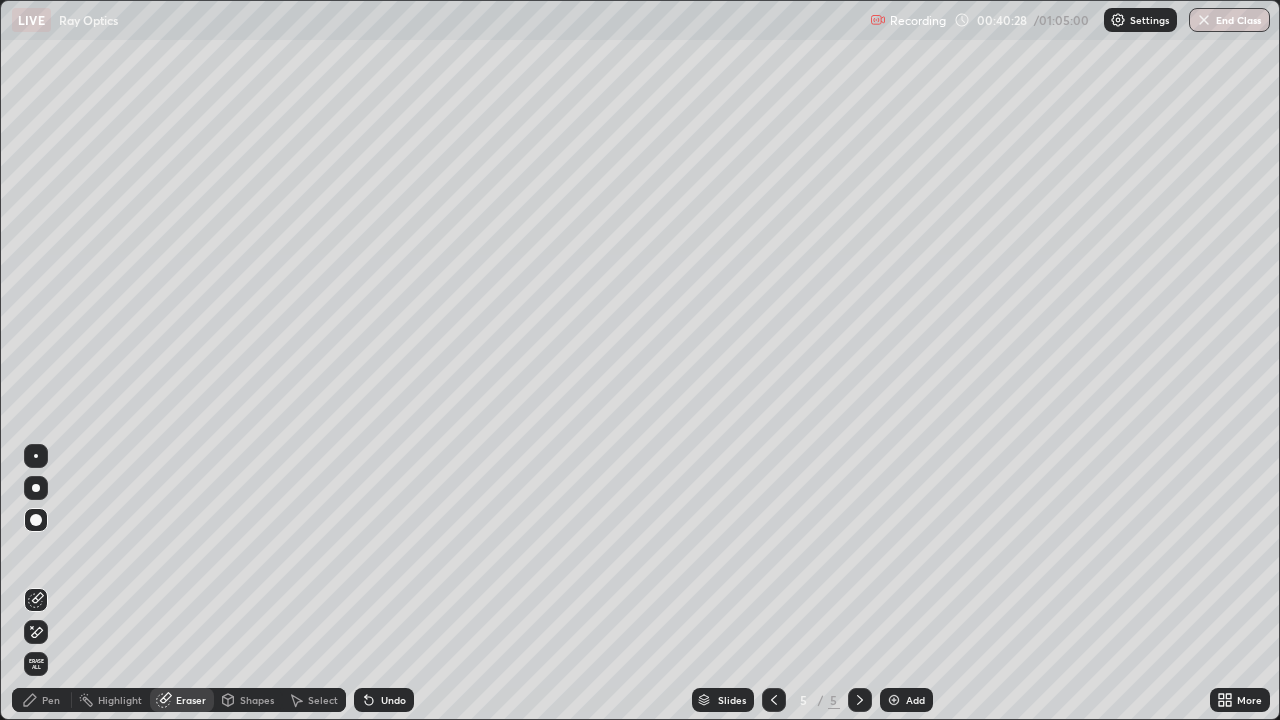 click on "Pen" at bounding box center [51, 700] 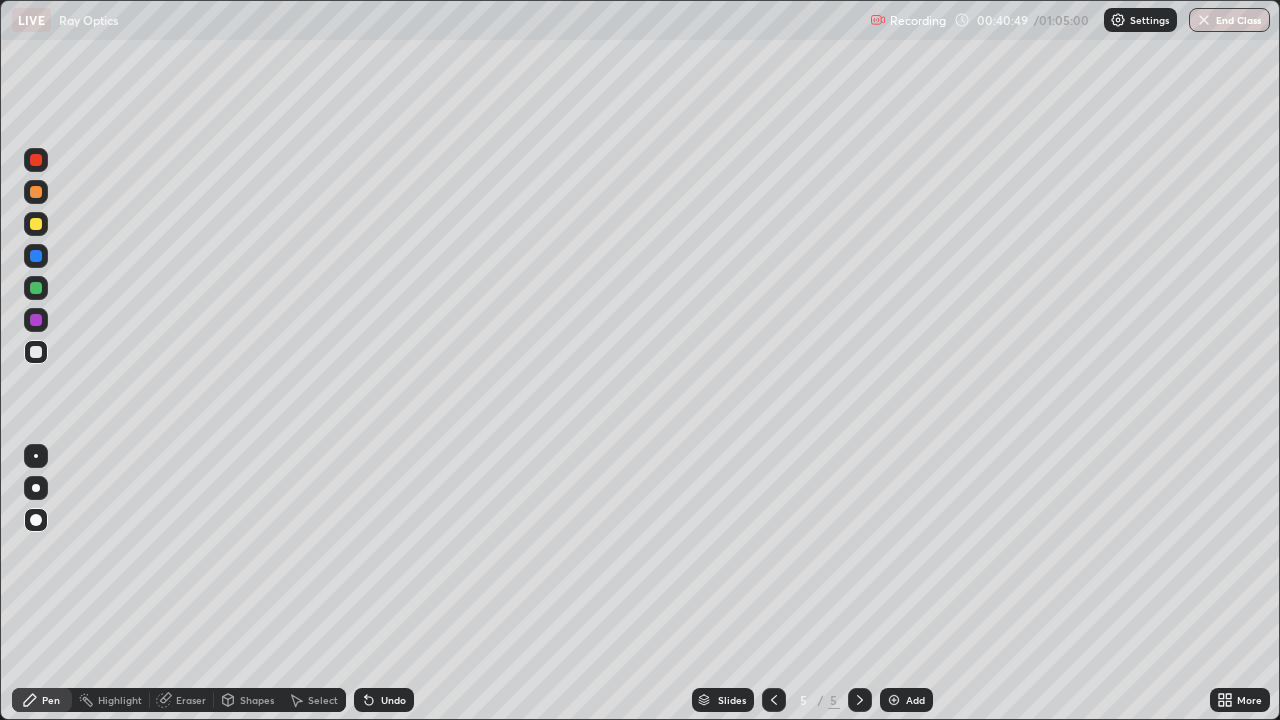 click on "Undo" at bounding box center [384, 700] 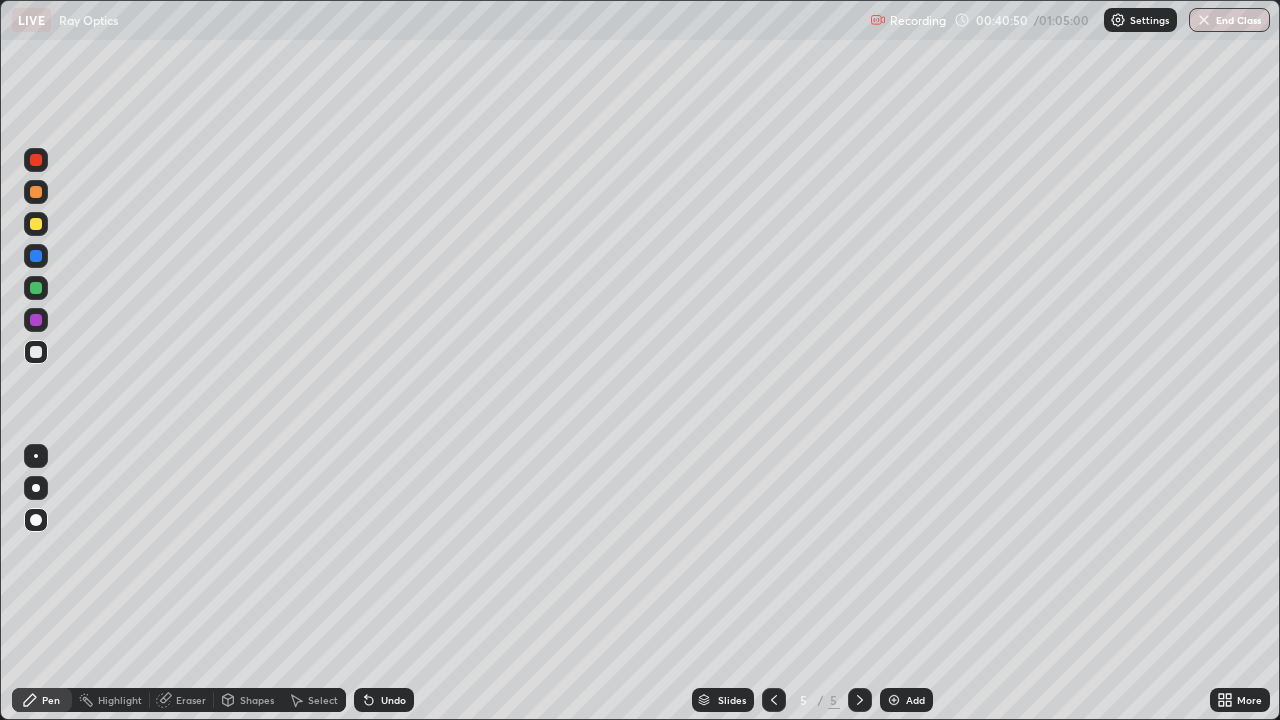 click on "Undo" at bounding box center (384, 700) 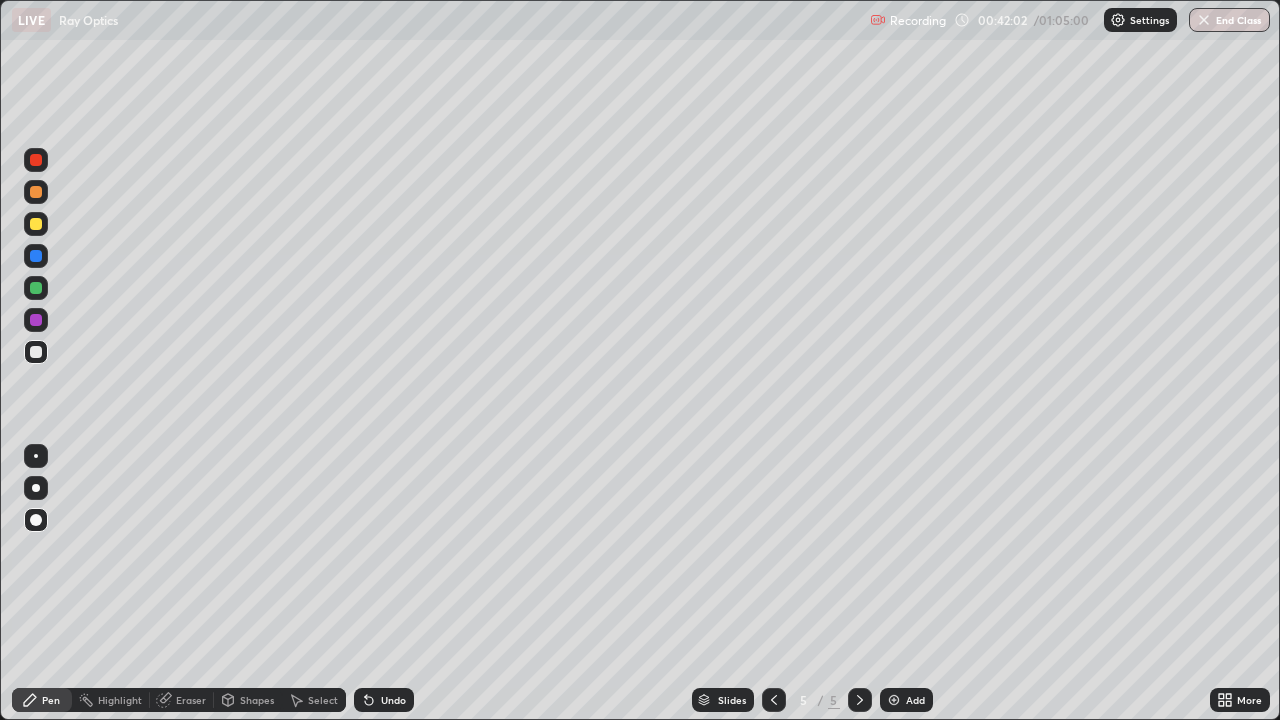 click at bounding box center [36, 288] 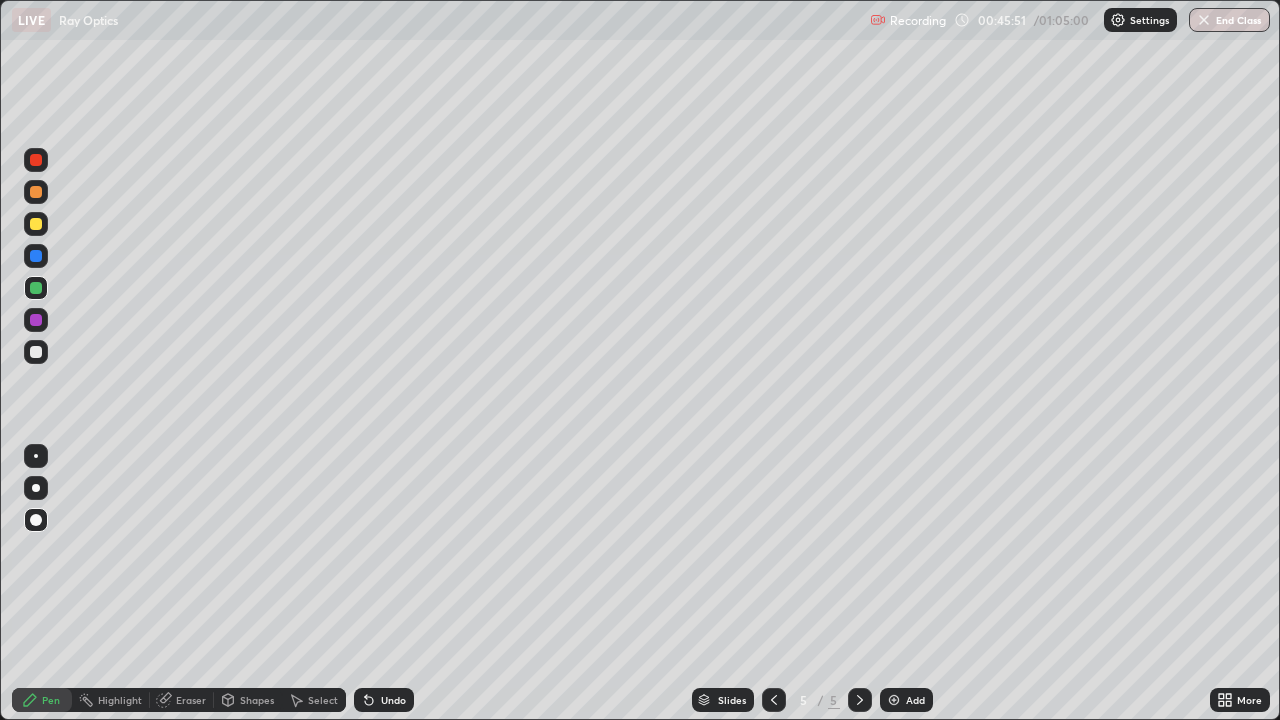 click on "Add" at bounding box center (906, 700) 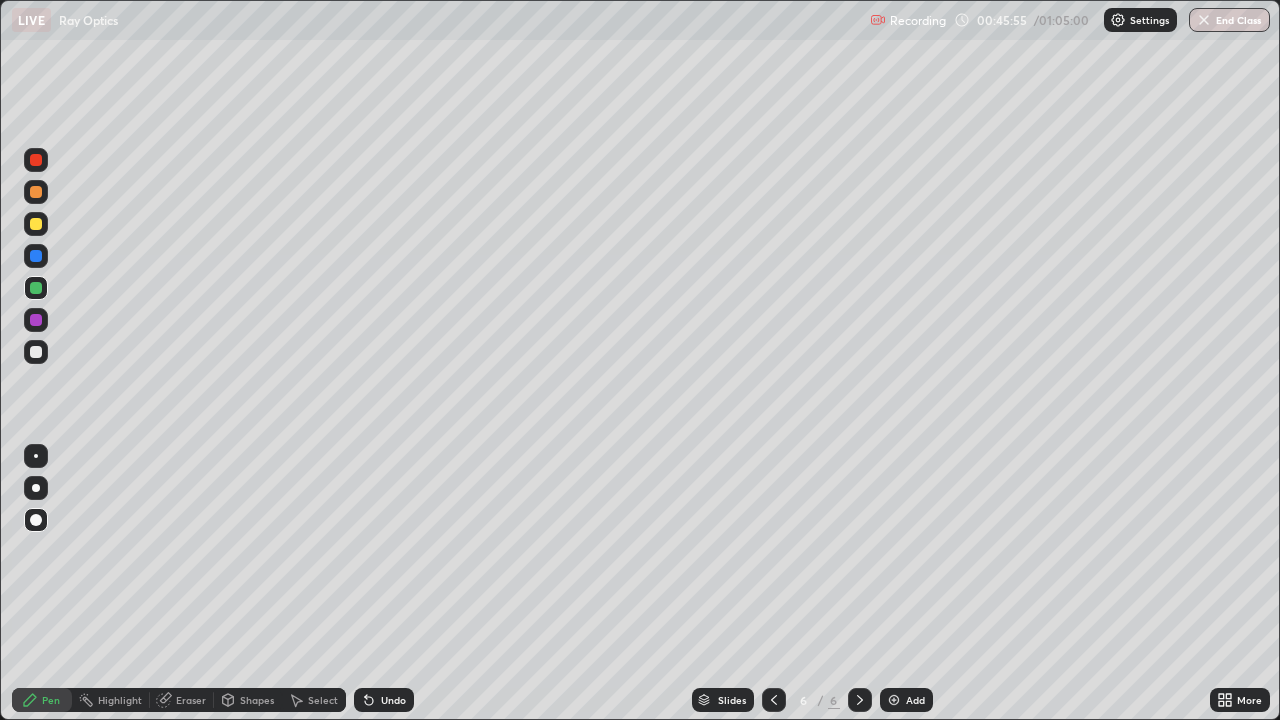 click at bounding box center (36, 352) 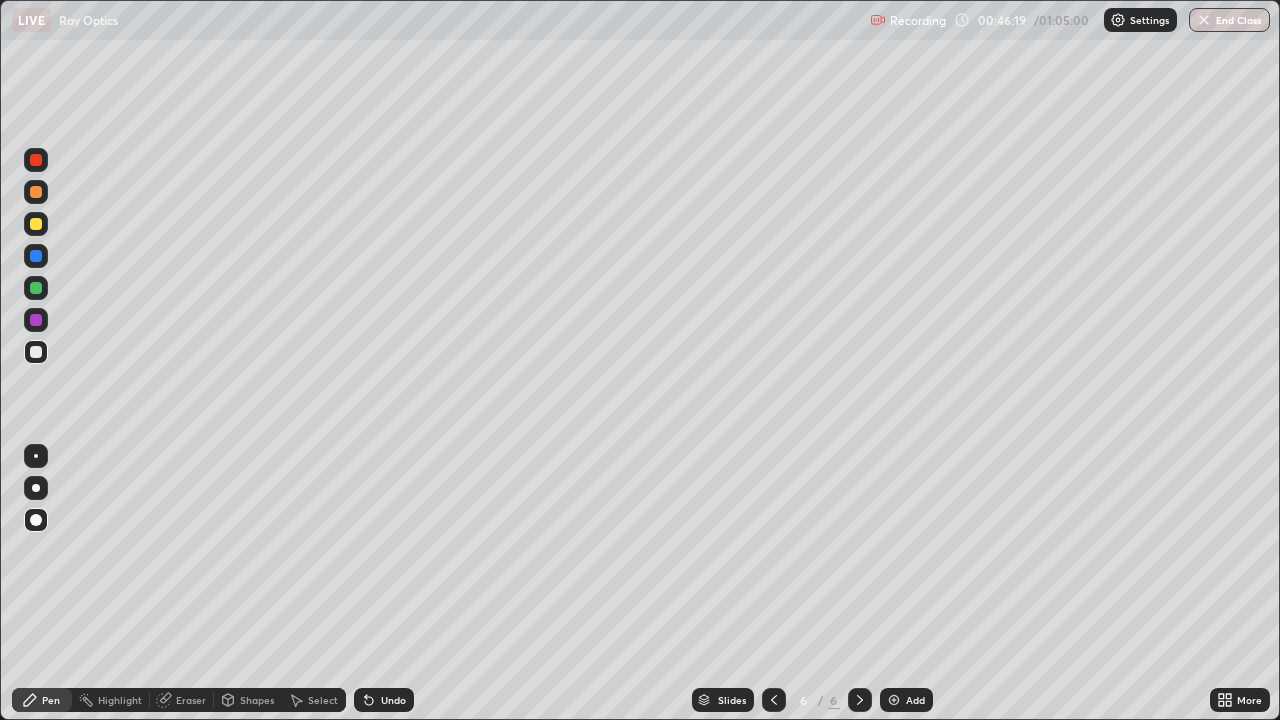 click at bounding box center [36, 224] 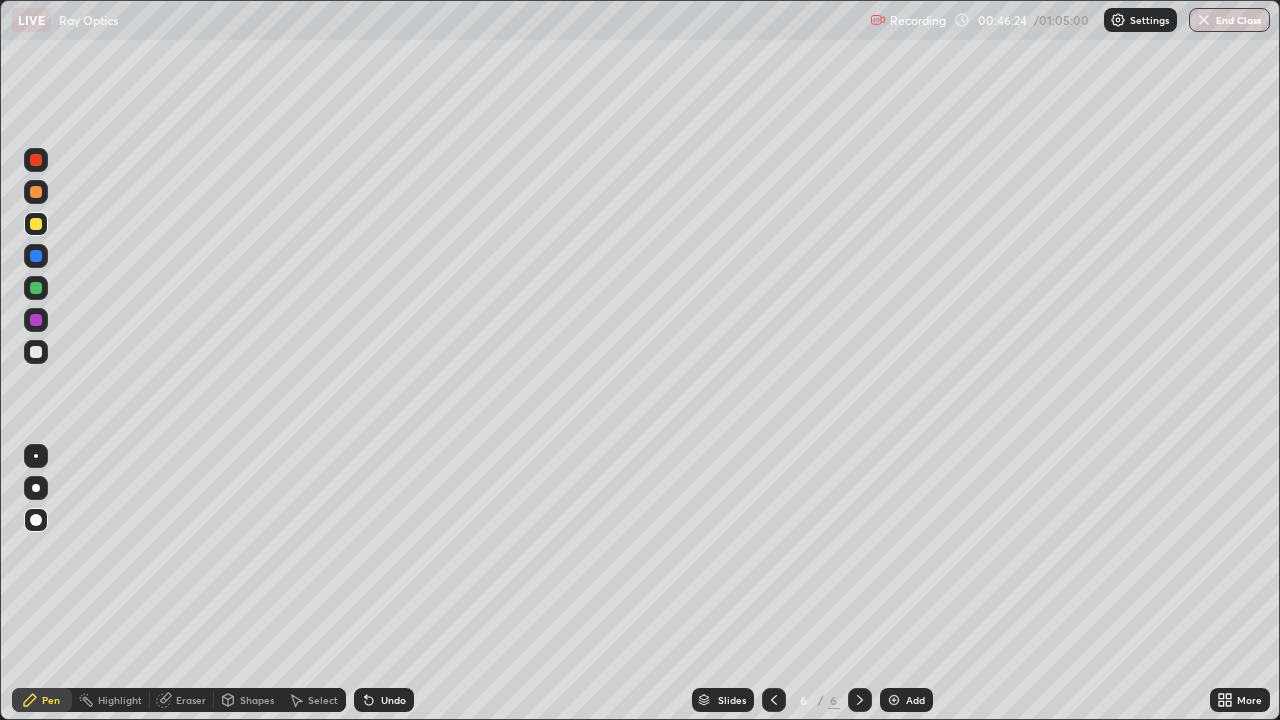 click at bounding box center (36, 160) 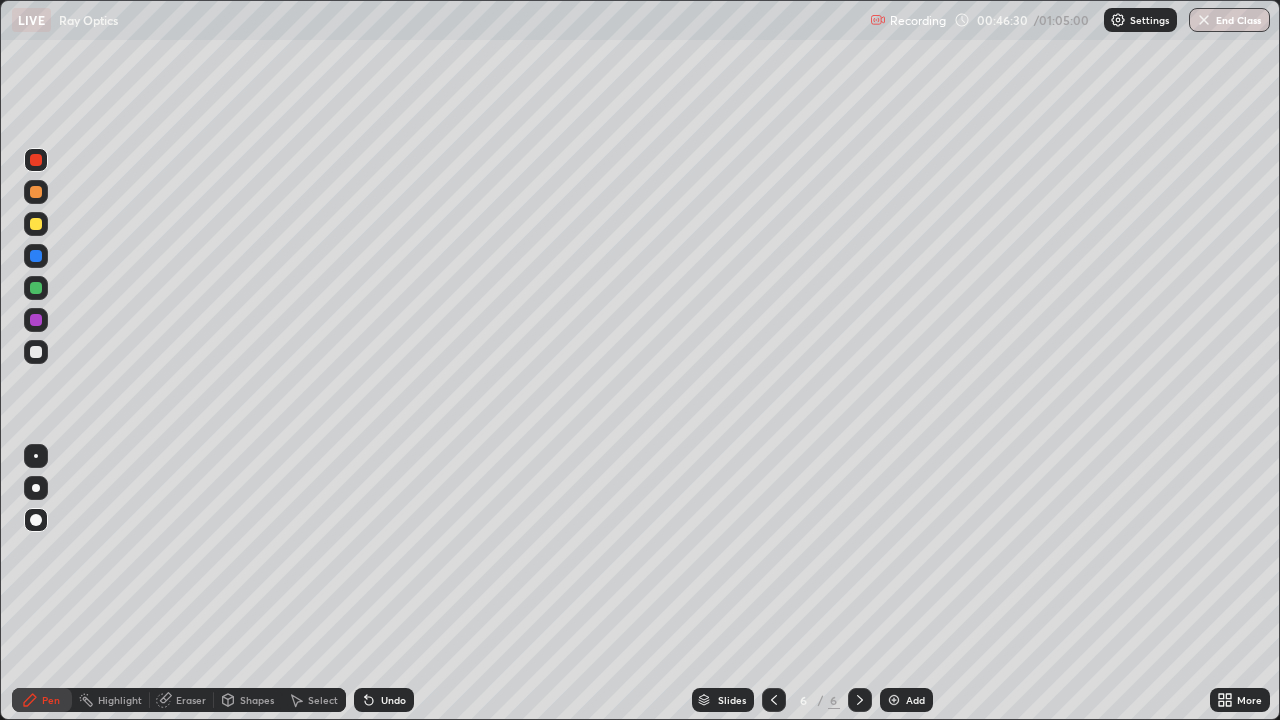 click at bounding box center [36, 352] 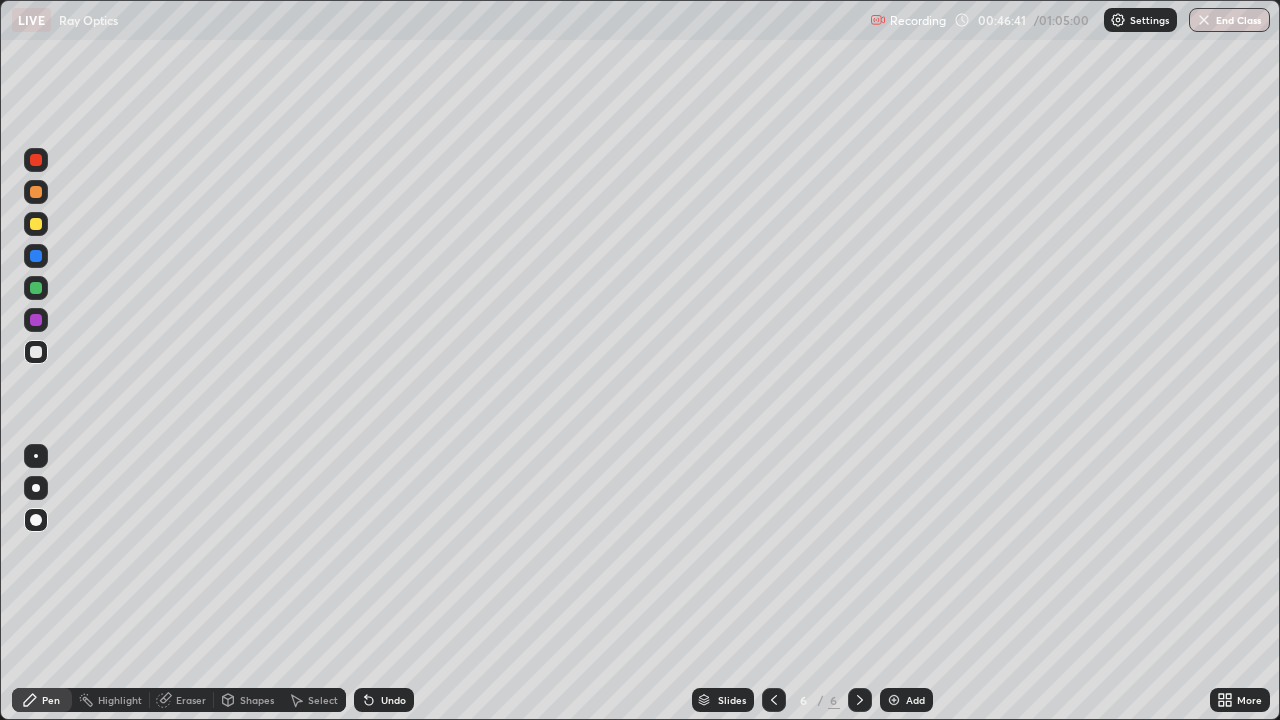 click at bounding box center [36, 192] 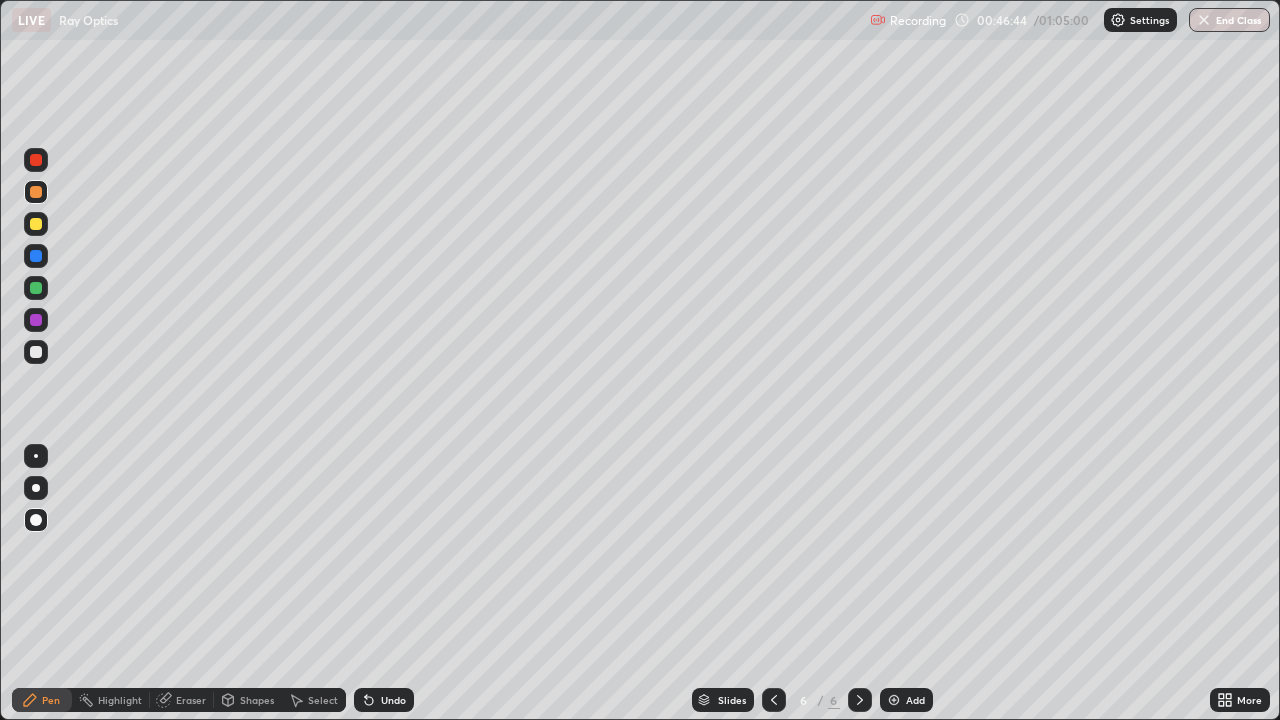 click at bounding box center (36, 352) 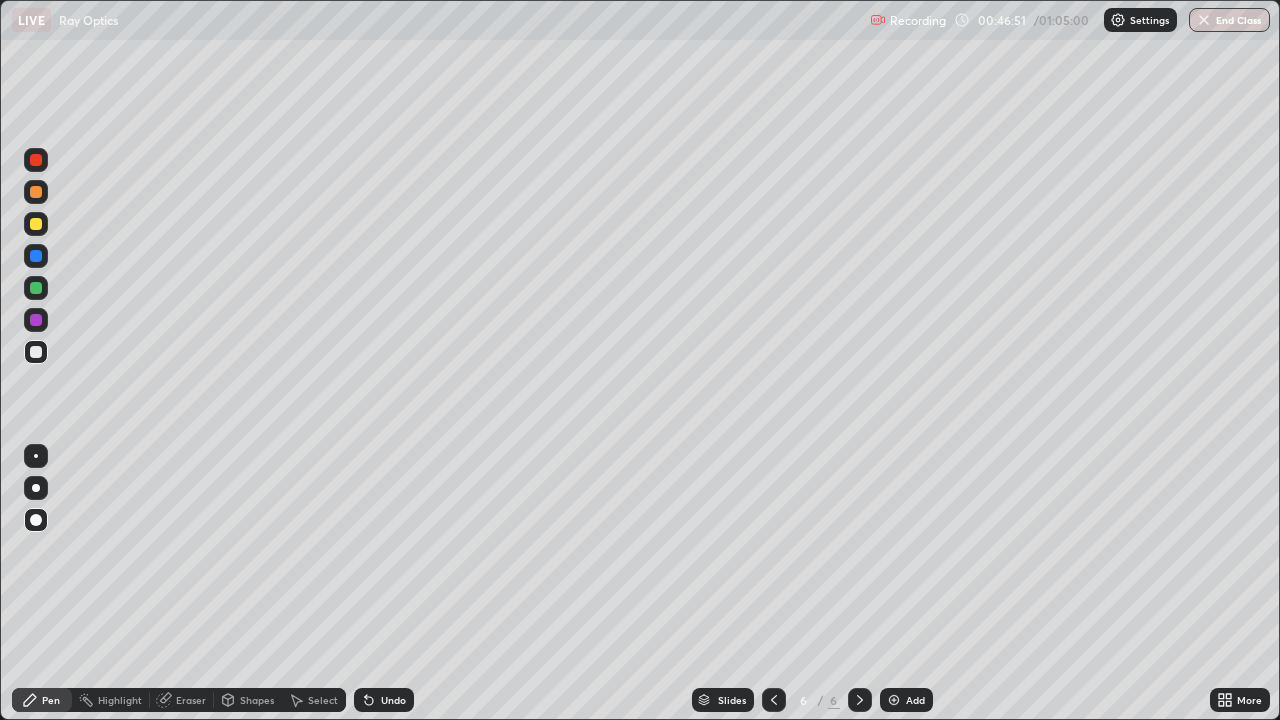 click at bounding box center (36, 256) 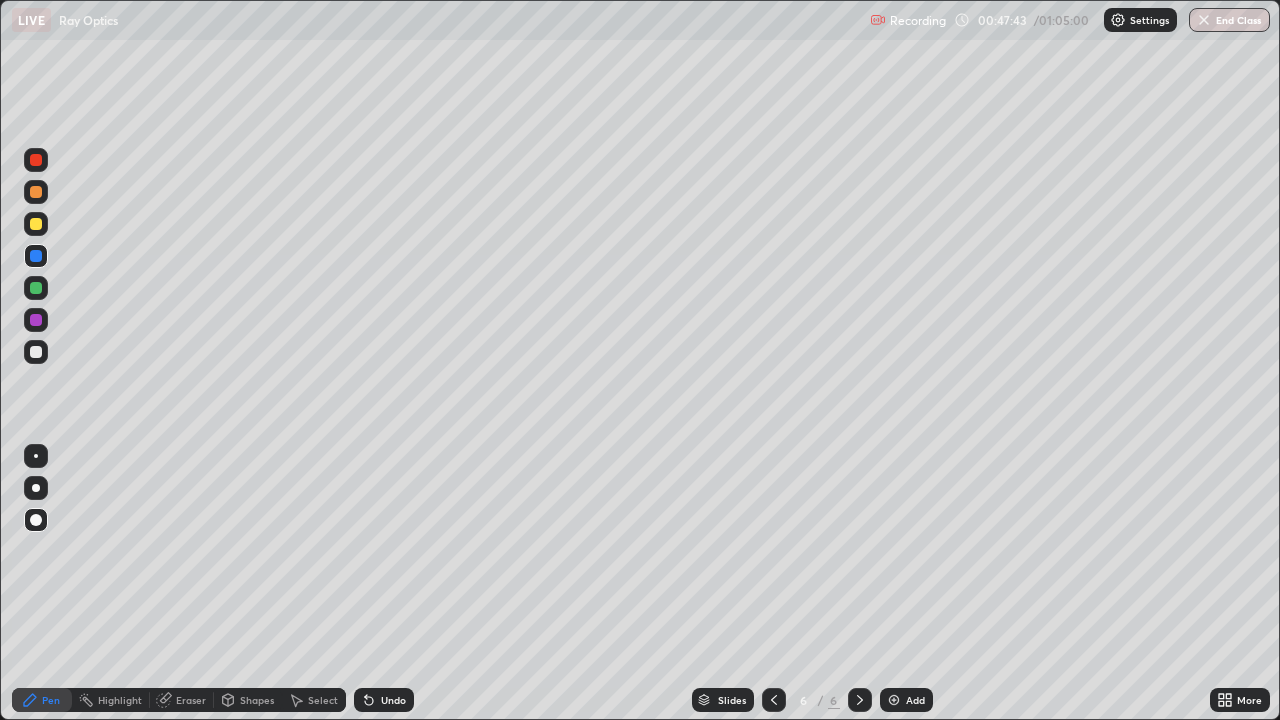 click at bounding box center (36, 352) 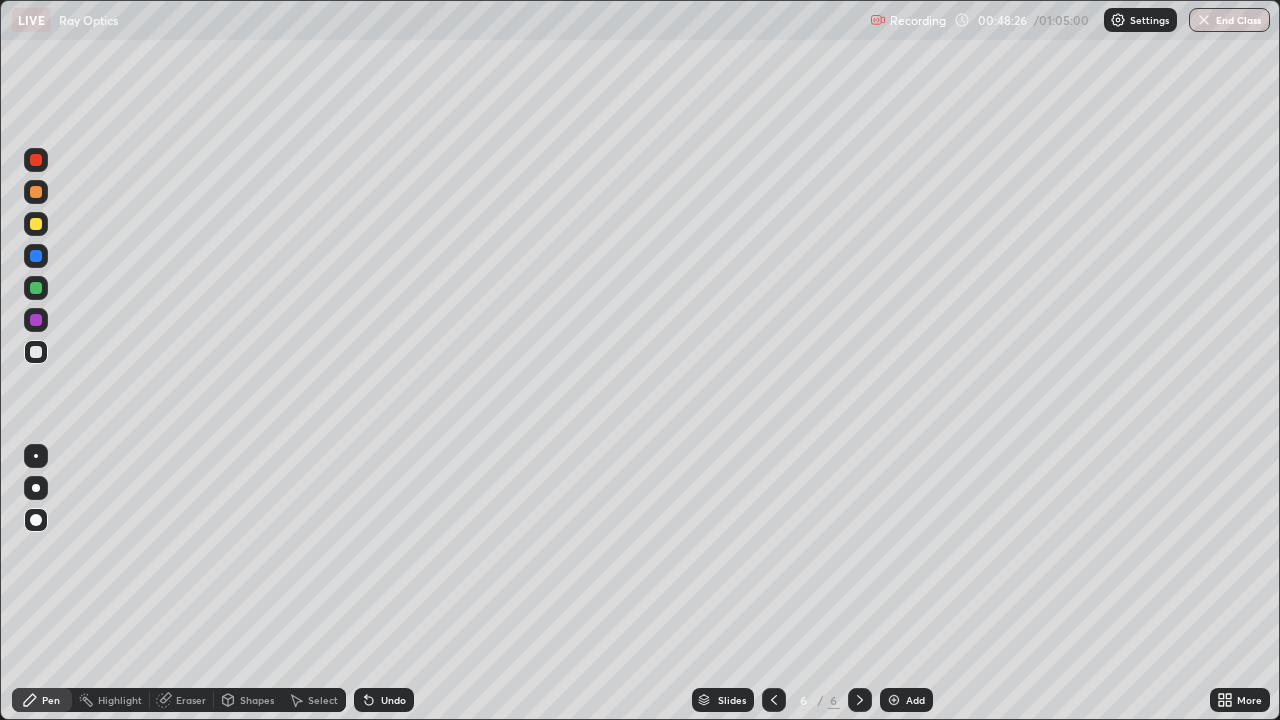 click at bounding box center (36, 288) 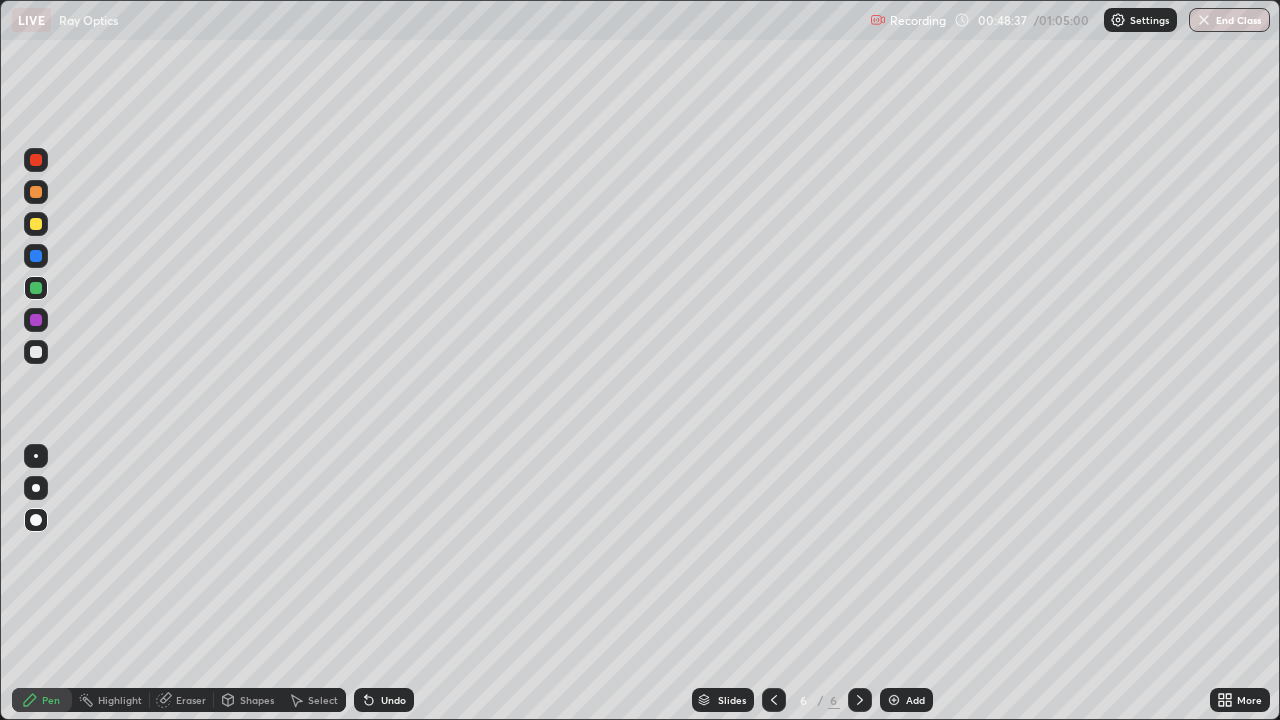 click at bounding box center (36, 320) 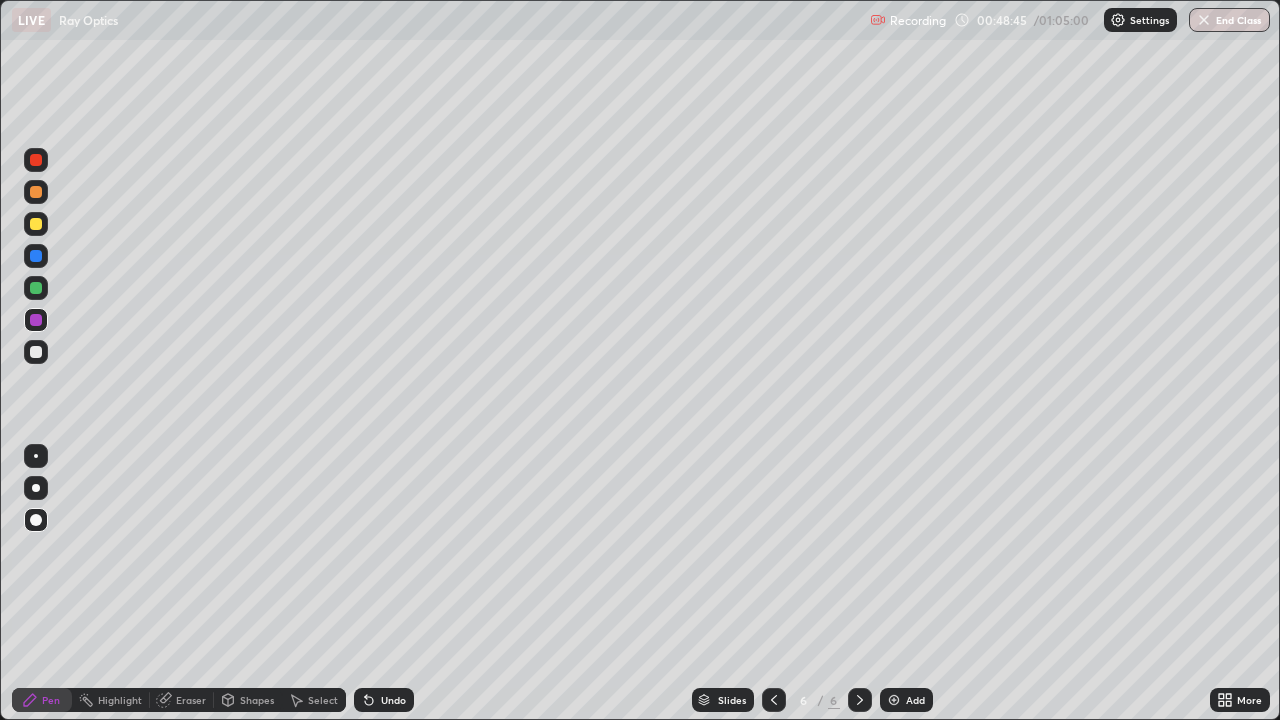 click at bounding box center (36, 160) 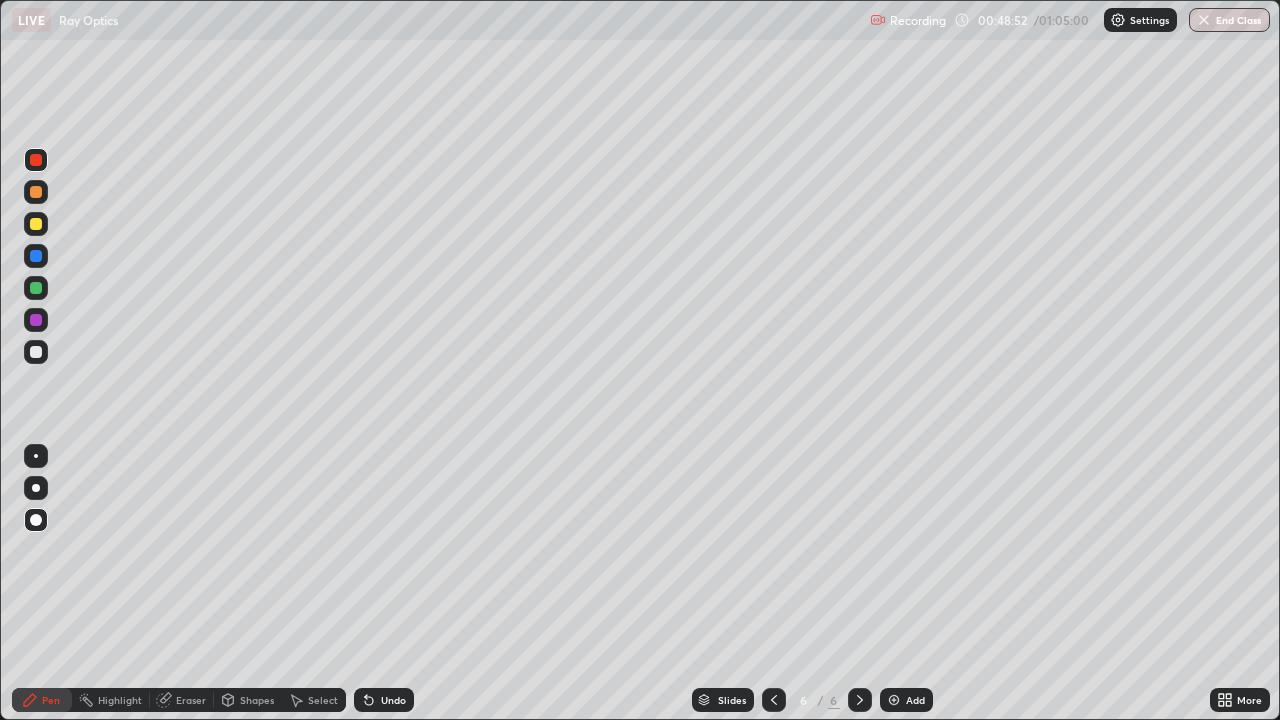 click at bounding box center [36, 352] 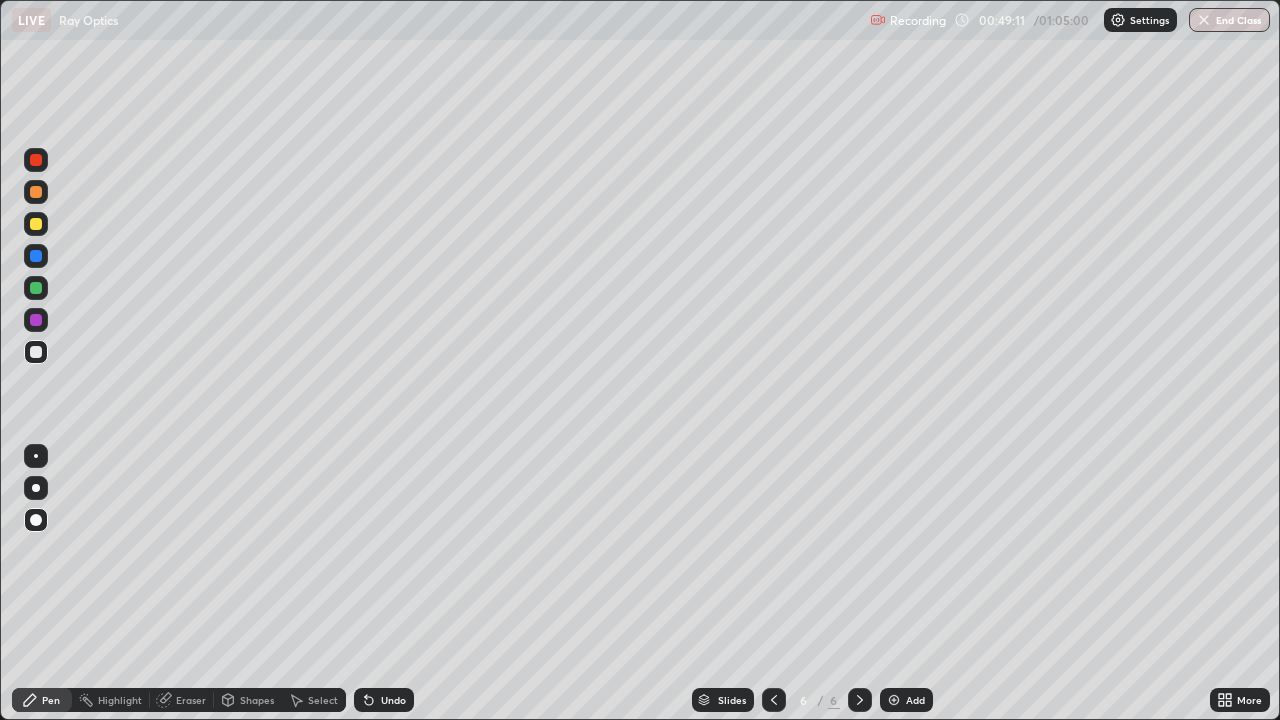 click at bounding box center [36, 224] 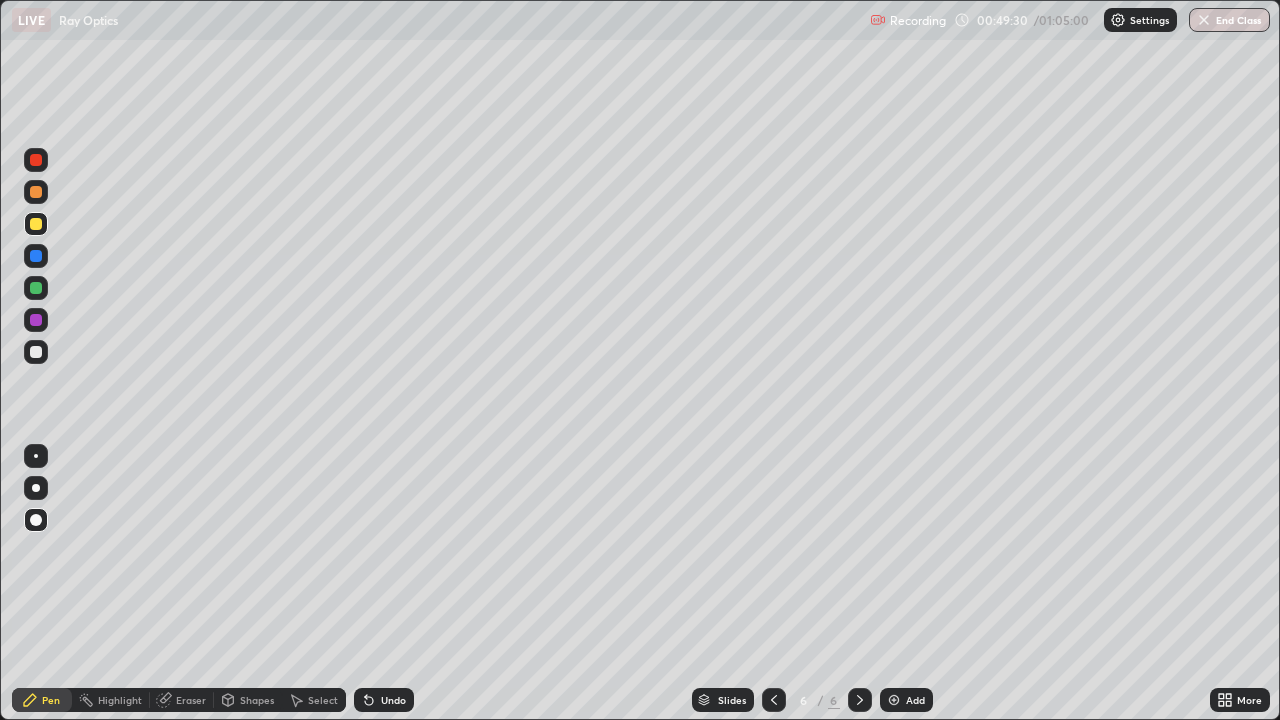 click at bounding box center (36, 352) 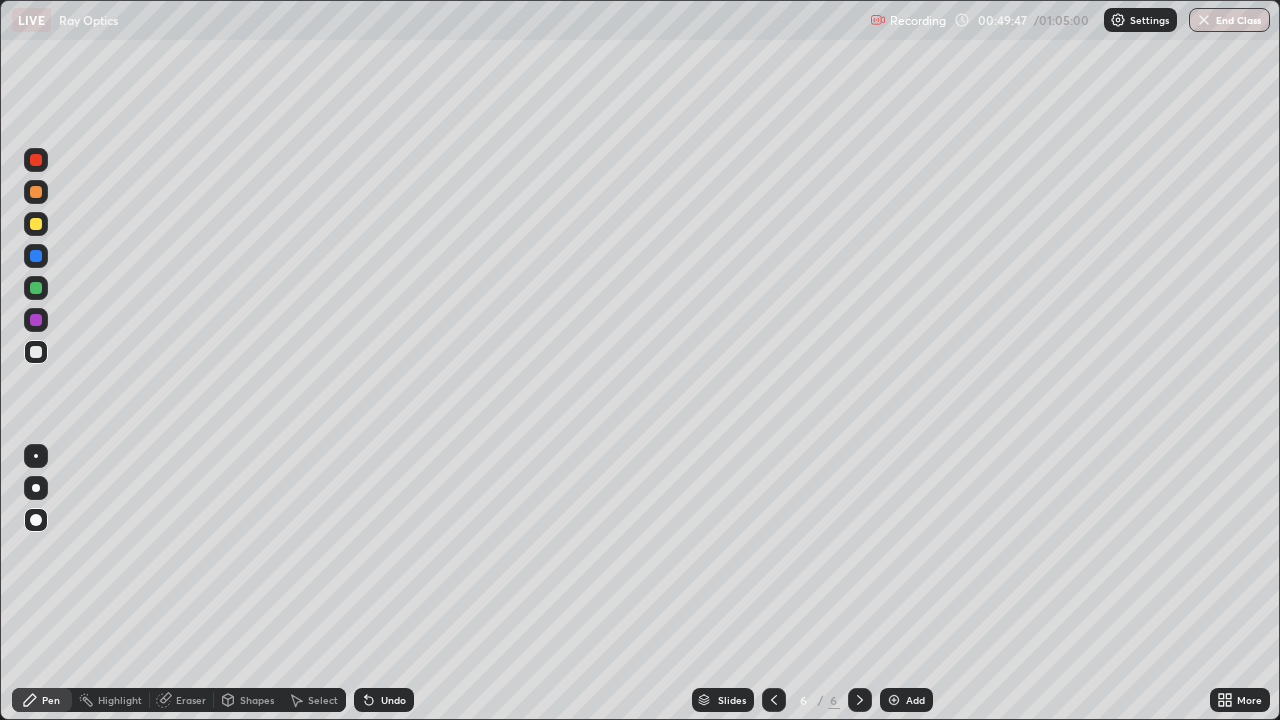 click at bounding box center (36, 456) 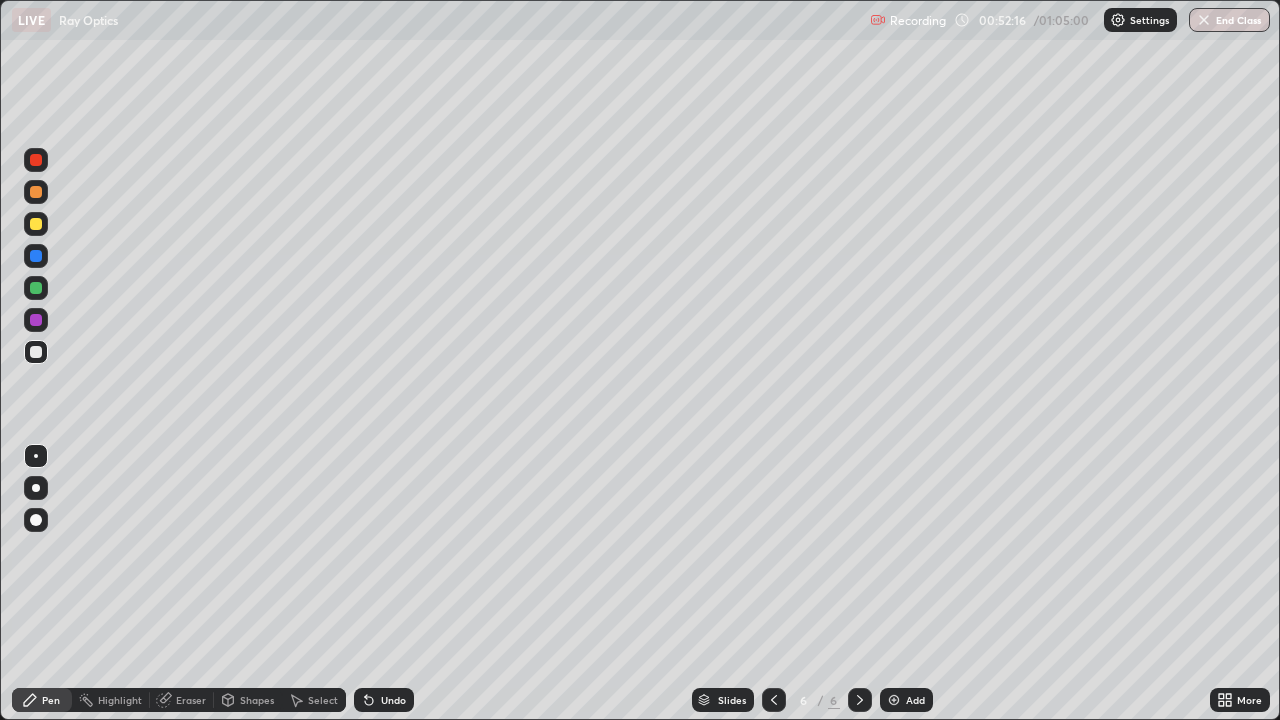 click at bounding box center [36, 224] 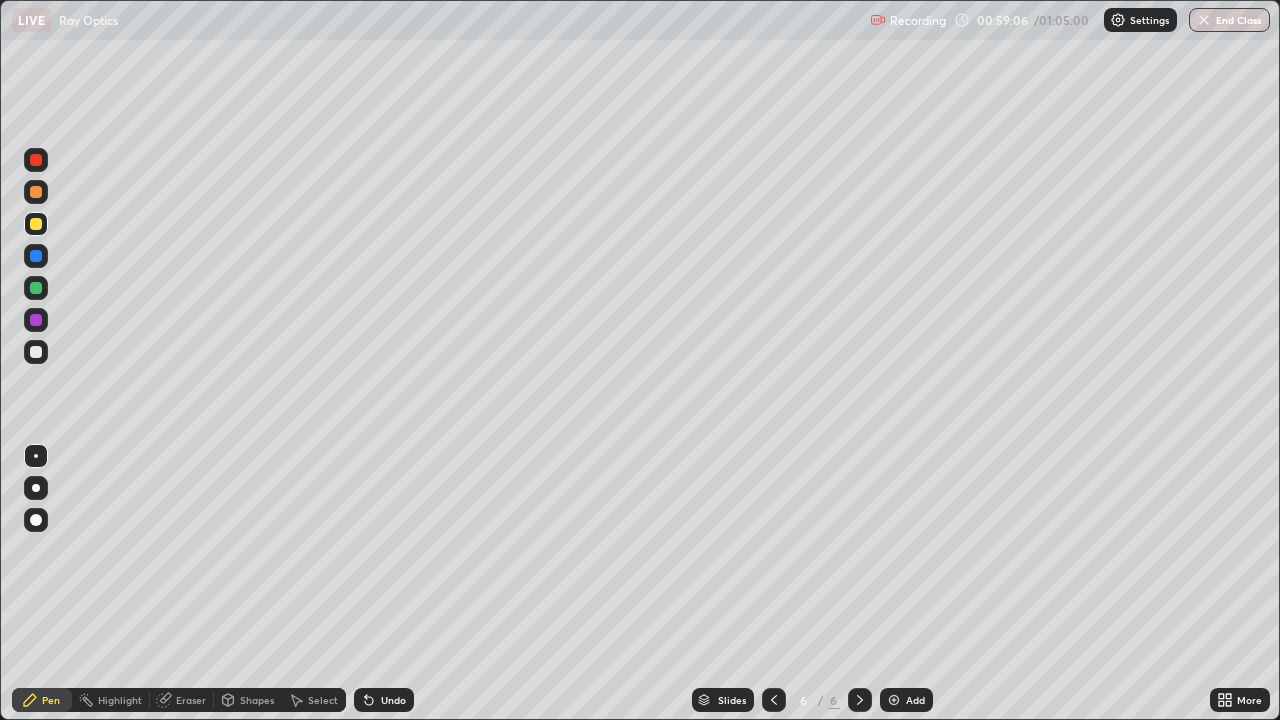 click on "Add" at bounding box center [915, 700] 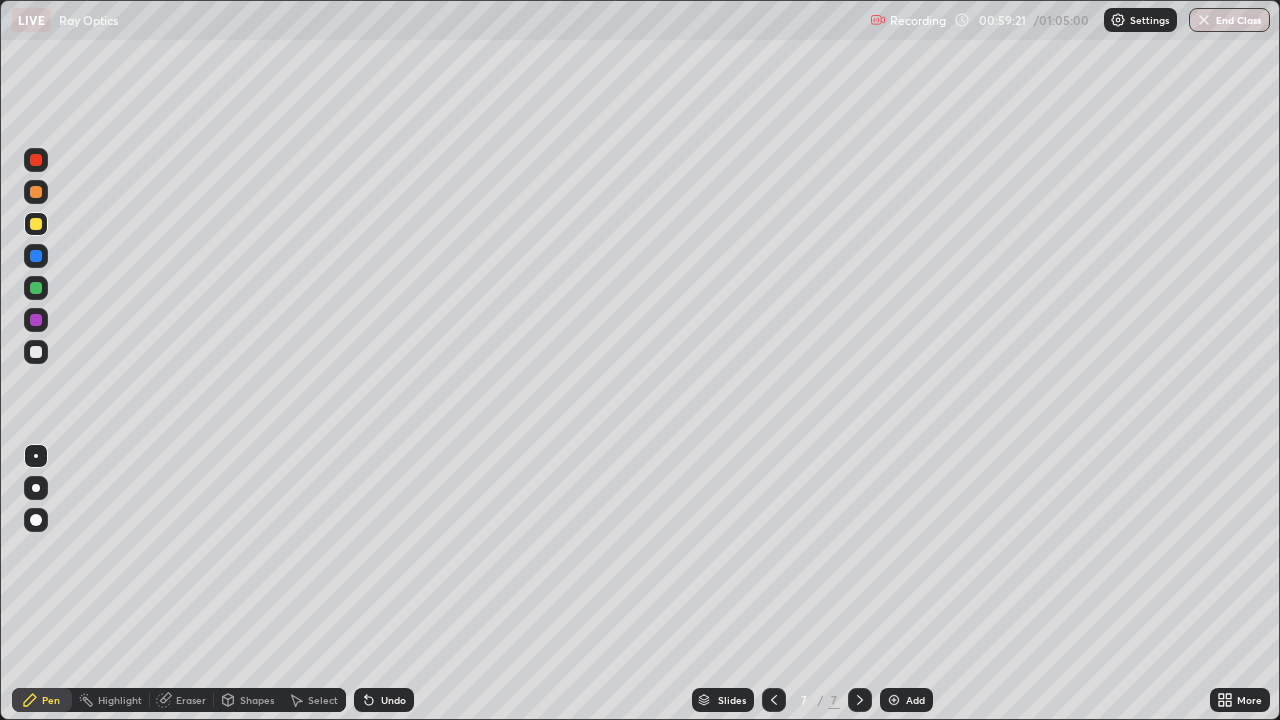 click on "End Class" at bounding box center [1229, 20] 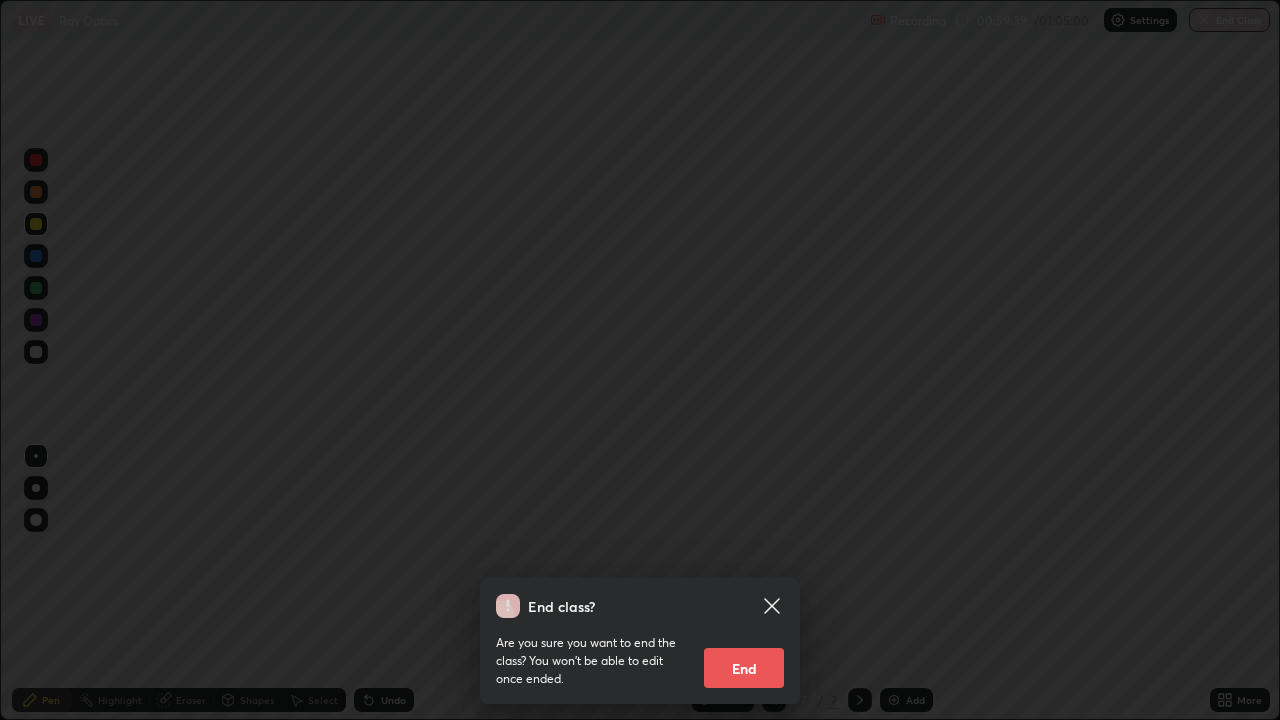click 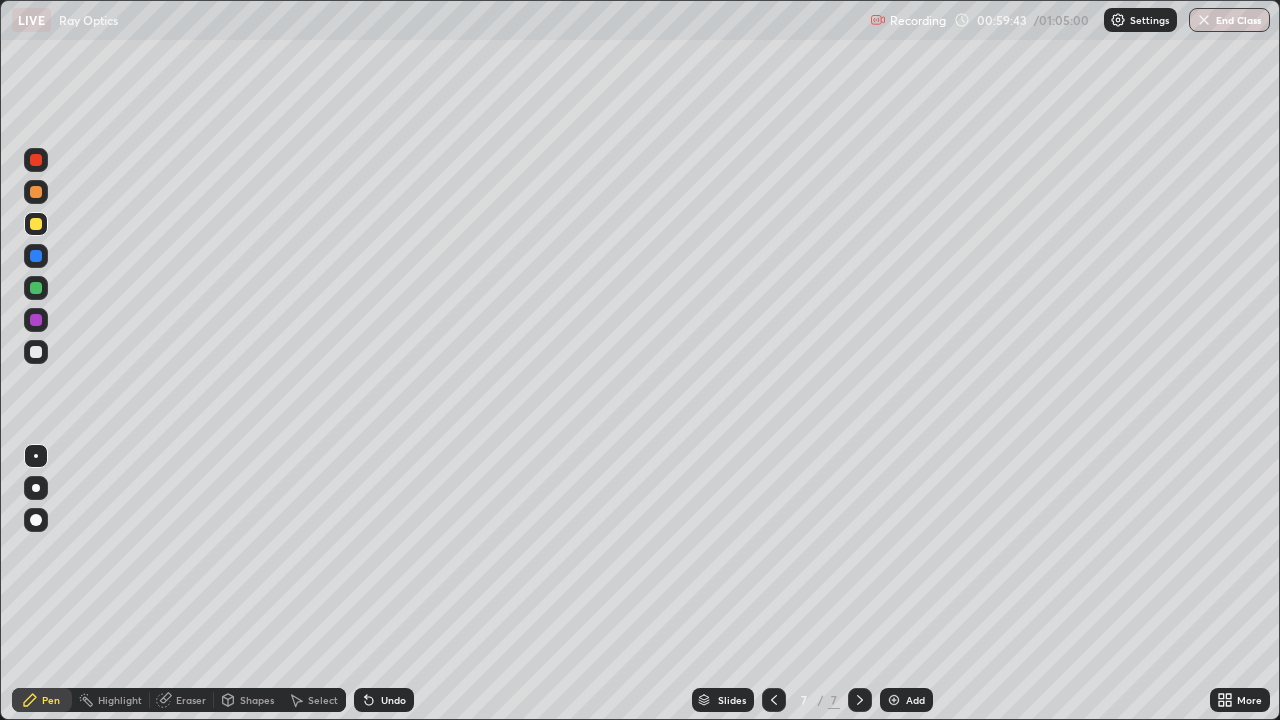 click on "Eraser" at bounding box center (182, 700) 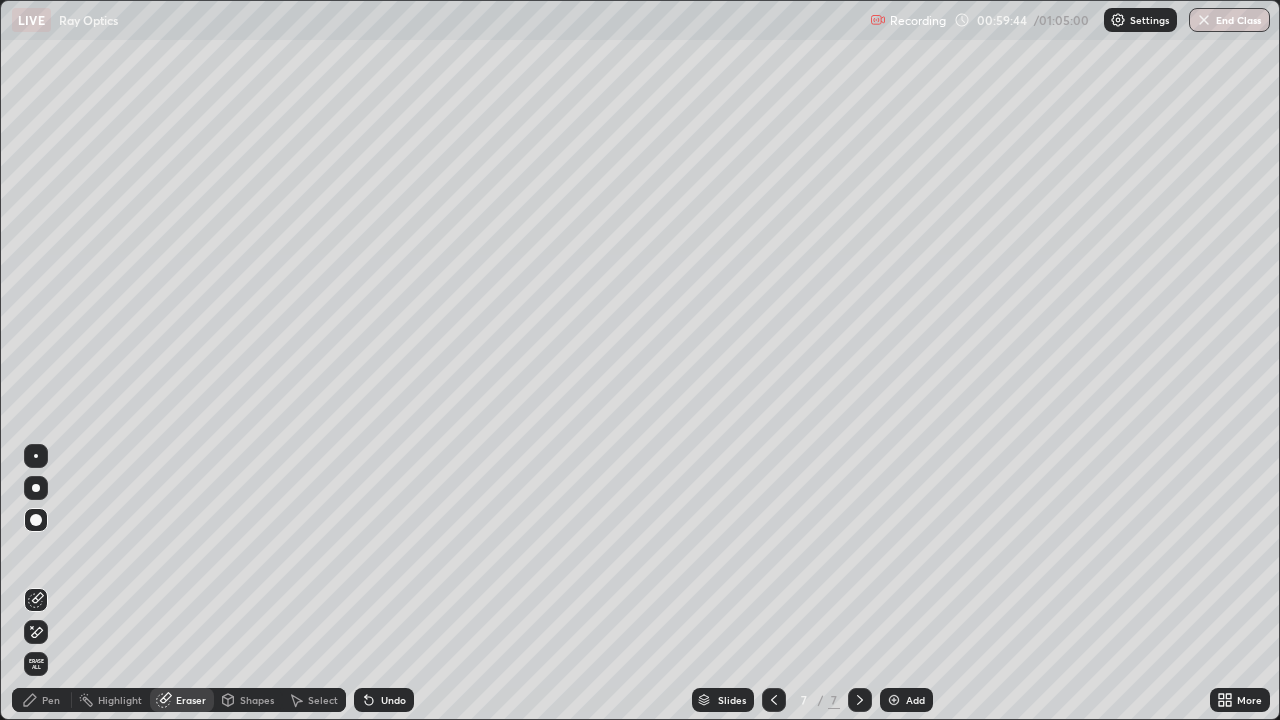 click 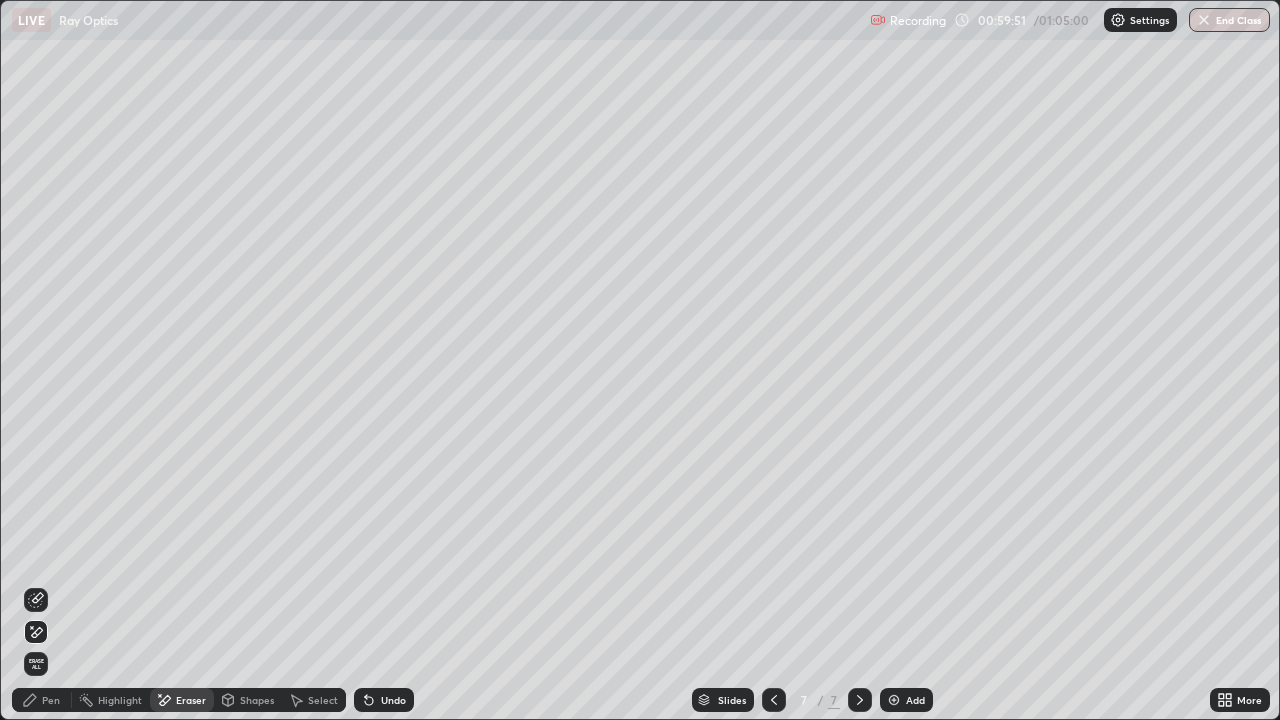 click on "End Class" at bounding box center [1229, 20] 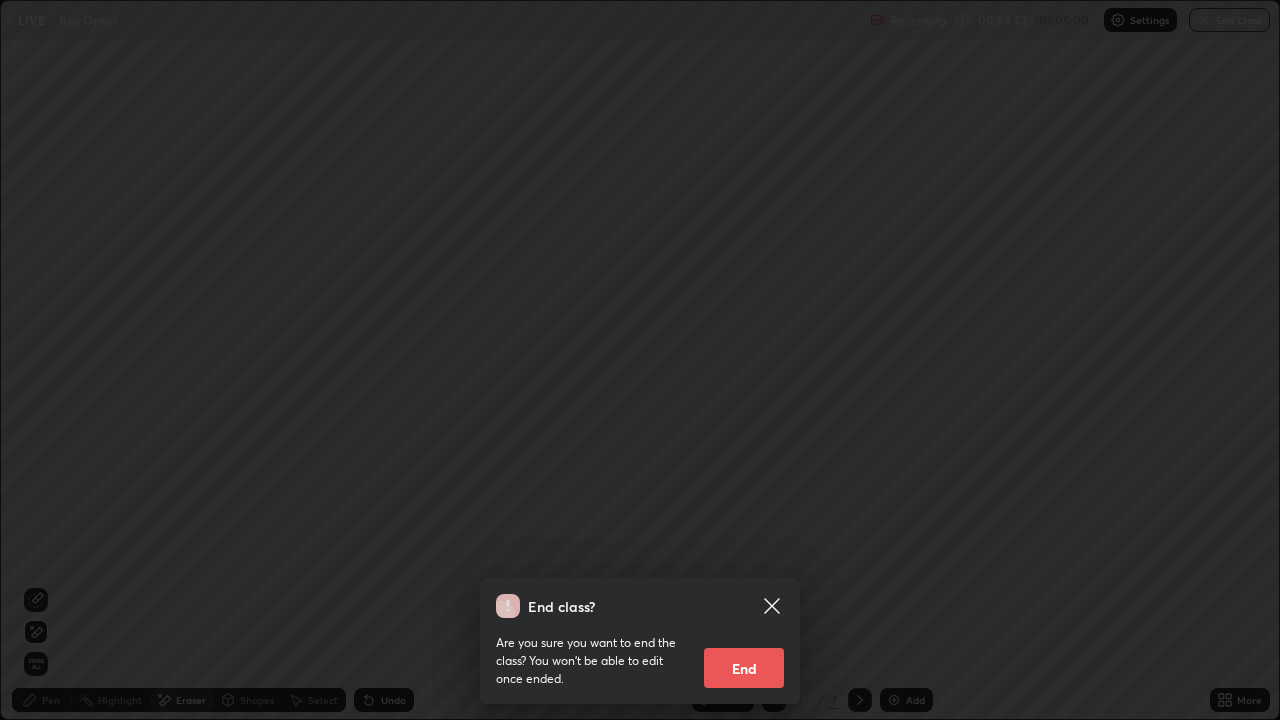 click on "End" at bounding box center [744, 668] 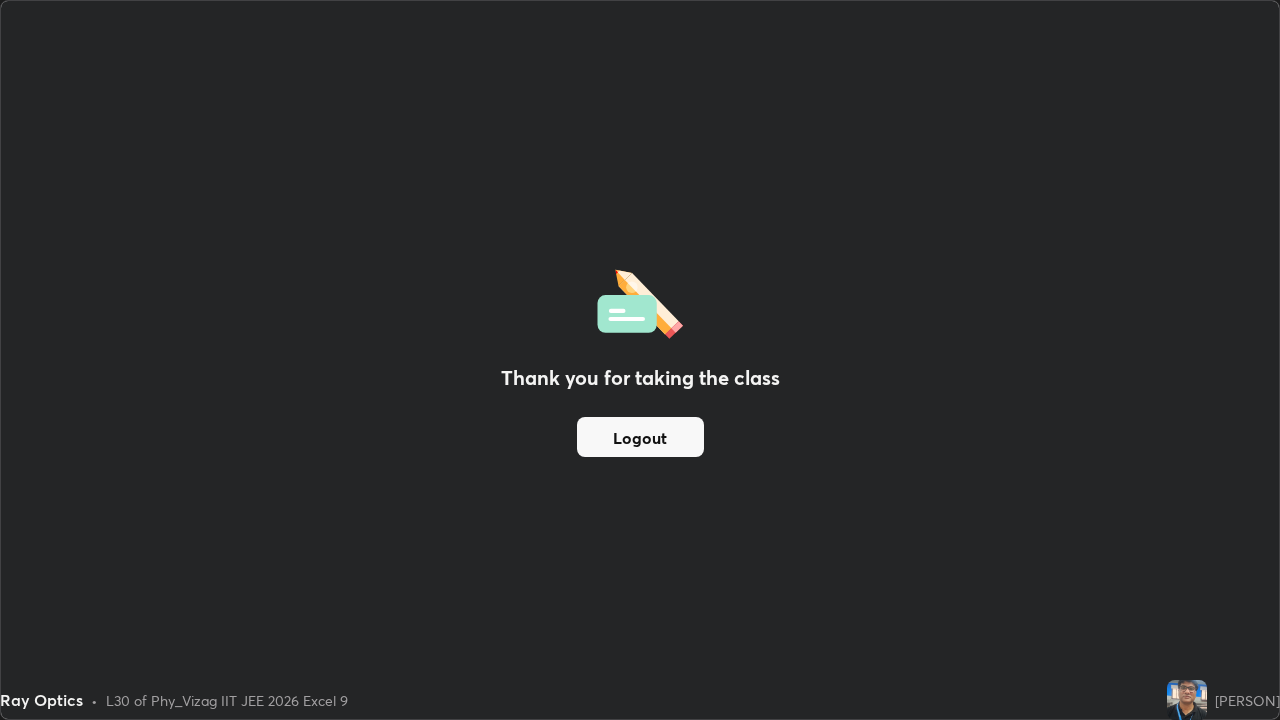 click on "Logout" at bounding box center [640, 437] 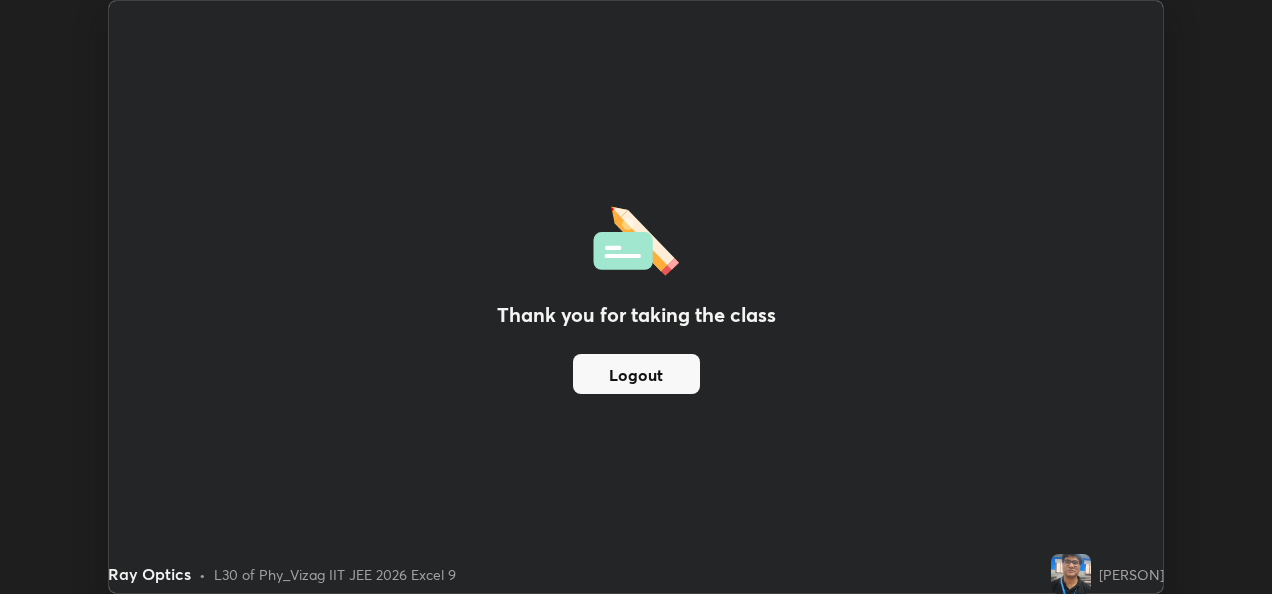 scroll, scrollTop: 594, scrollLeft: 1272, axis: both 